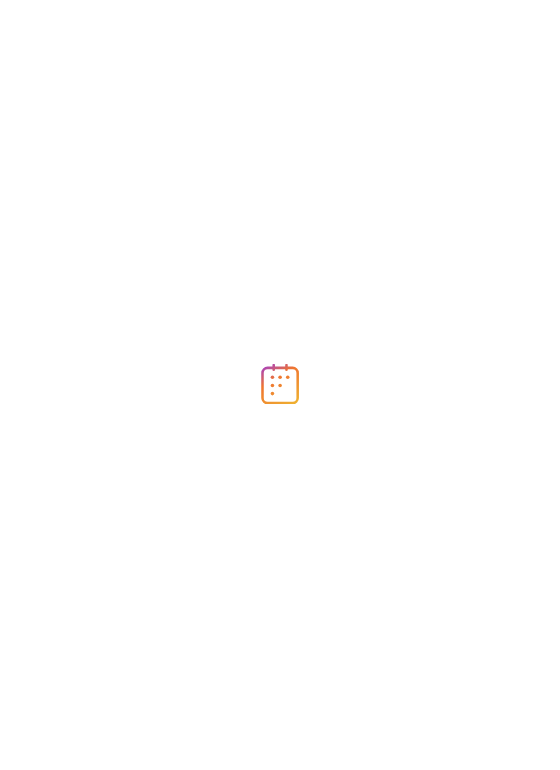 scroll, scrollTop: 0, scrollLeft: 0, axis: both 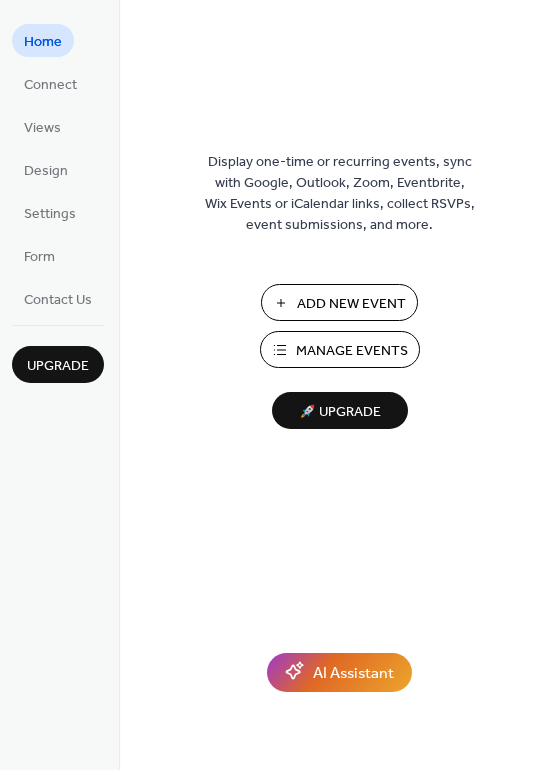 click on "Manage Events" at bounding box center [352, 351] 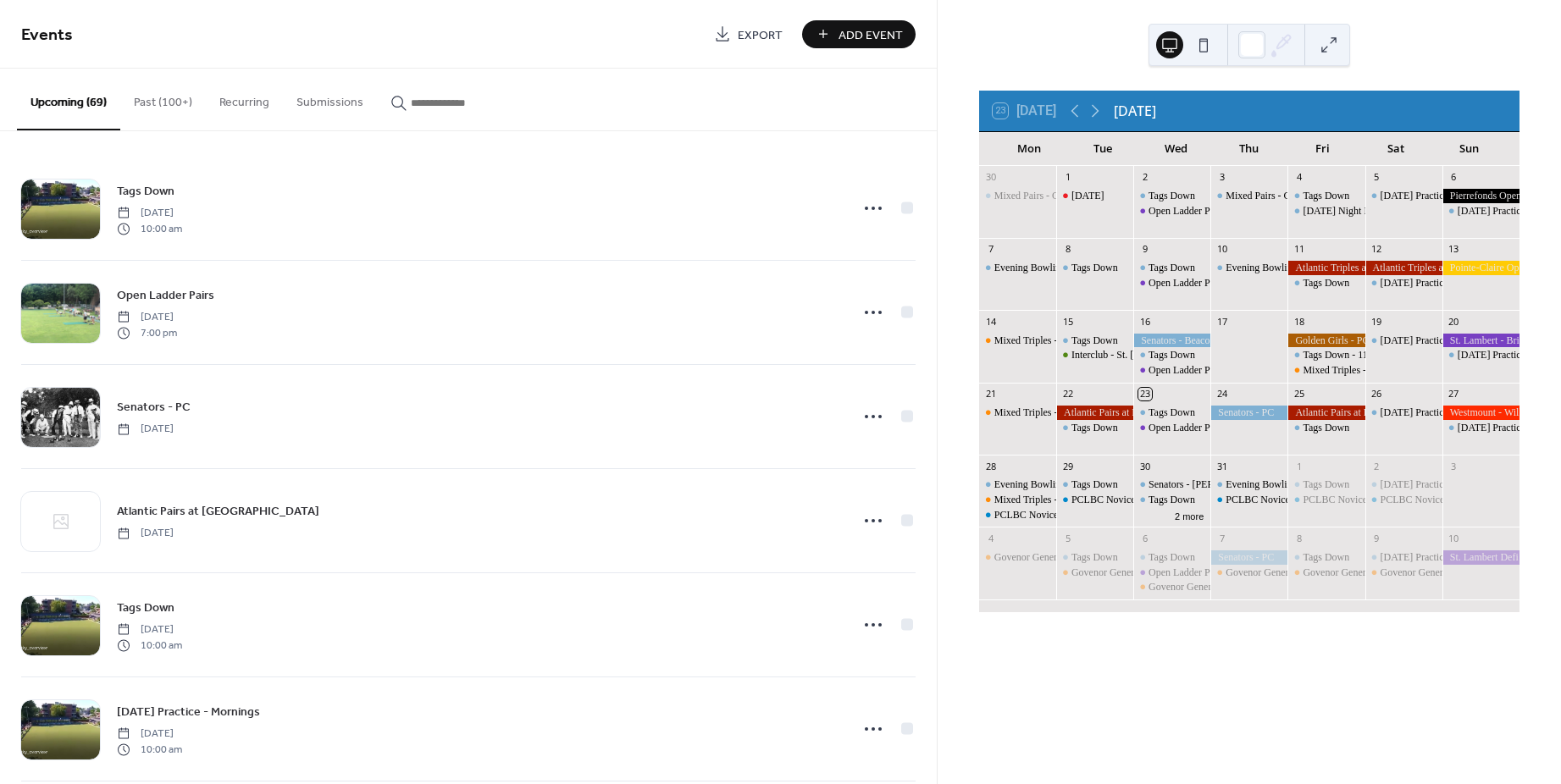 scroll, scrollTop: 0, scrollLeft: 0, axis: both 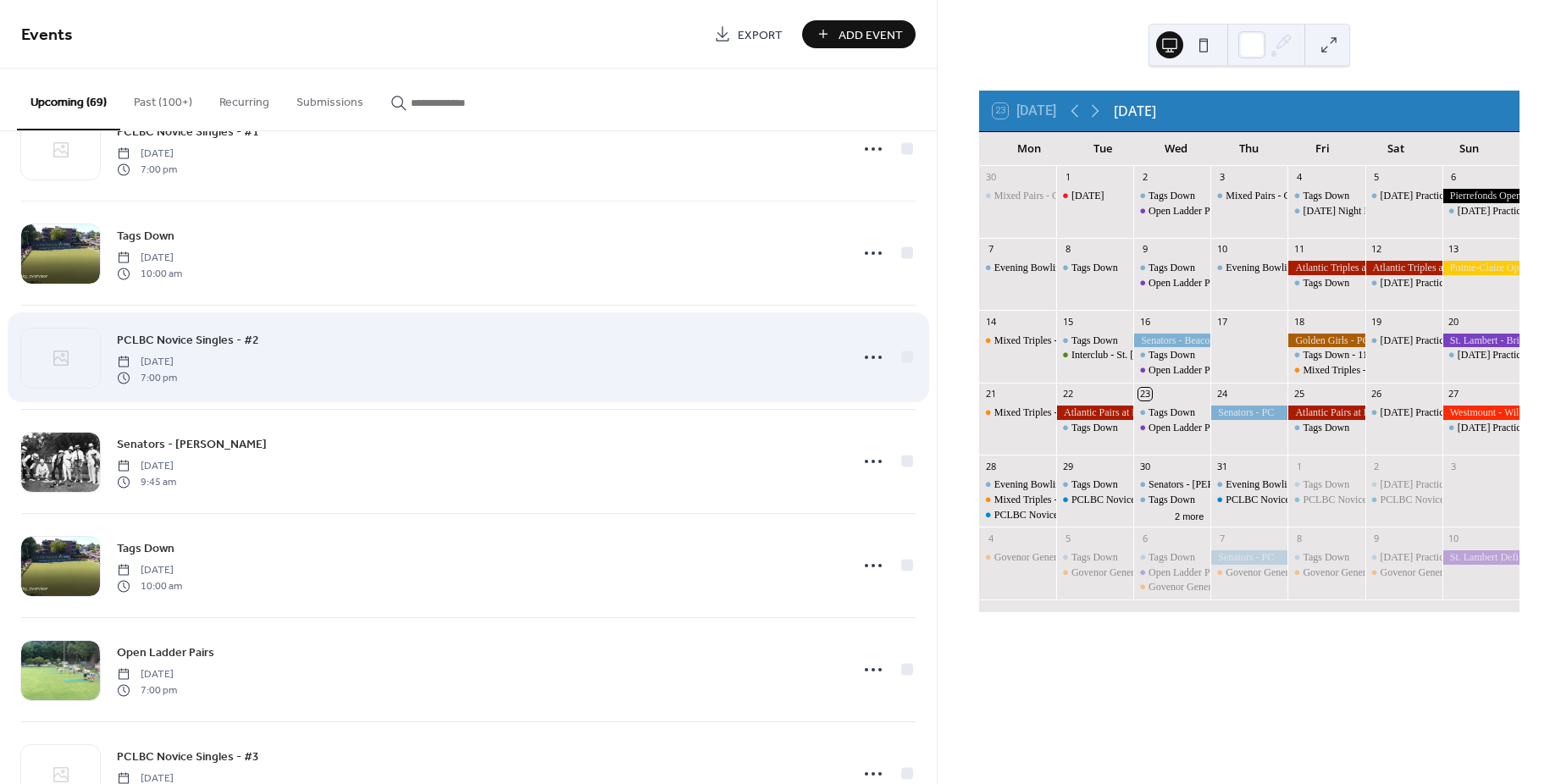 click on "PCLBC Novice Singles - #2" at bounding box center [188, 340] 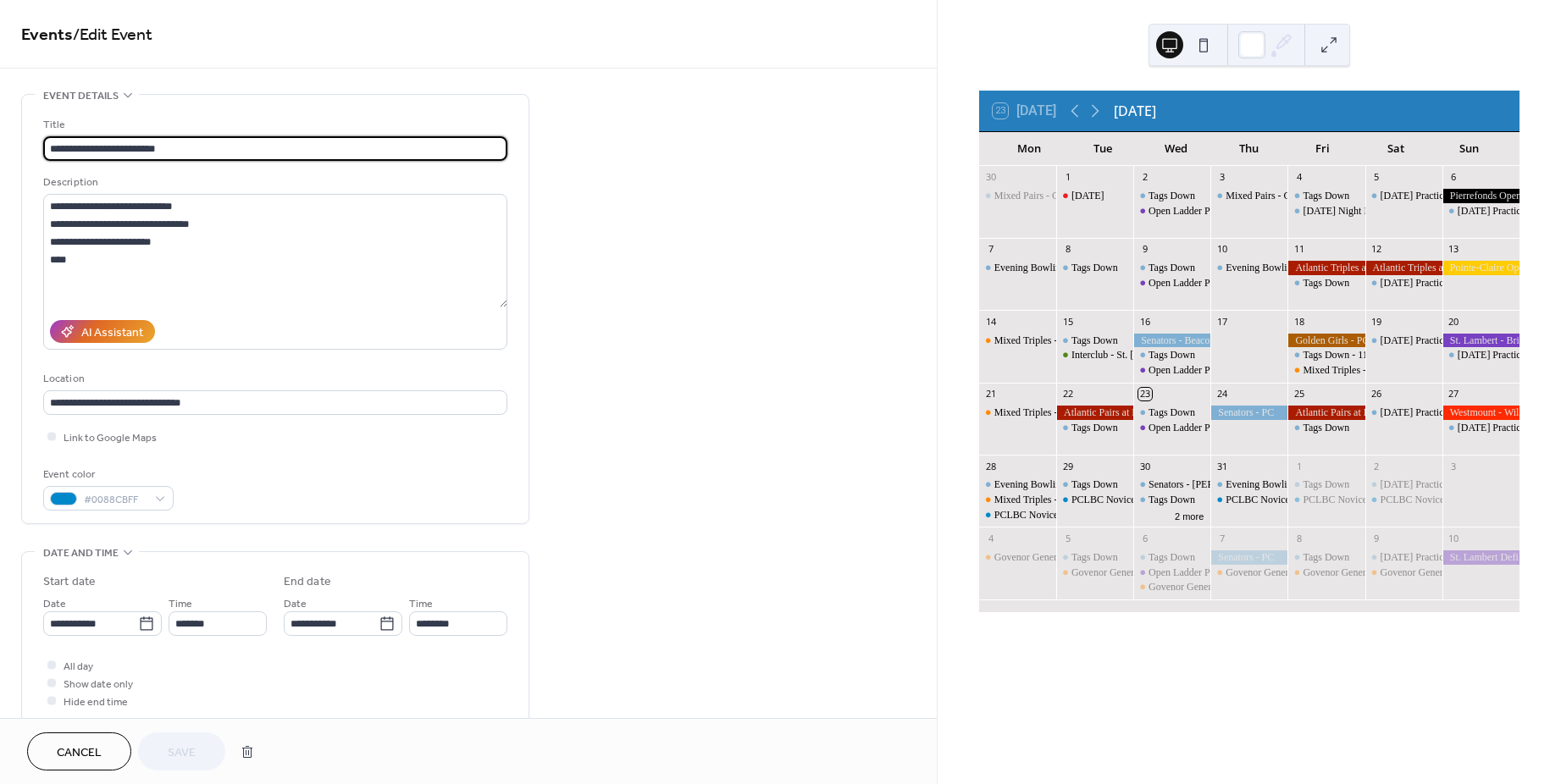 click on "**********" at bounding box center (275, 148) 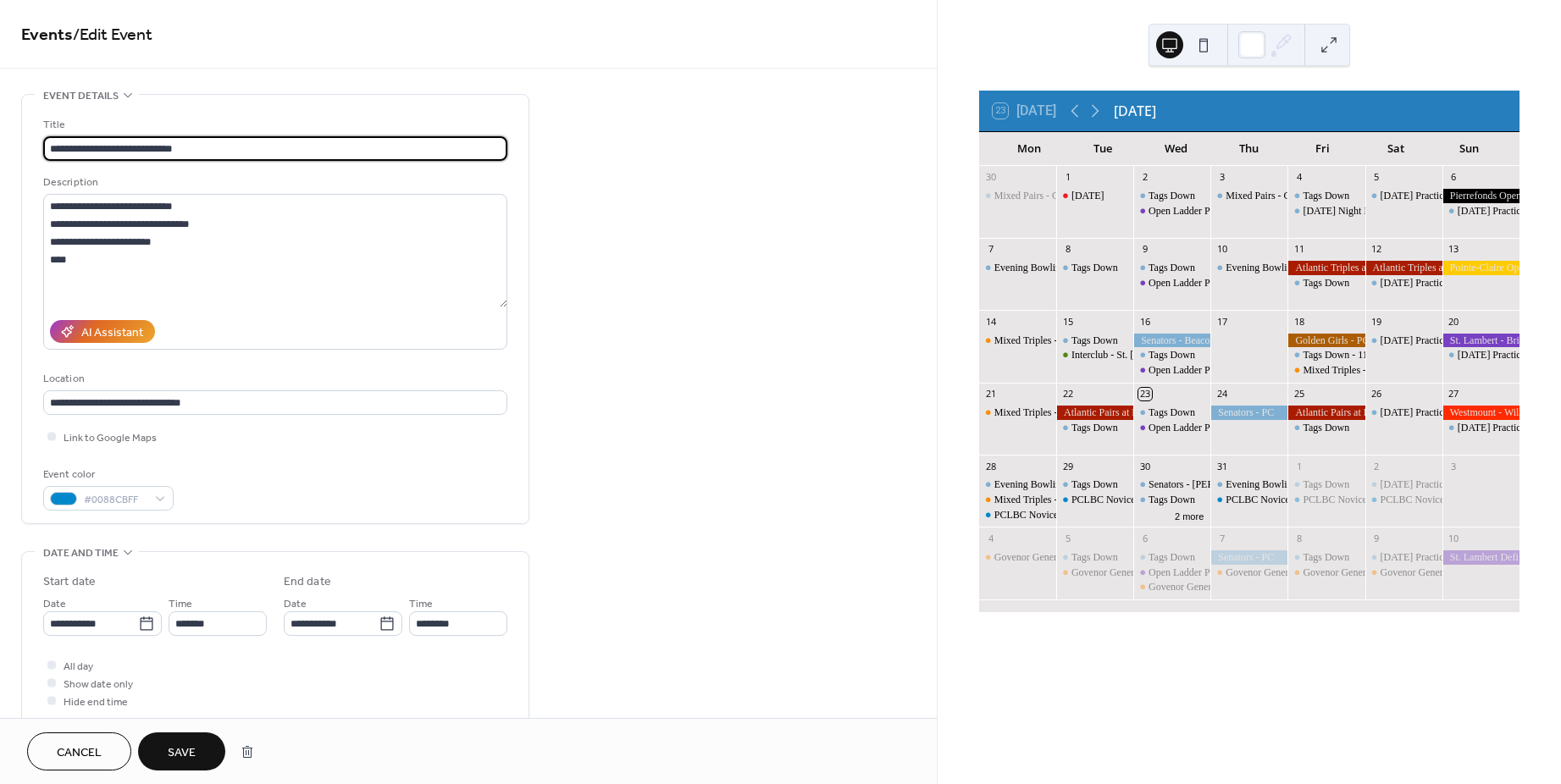 click on "**********" at bounding box center (275, 148) 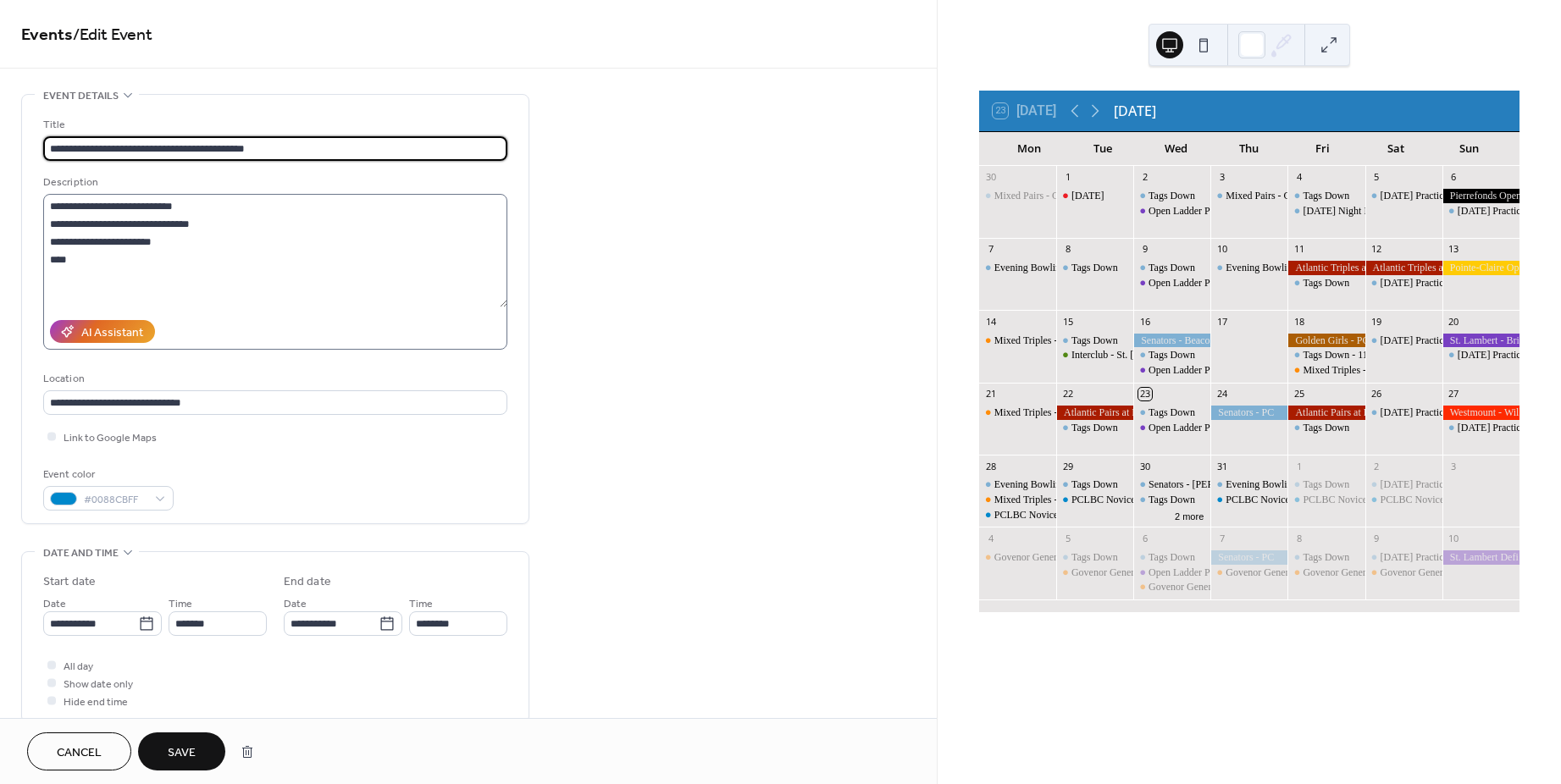 type on "**********" 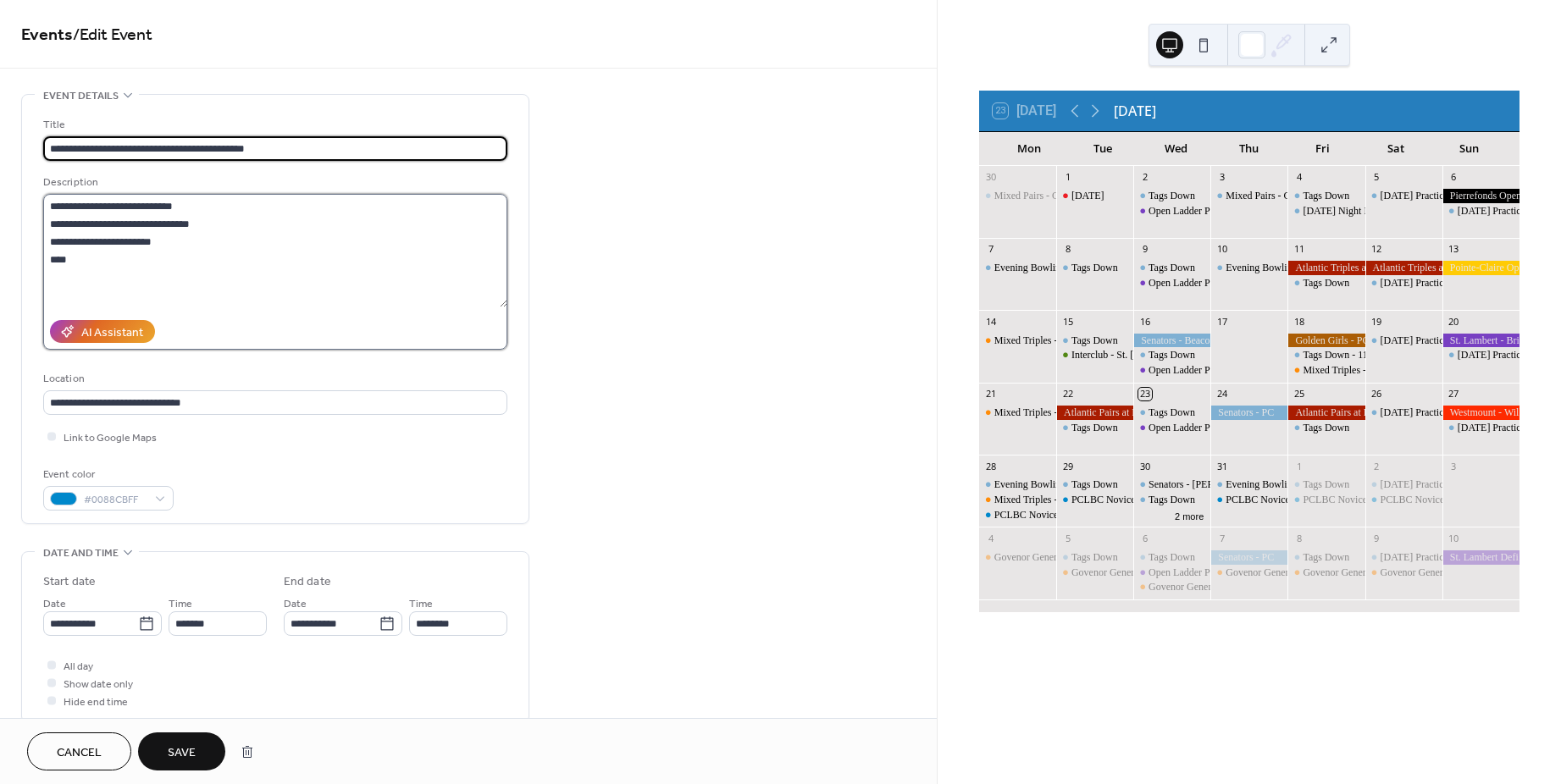 drag, startPoint x: 53, startPoint y: 259, endPoint x: 252, endPoint y: 288, distance: 201.10196 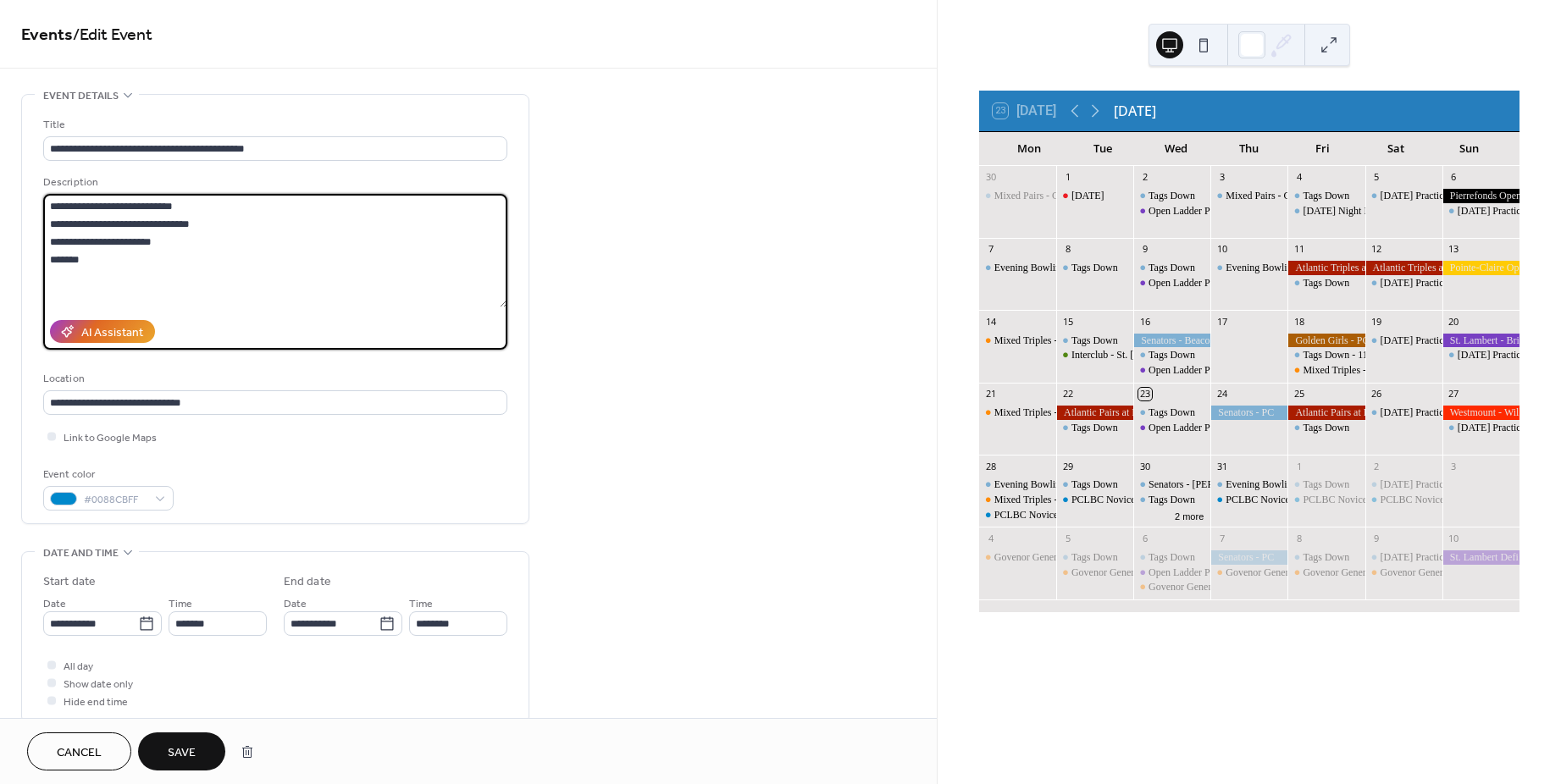 click on "**********" at bounding box center [275, 251] 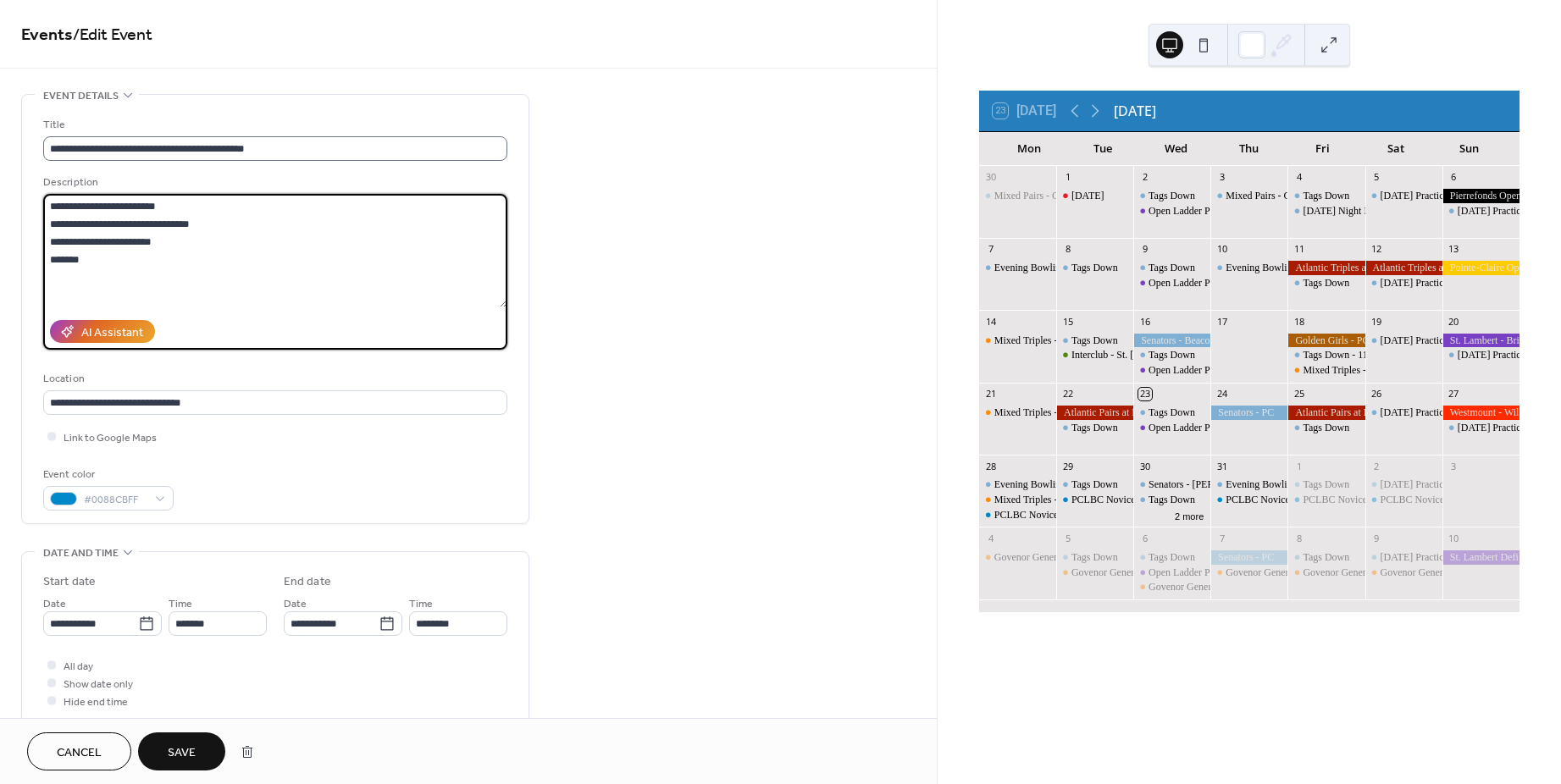 type on "**********" 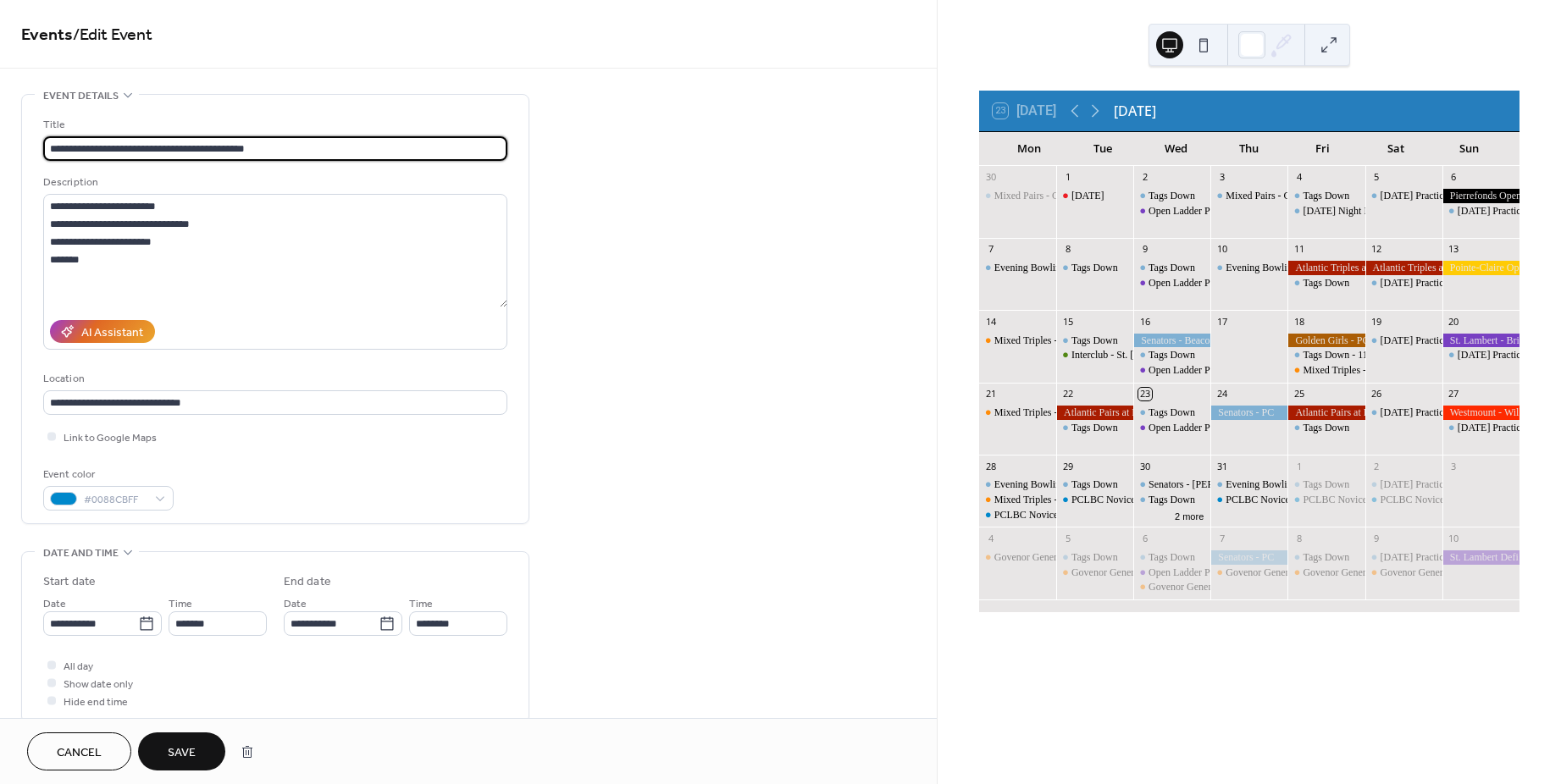 drag, startPoint x: 81, startPoint y: 144, endPoint x: -87, endPoint y: 111, distance: 171.2104 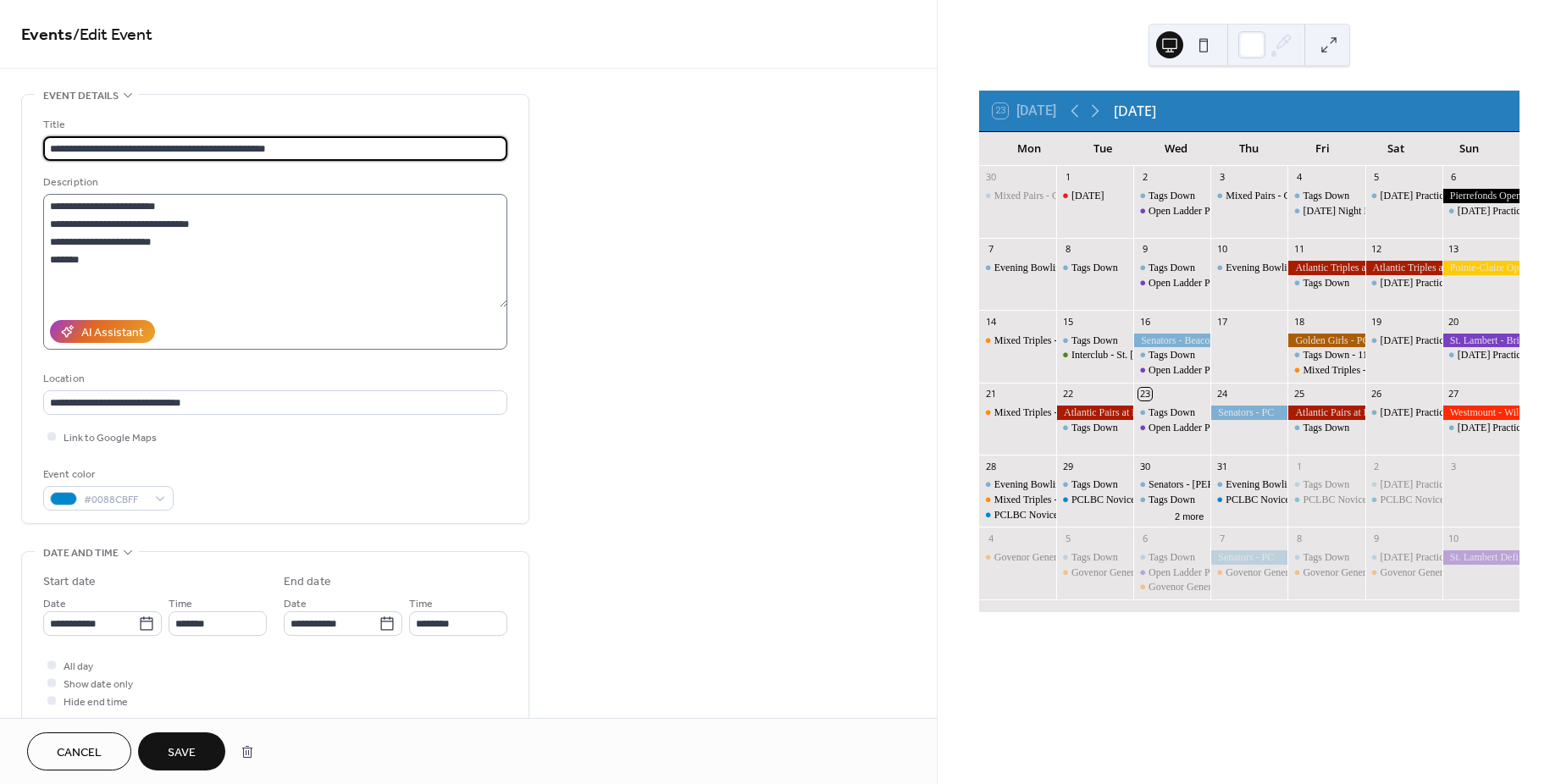 type on "**********" 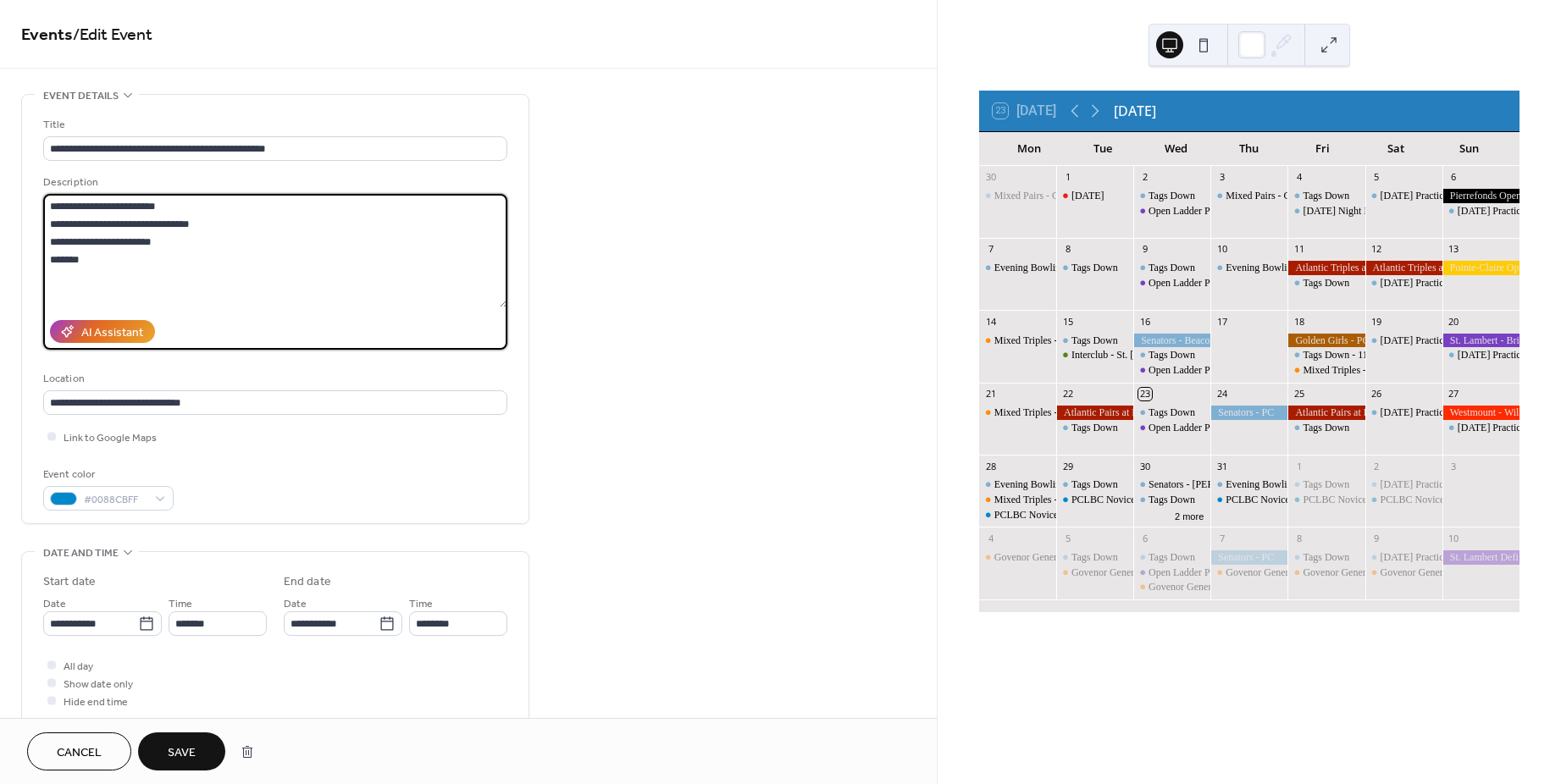 click on "**********" at bounding box center (275, 251) 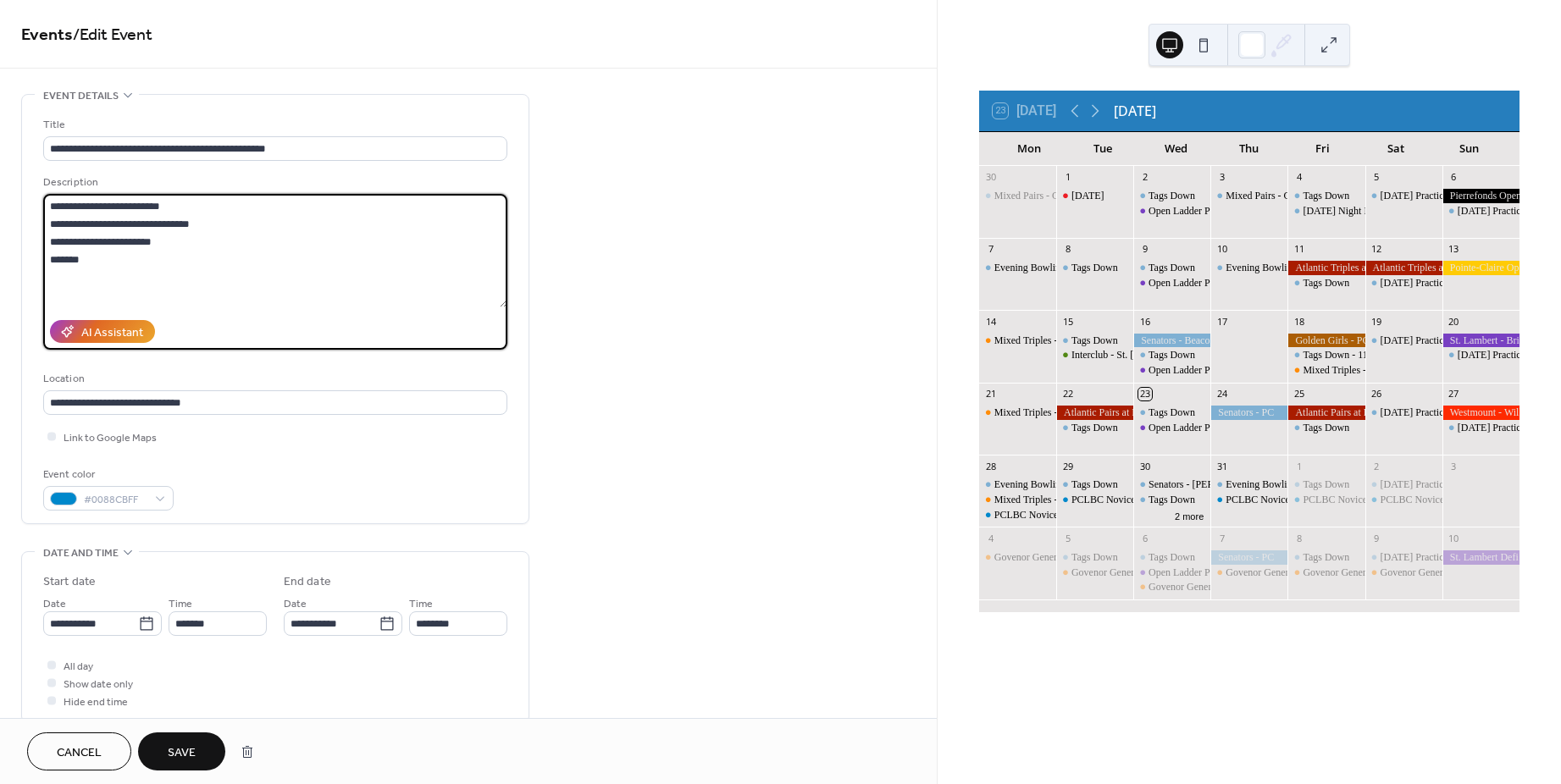 drag, startPoint x: 188, startPoint y: 205, endPoint x: 237, endPoint y: 222, distance: 51.86521 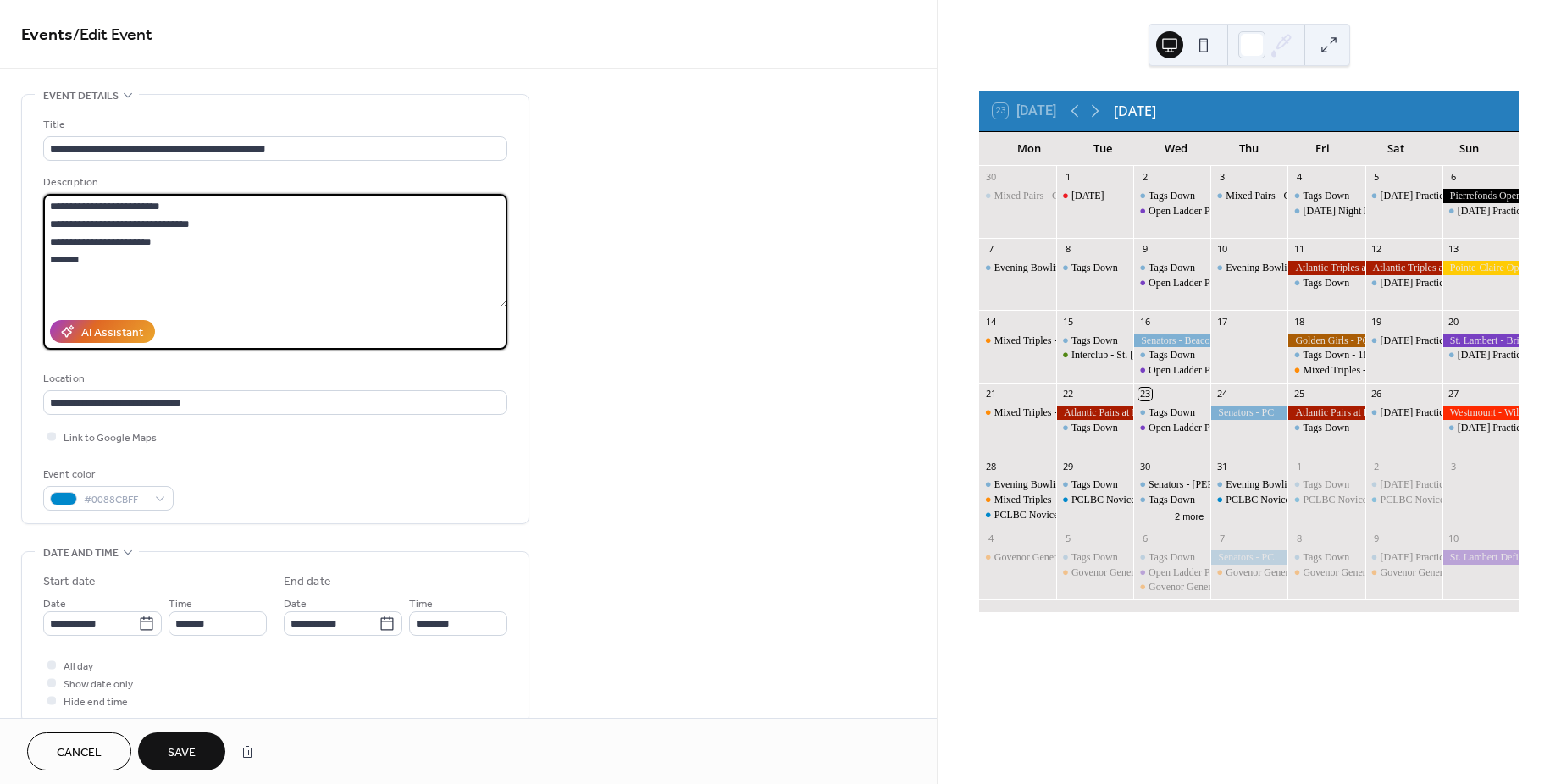 click on "**********" at bounding box center (275, 251) 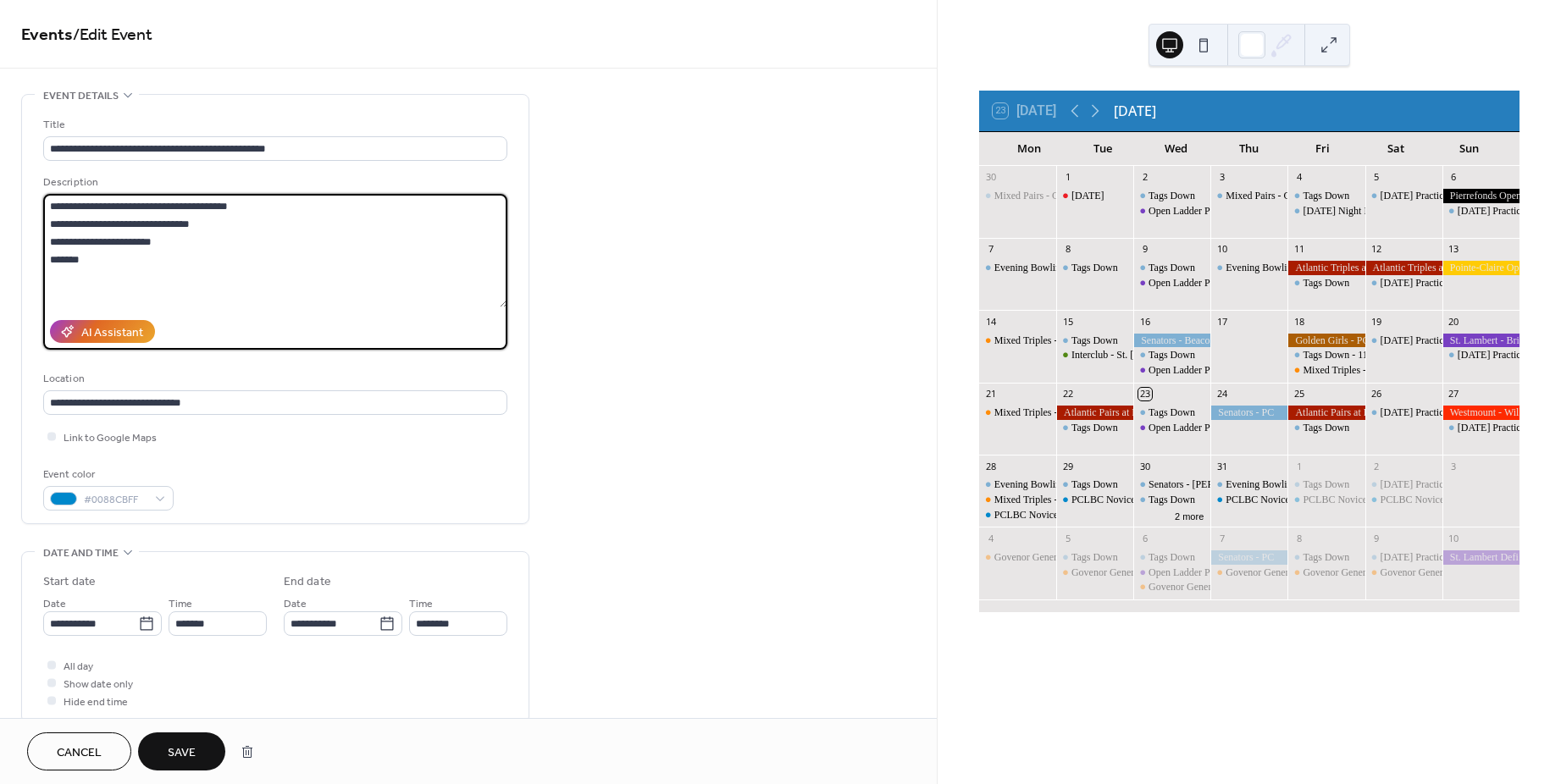 drag, startPoint x: 22, startPoint y: 247, endPoint x: -54, endPoint y: 171, distance: 107.48023 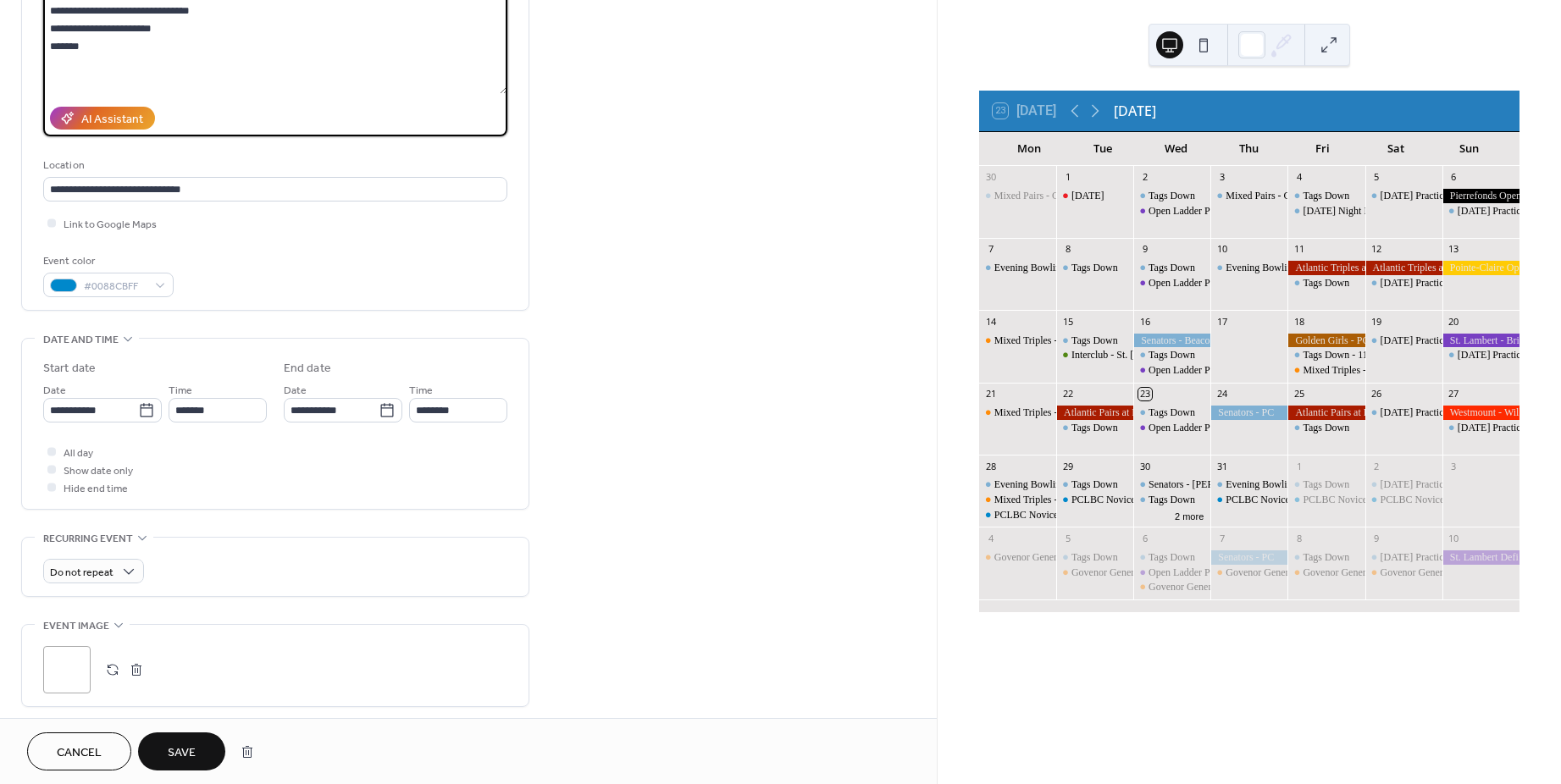 scroll, scrollTop: 254, scrollLeft: 0, axis: vertical 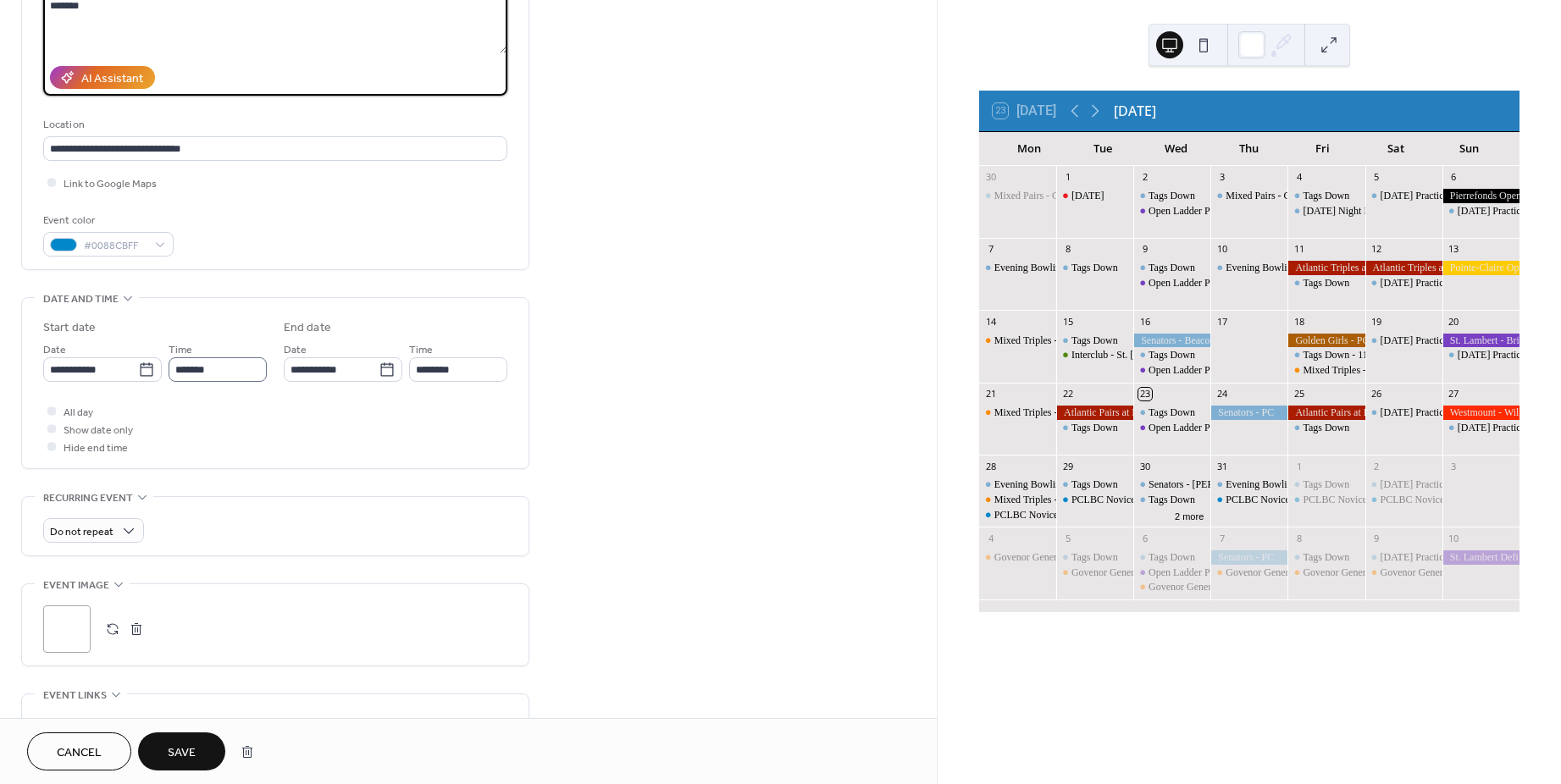 type on "**********" 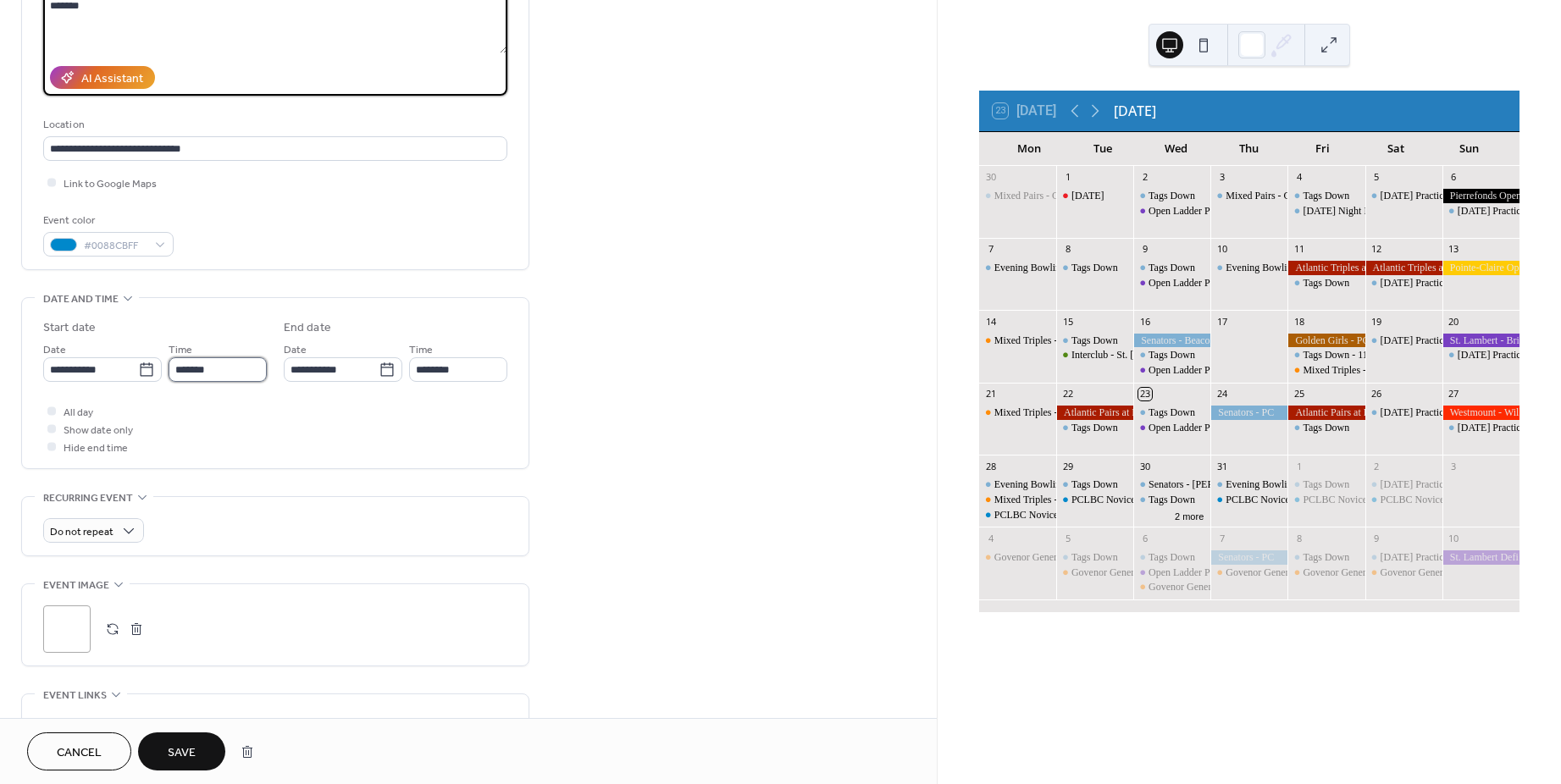 click on "*******" at bounding box center (218, 369) 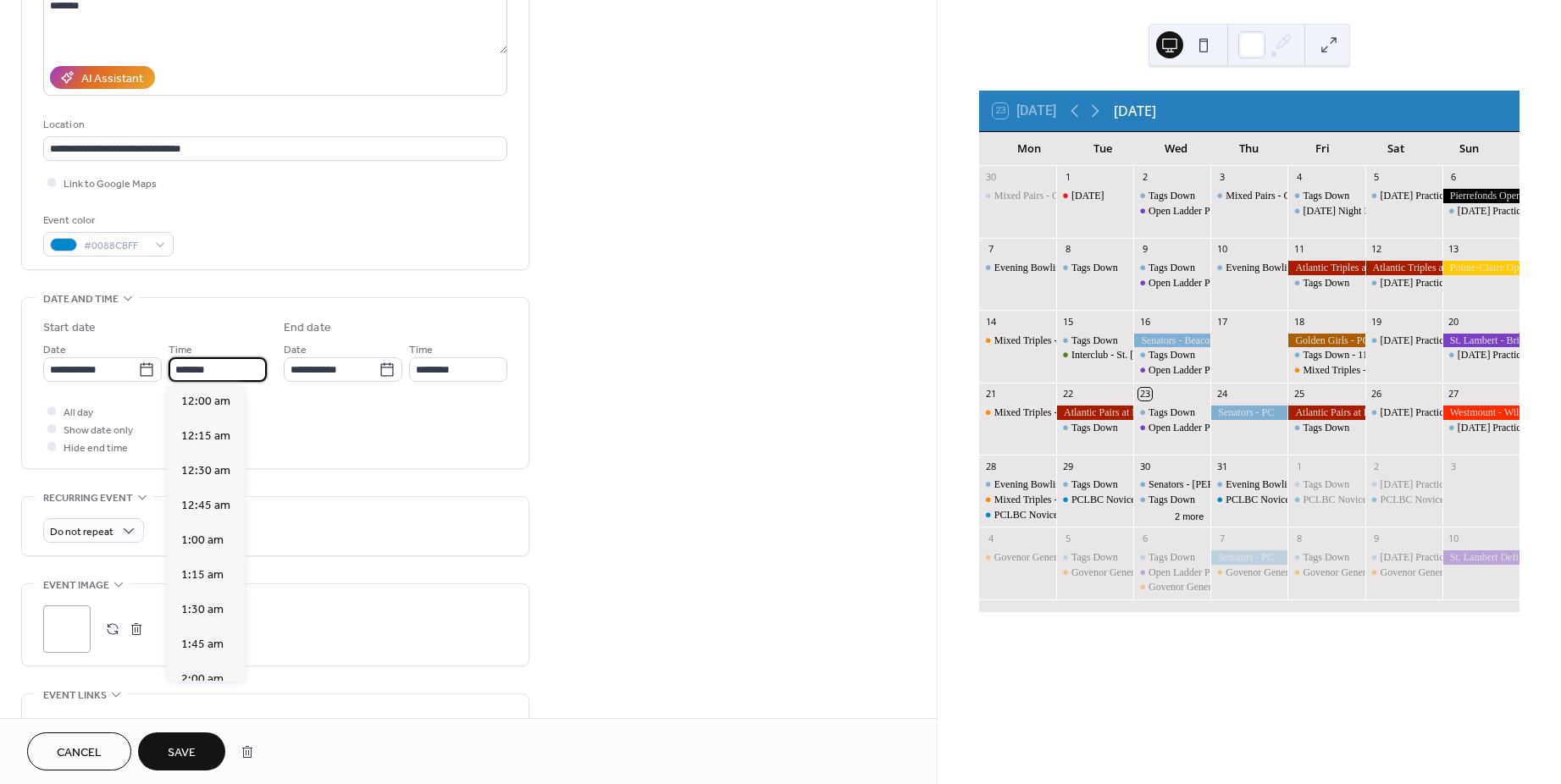 scroll, scrollTop: 2638, scrollLeft: 0, axis: vertical 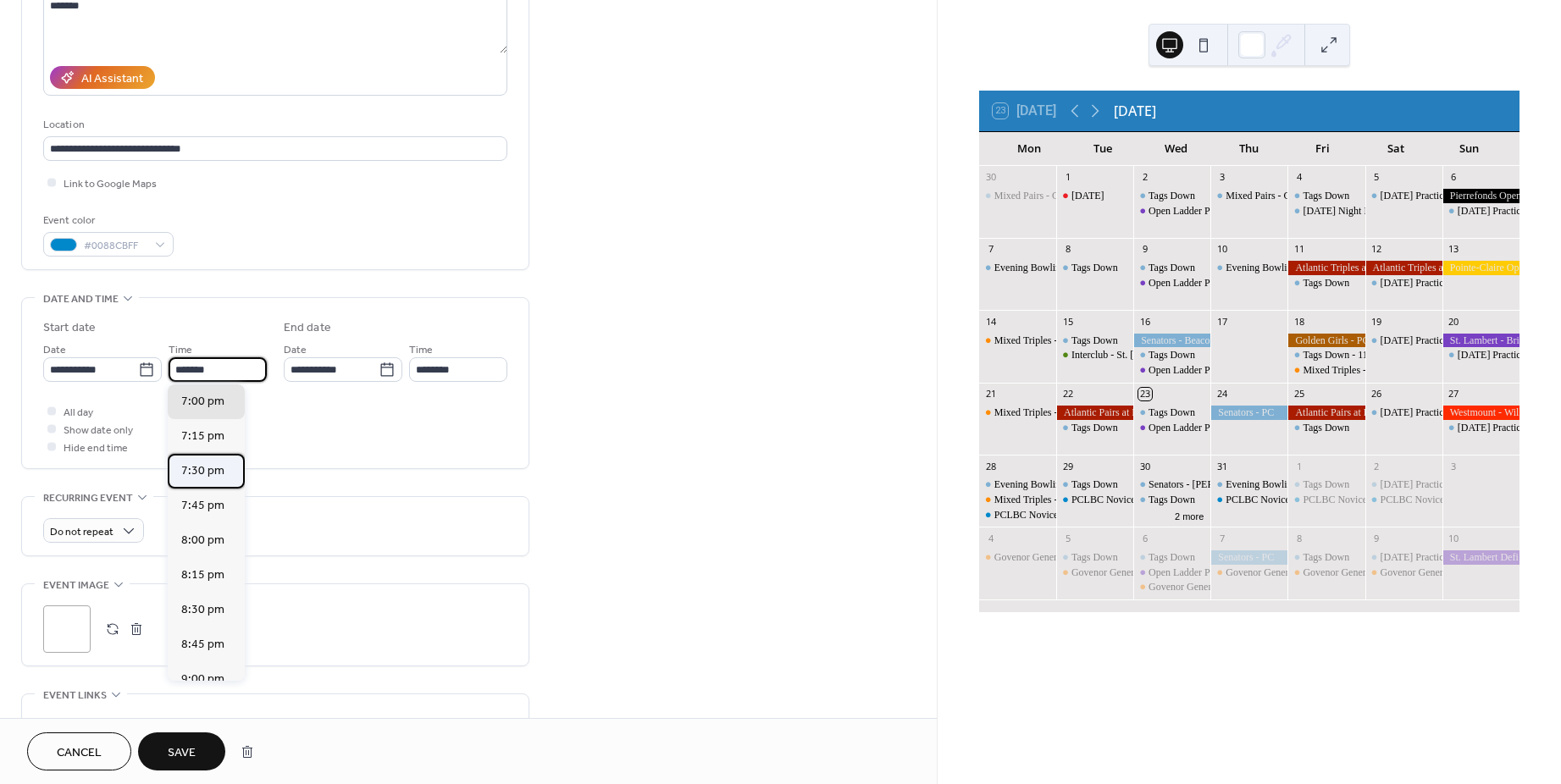 click on "7:30 pm" at bounding box center (202, 471) 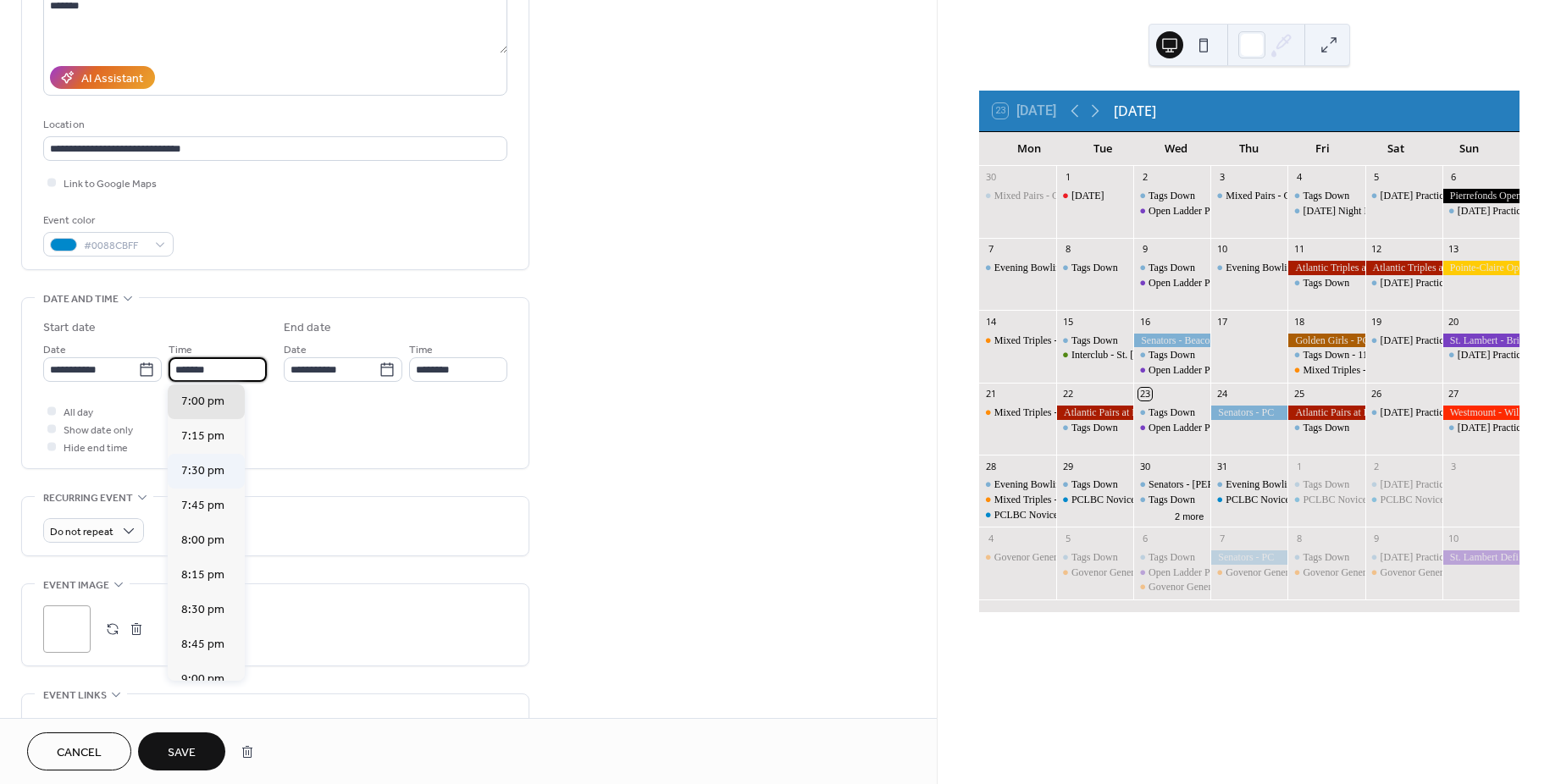type on "*******" 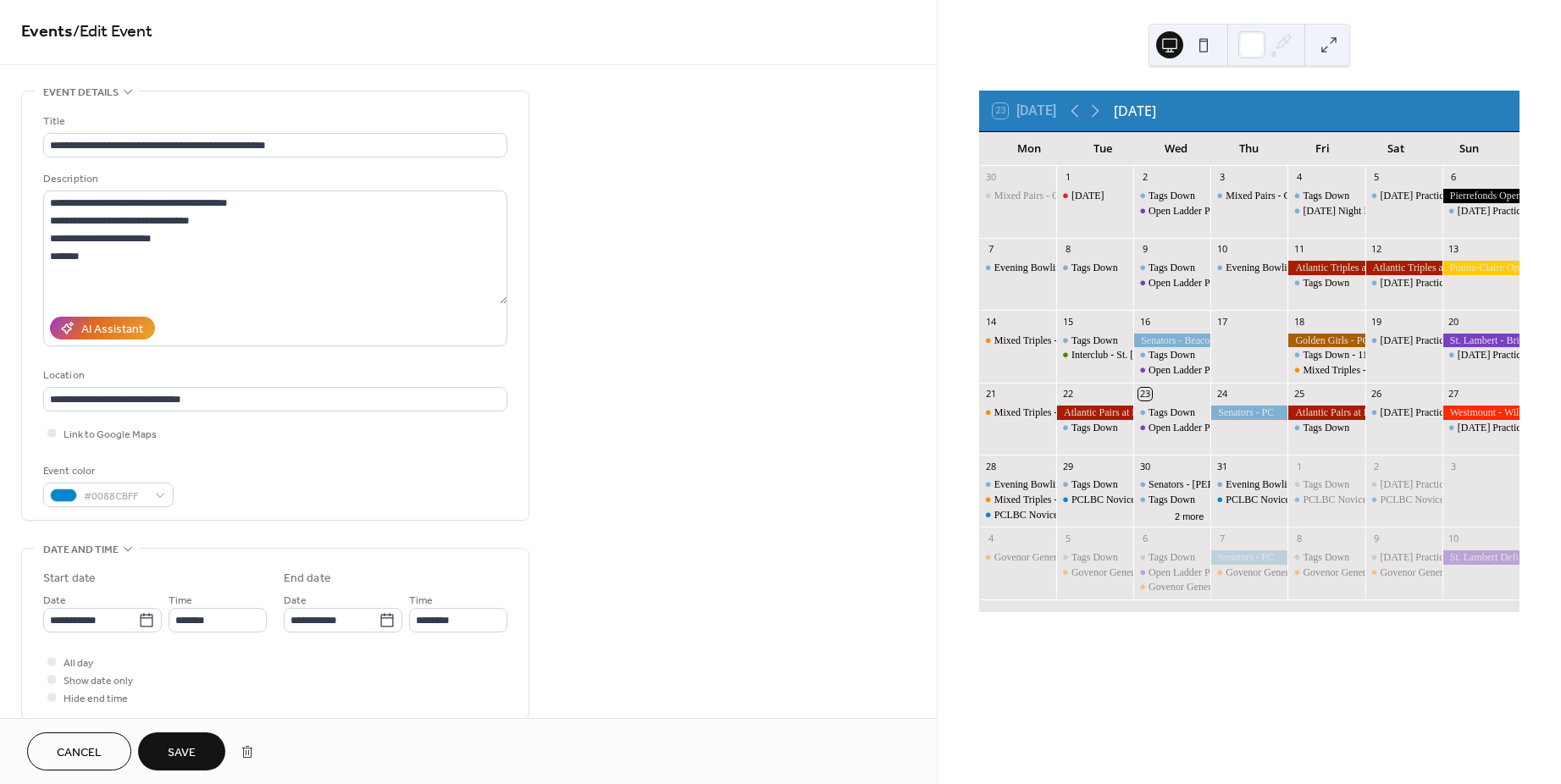 scroll, scrollTop: 0, scrollLeft: 0, axis: both 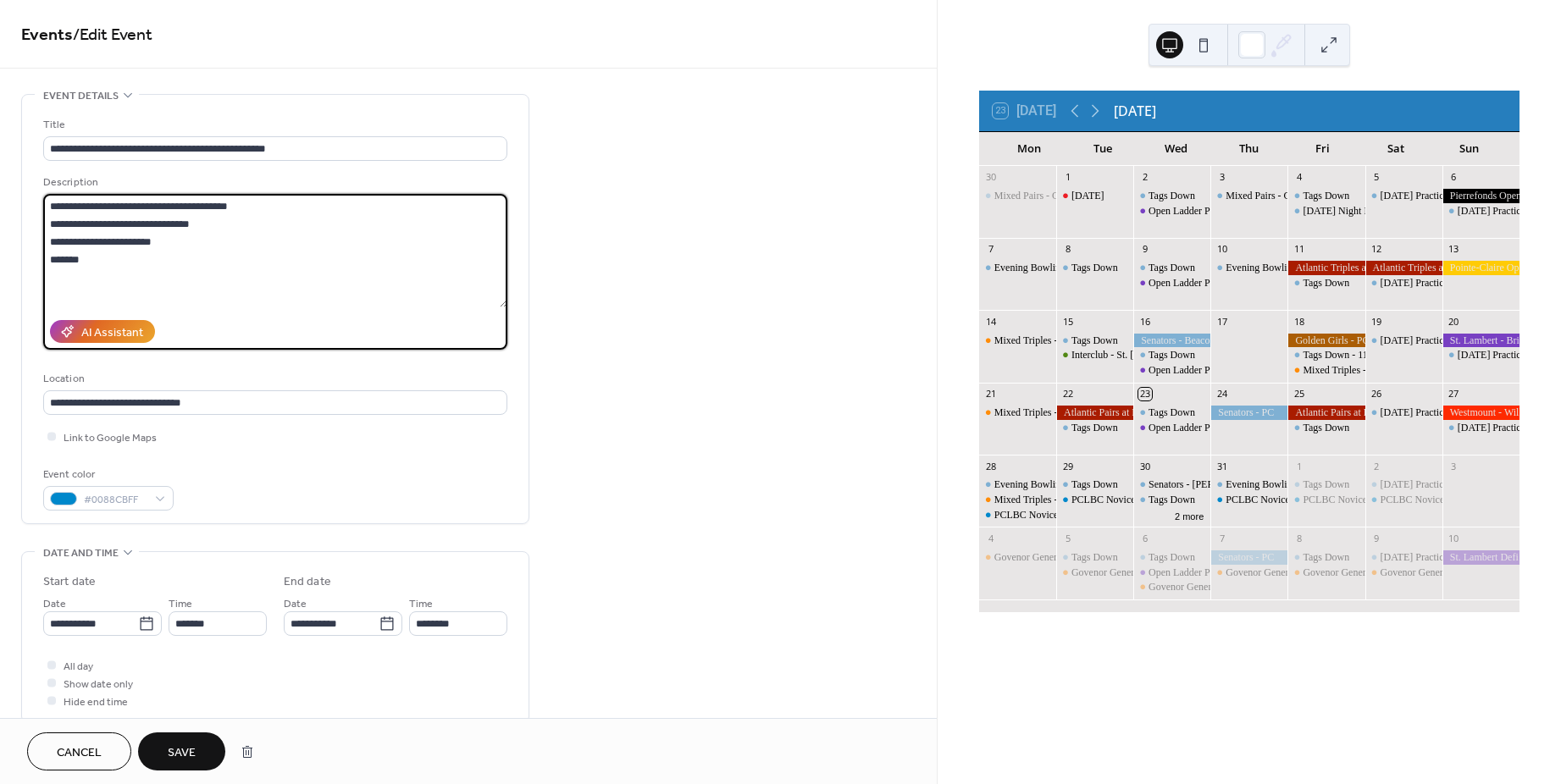 drag, startPoint x: 166, startPoint y: 246, endPoint x: 221, endPoint y: 267, distance: 58.872744 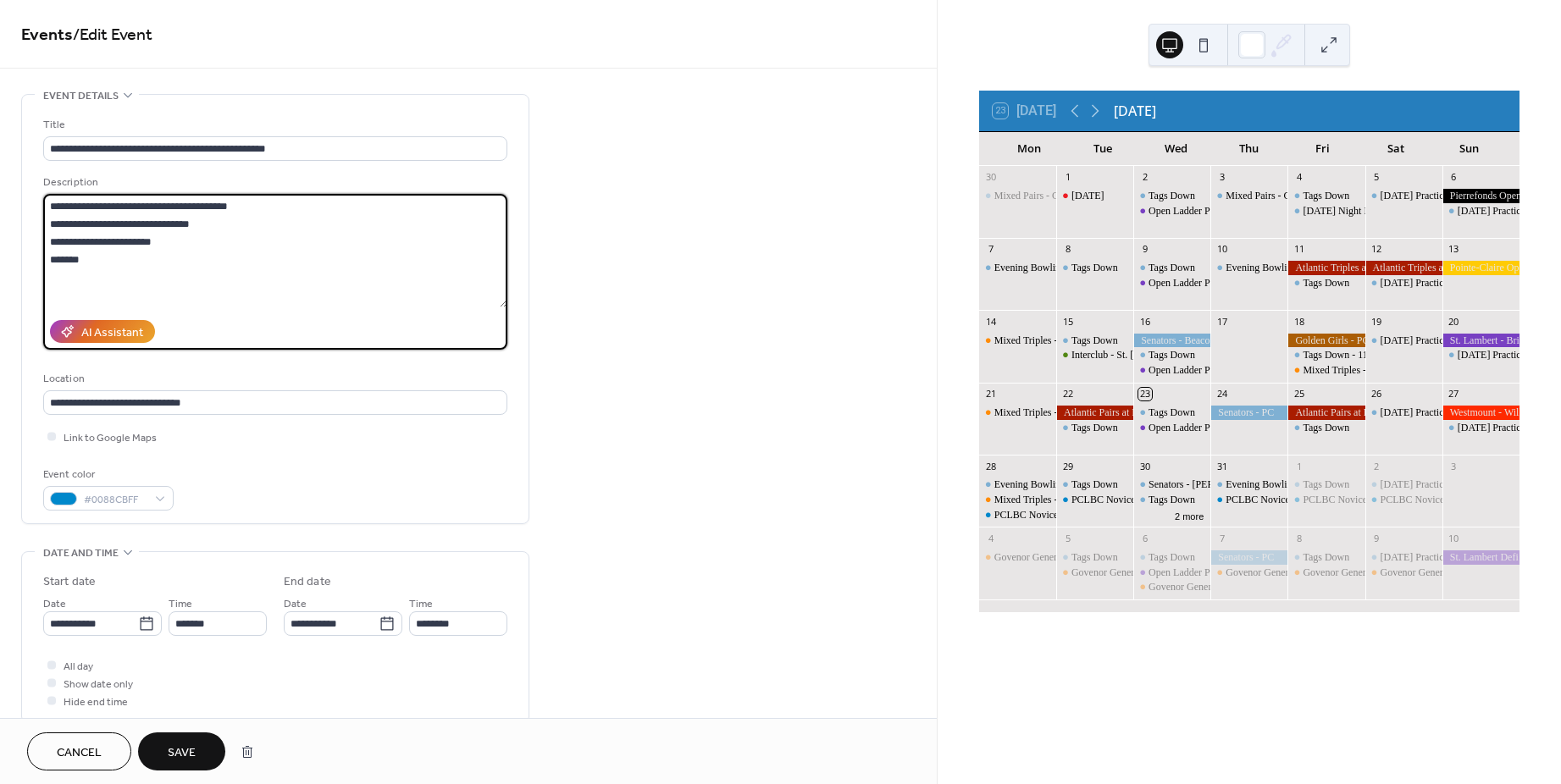 click on "**********" at bounding box center [275, 251] 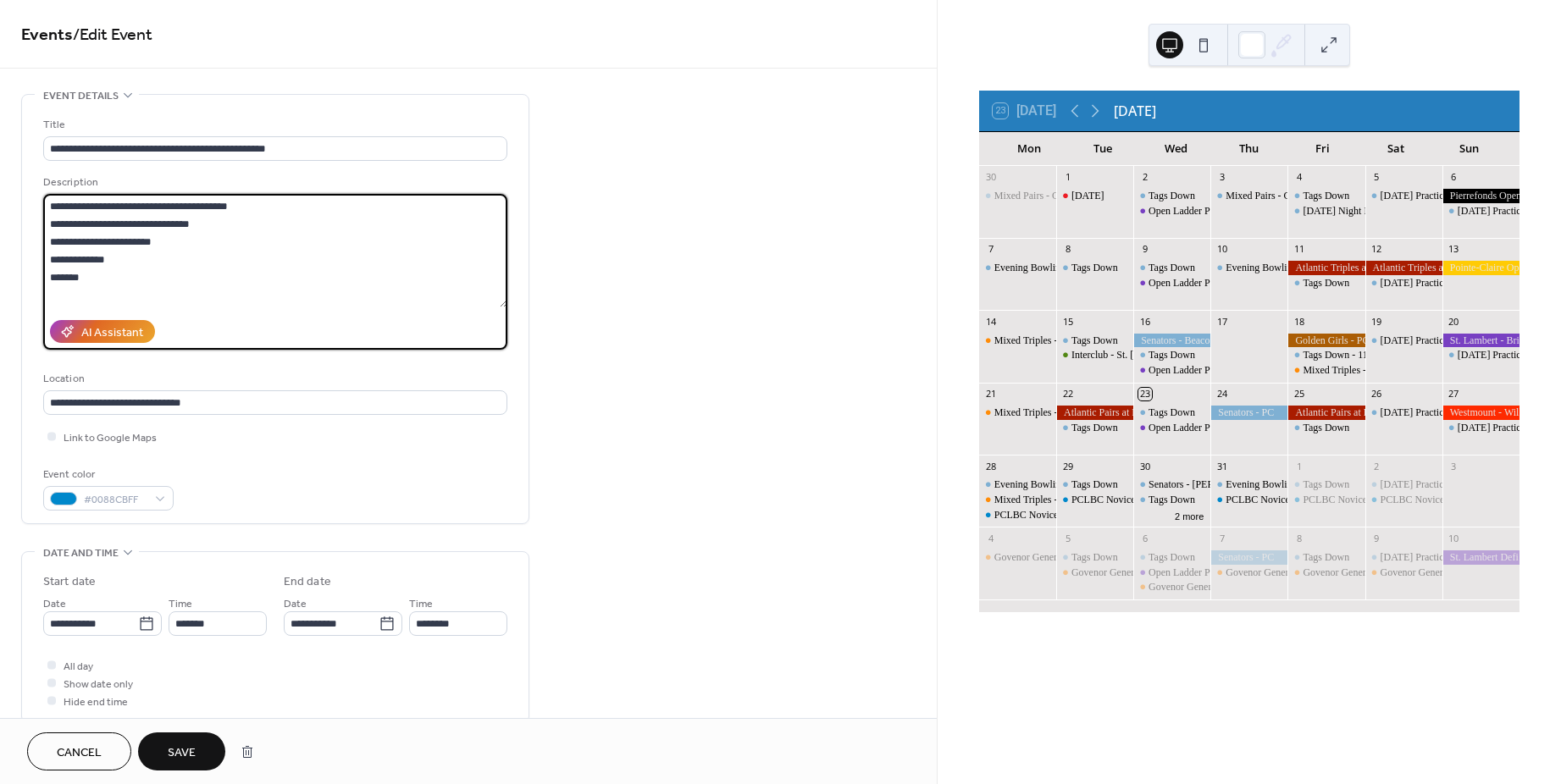 drag, startPoint x: 54, startPoint y: 276, endPoint x: 3, endPoint y: 196, distance: 94.8736 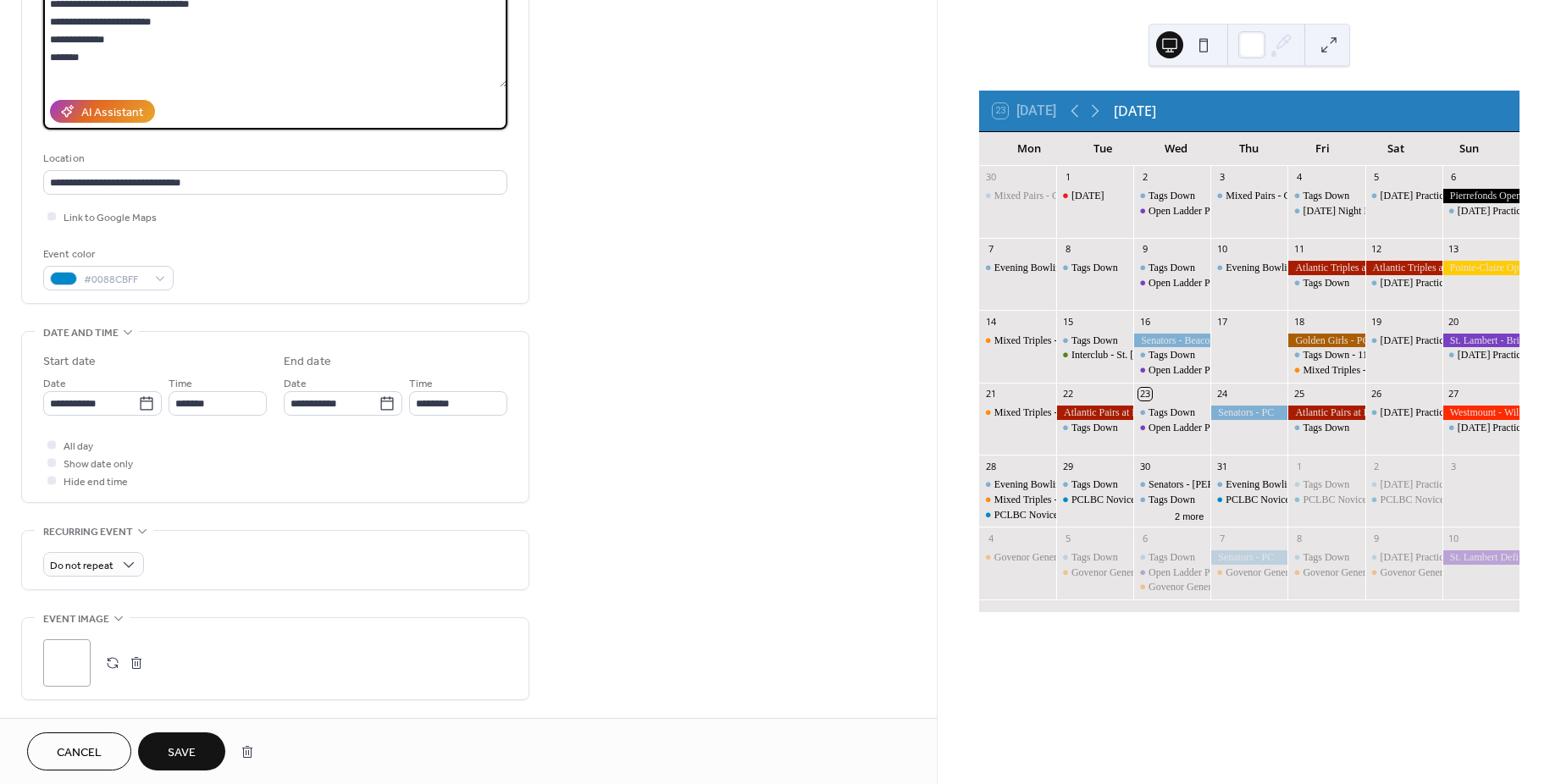scroll, scrollTop: 254, scrollLeft: 0, axis: vertical 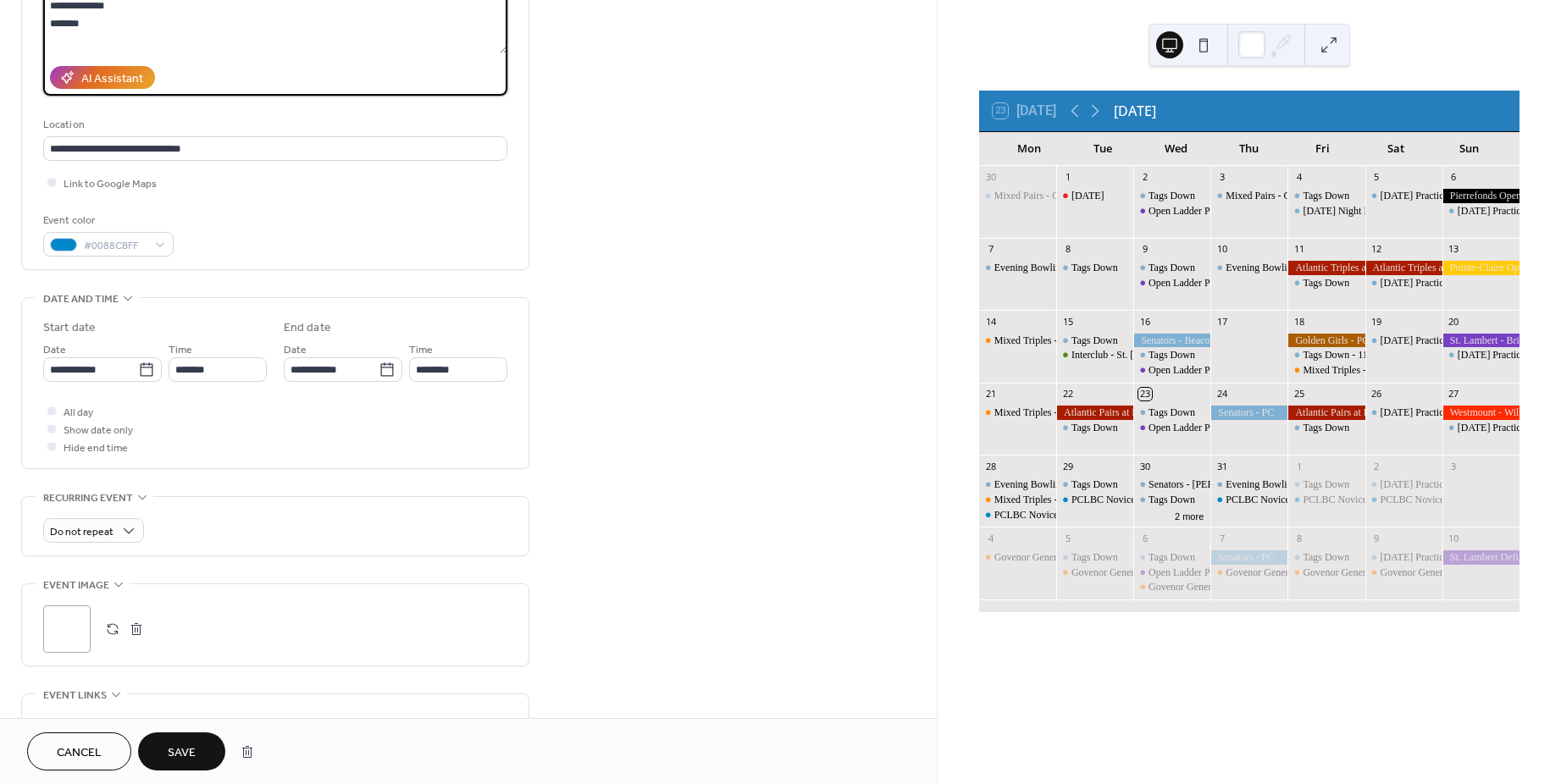 type on "**********" 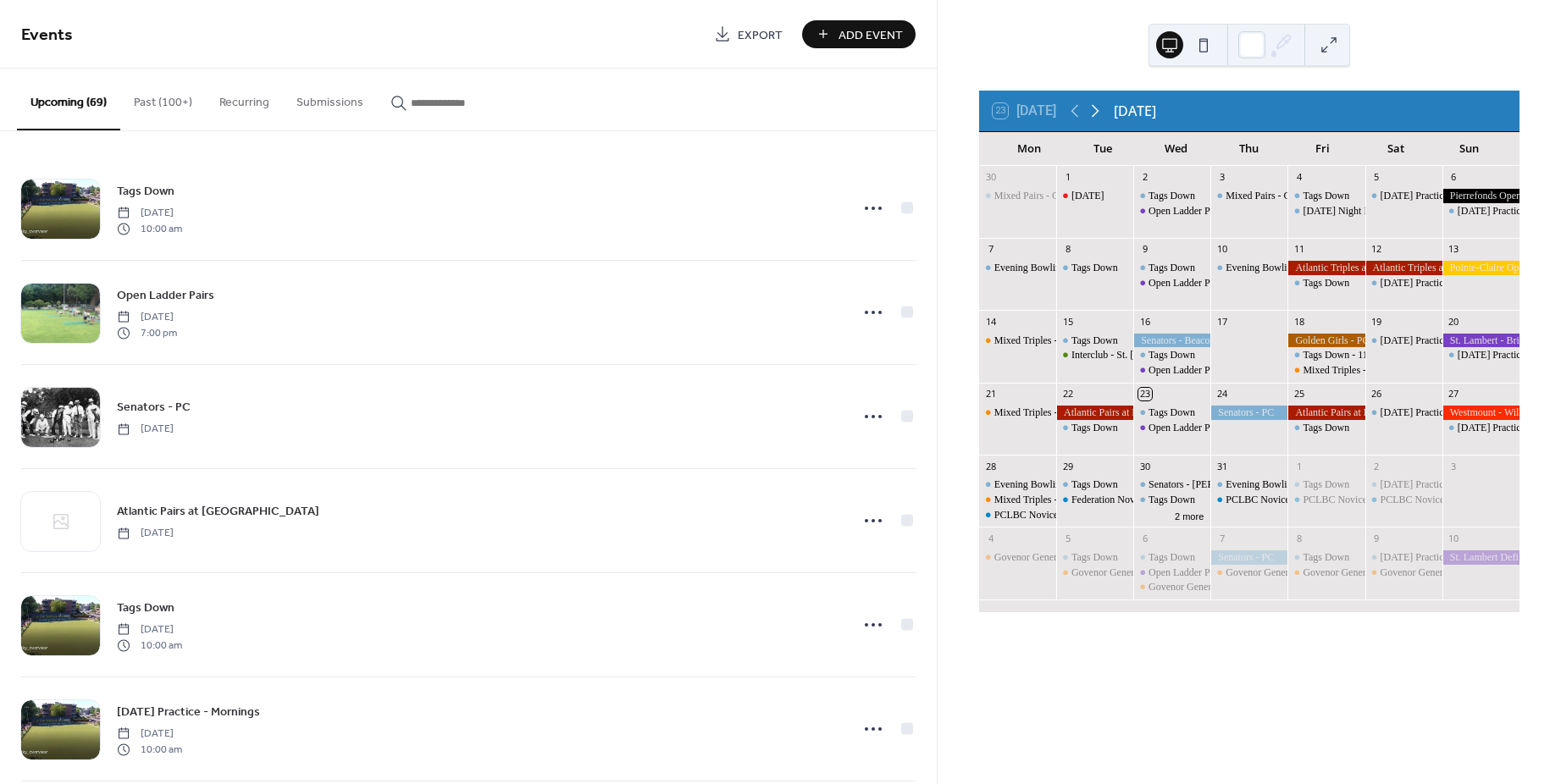 click 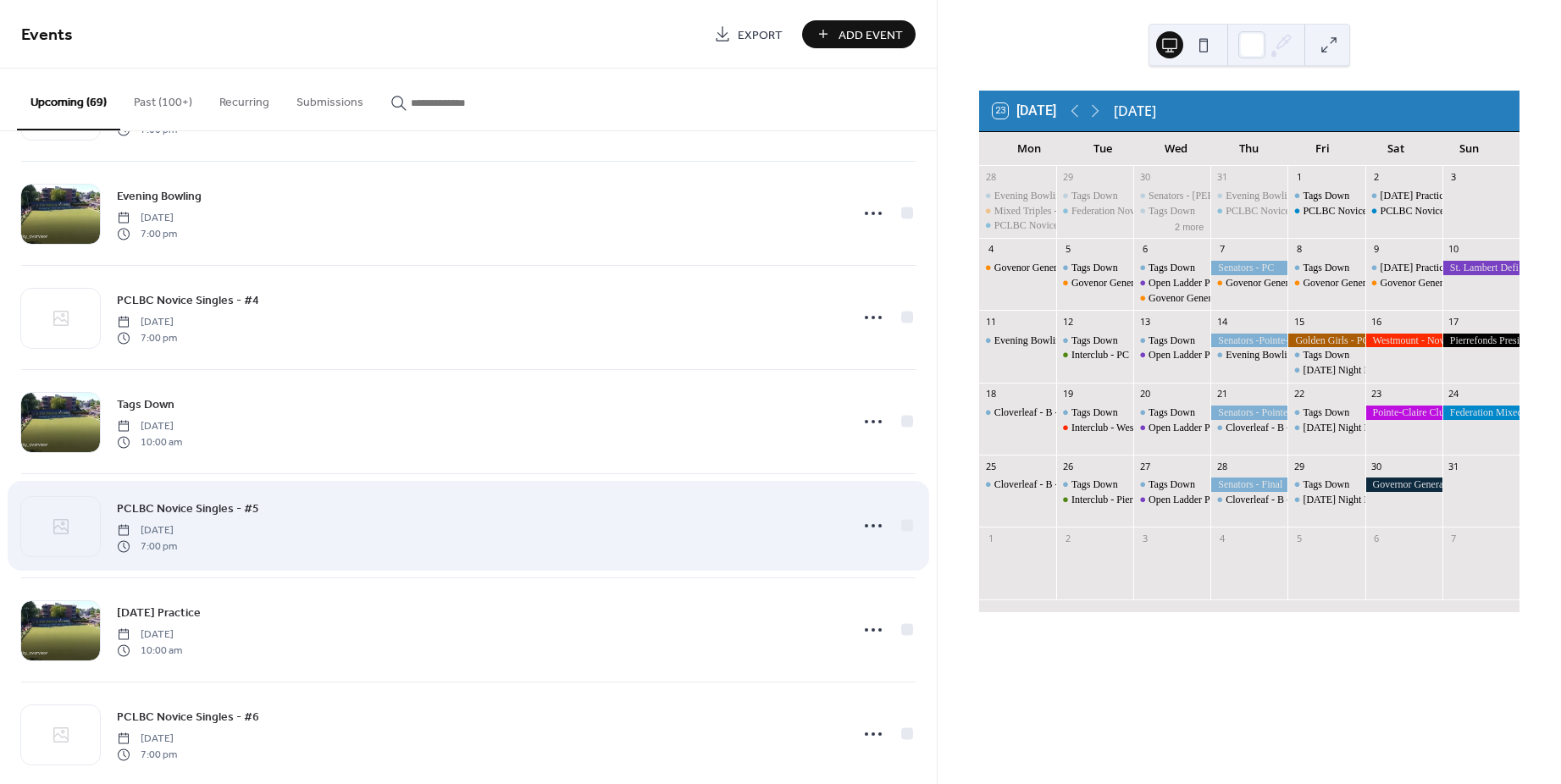 scroll, scrollTop: 1778, scrollLeft: 0, axis: vertical 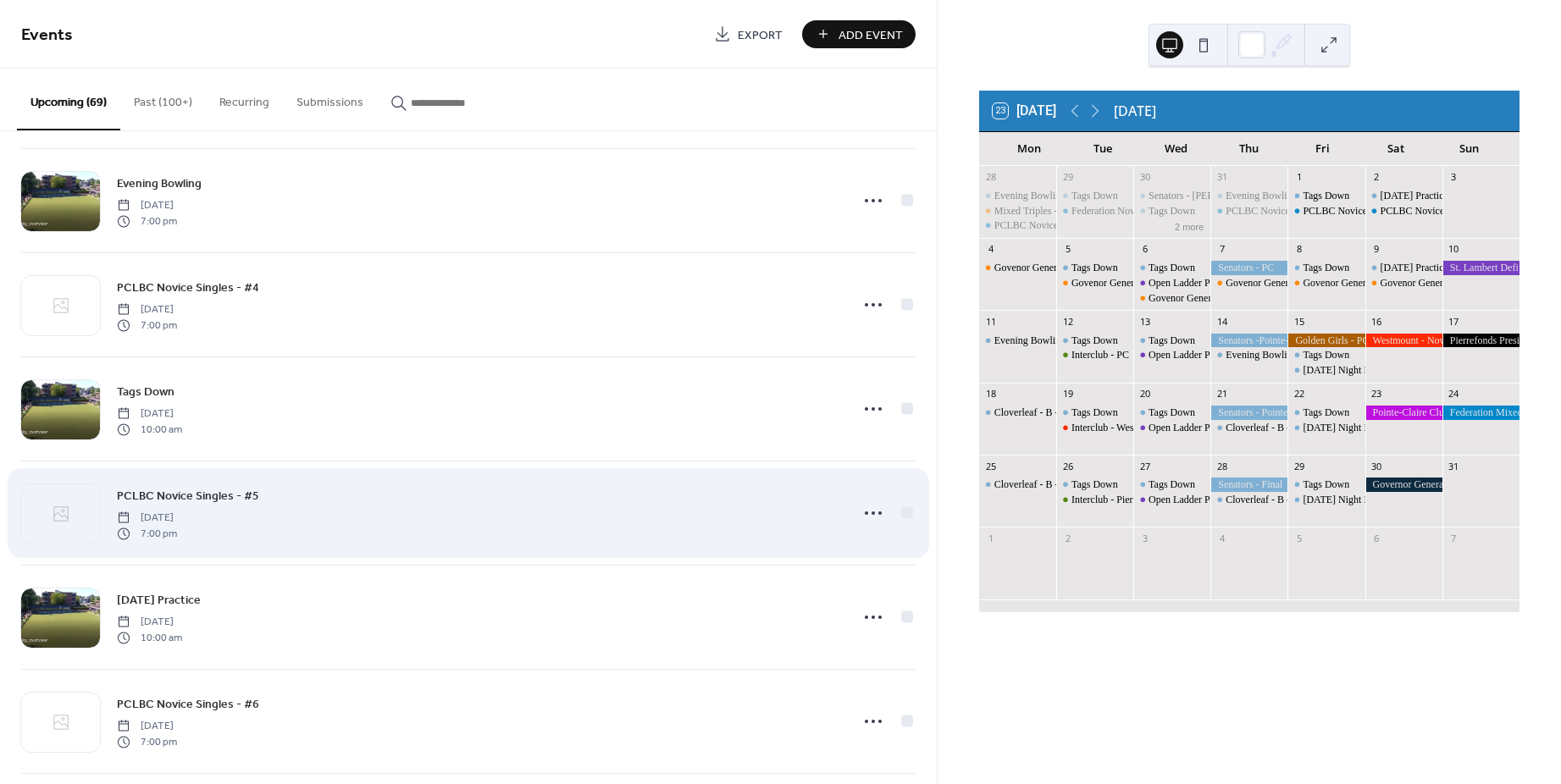 click on "PCLBC Novice Singles - #5" at bounding box center (188, 496) 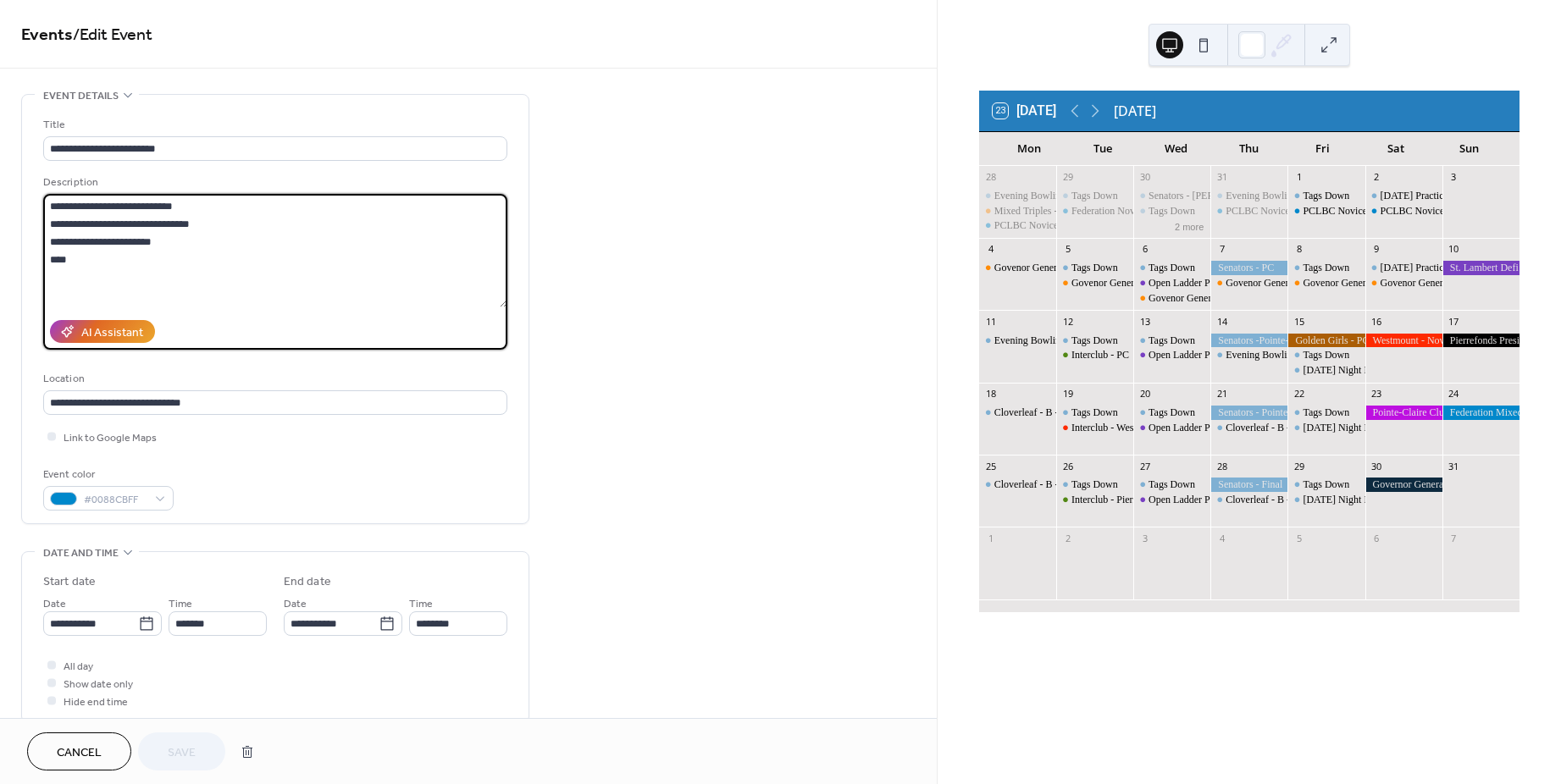 drag, startPoint x: 88, startPoint y: 260, endPoint x: -59, endPoint y: 158, distance: 178.92177 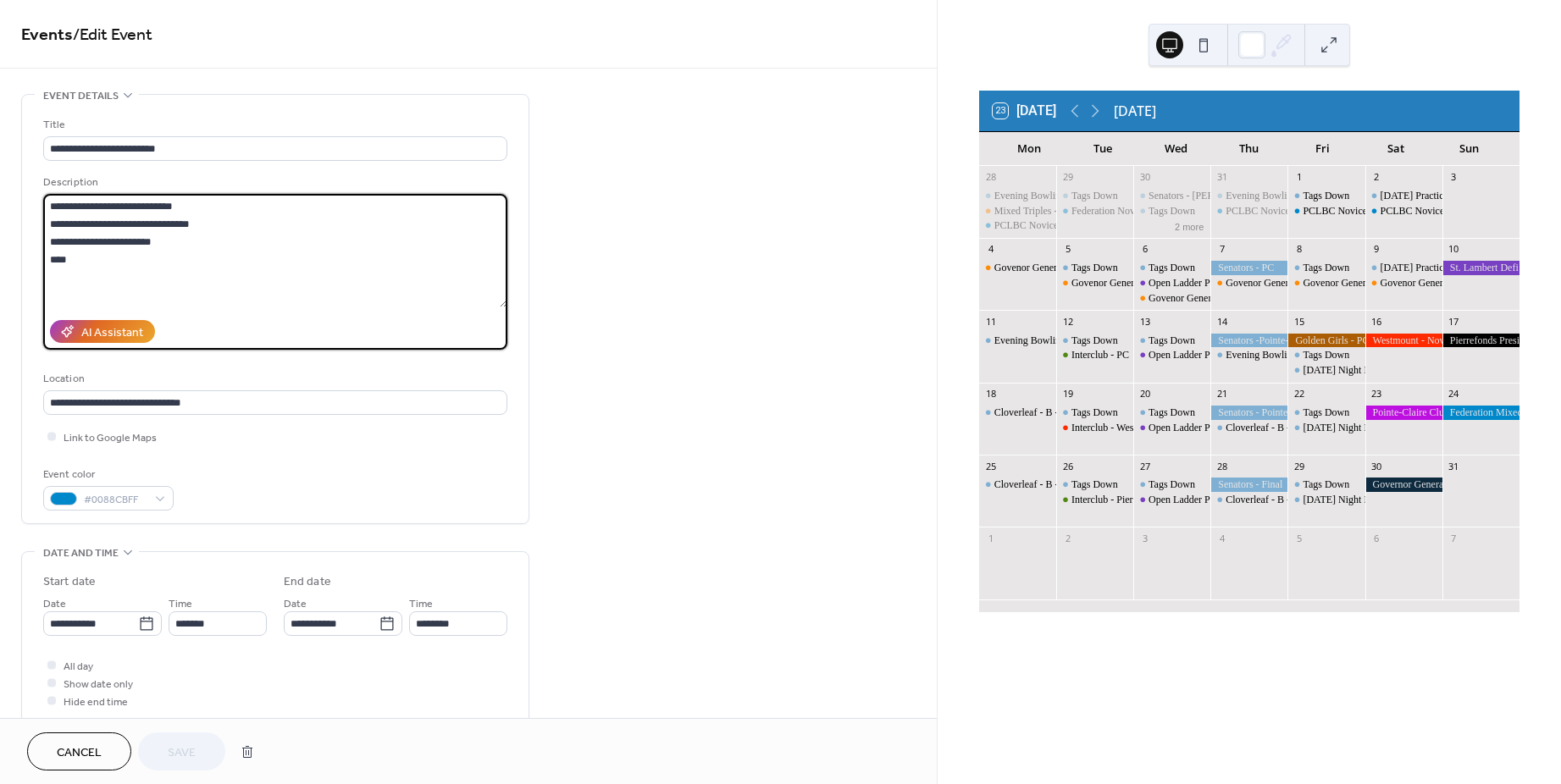 click on "**********" at bounding box center (780, 392) 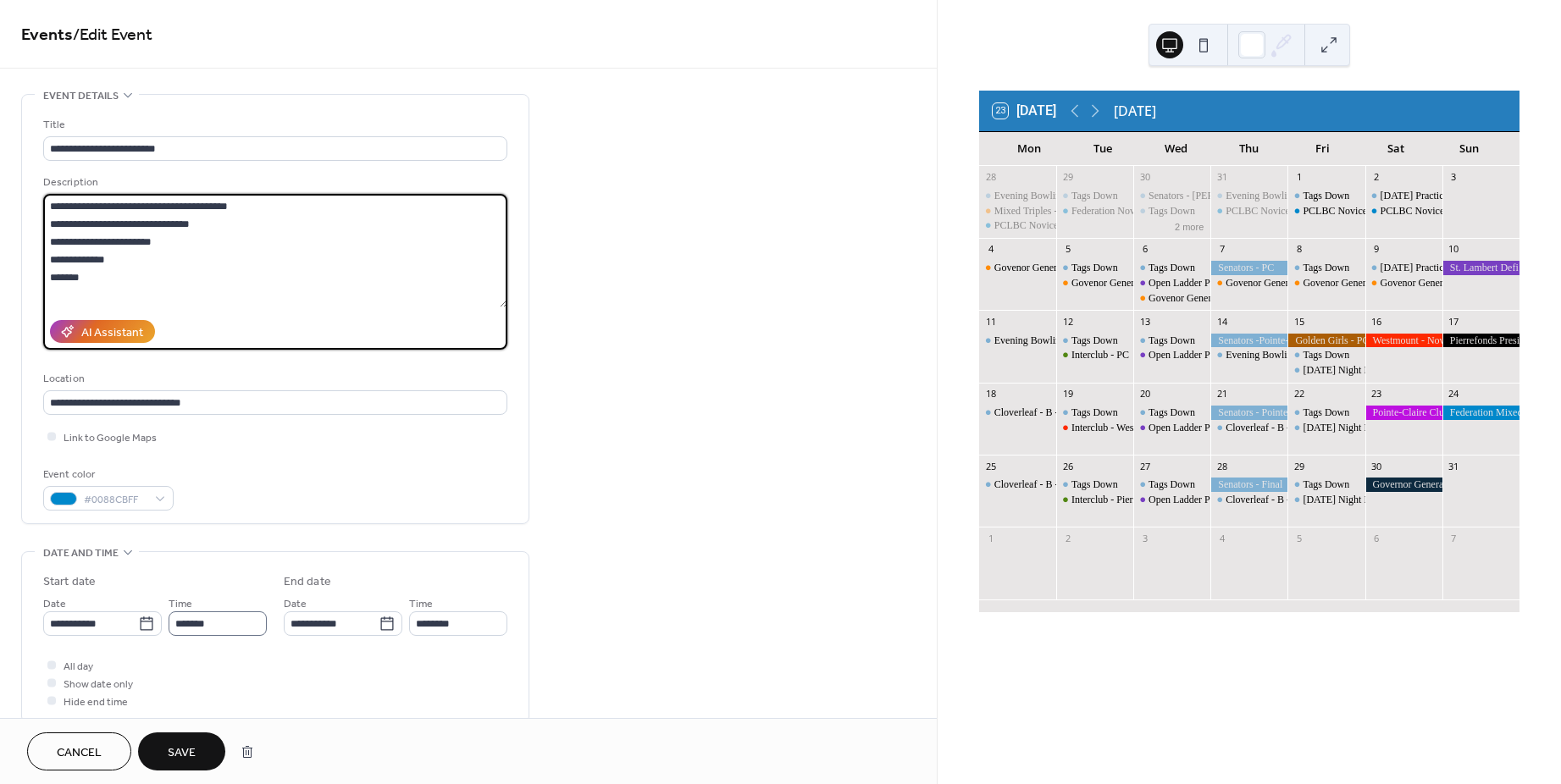 type on "**********" 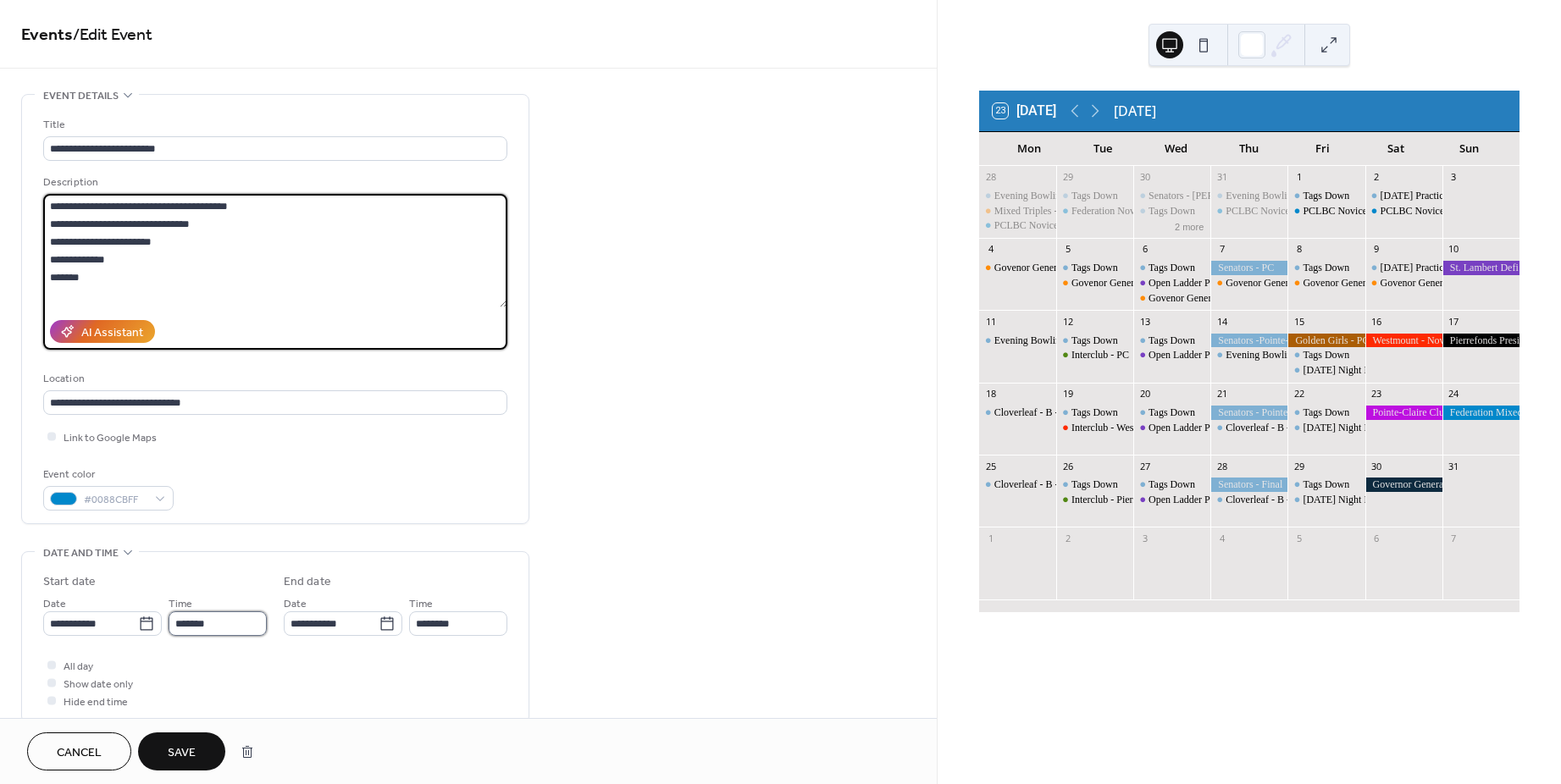 click on "*******" at bounding box center [218, 623] 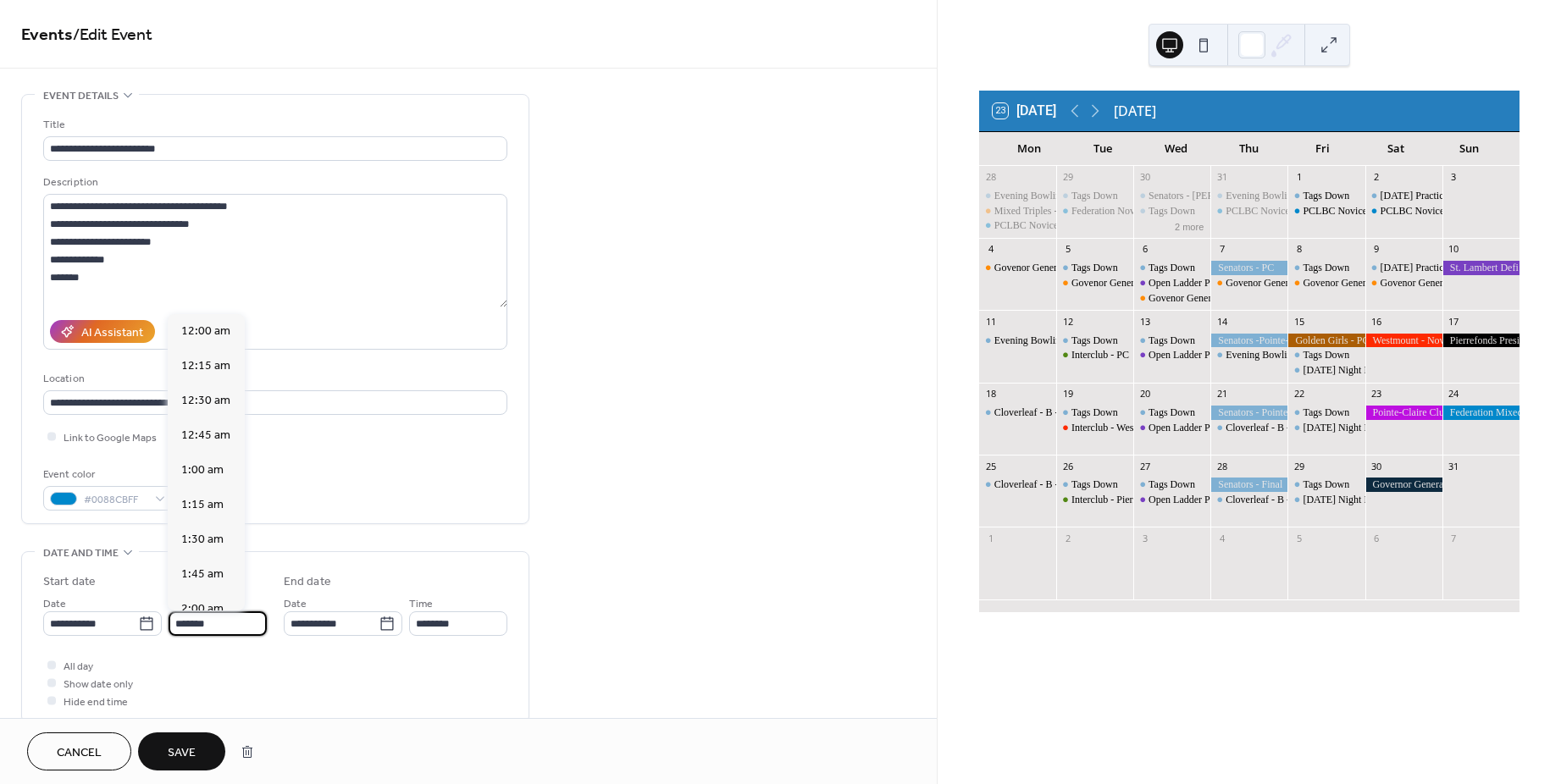 scroll, scrollTop: 2638, scrollLeft: 0, axis: vertical 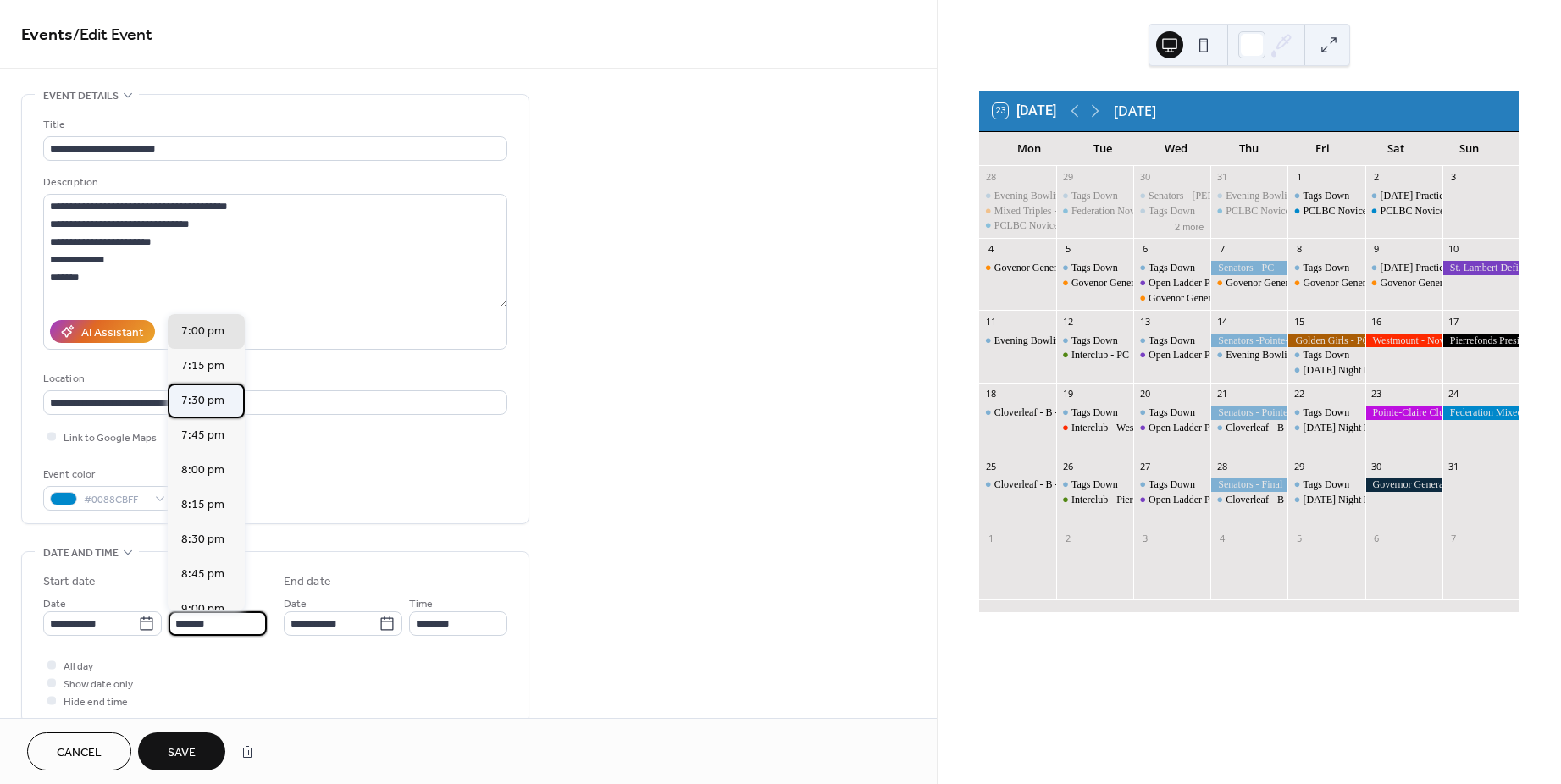 click on "7:30 pm" at bounding box center (202, 400) 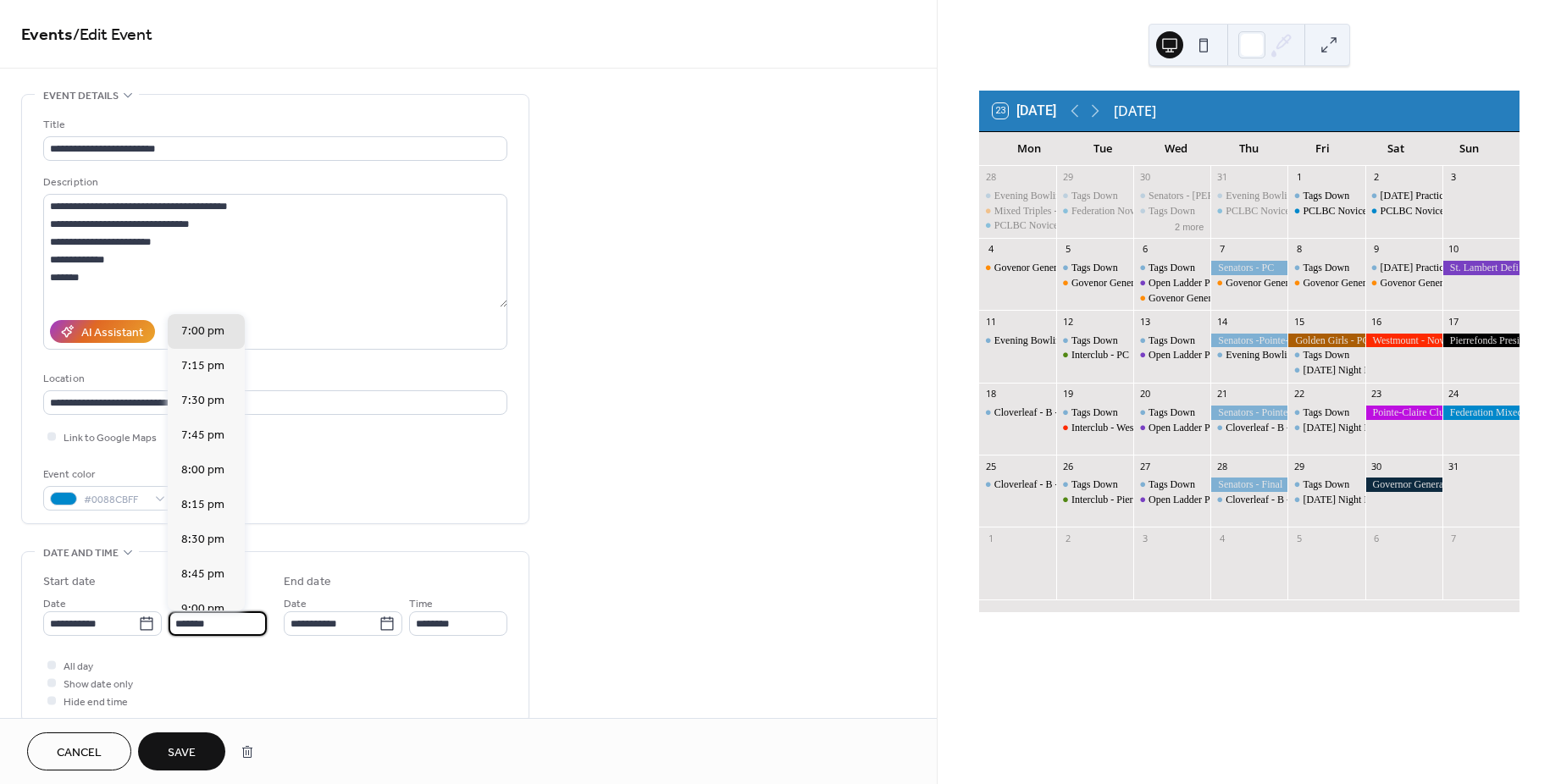type on "*******" 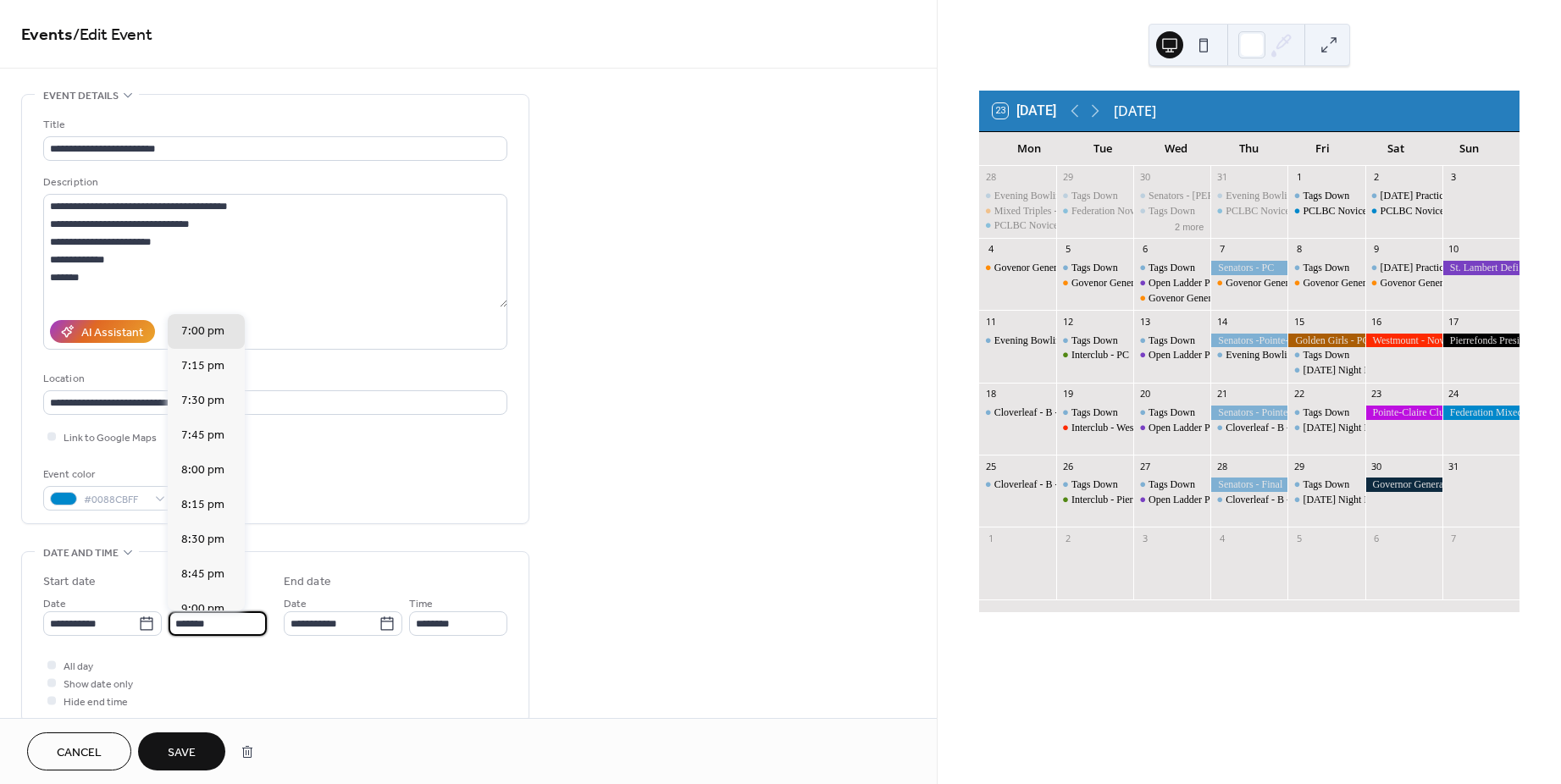 type on "********" 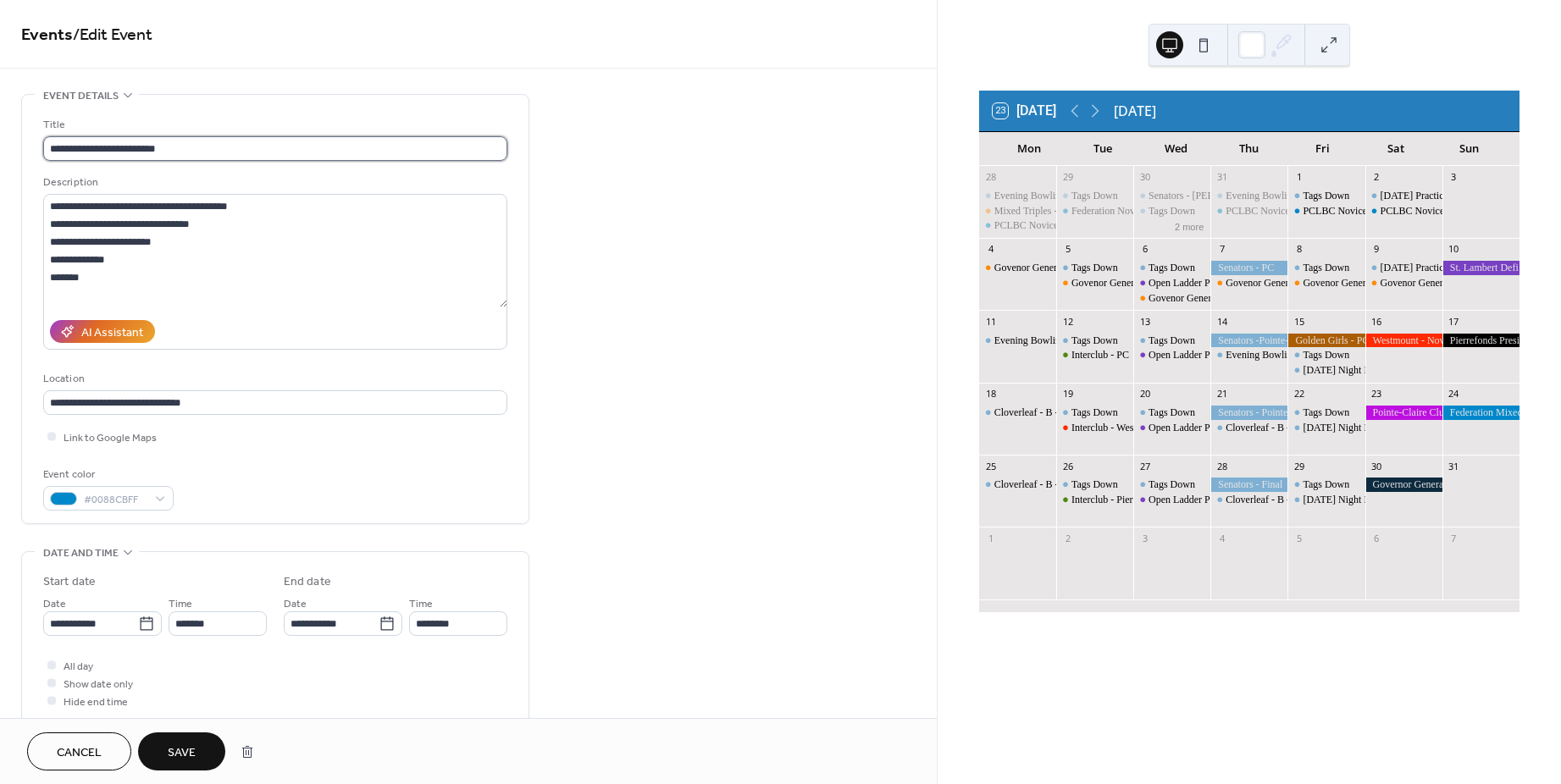drag, startPoint x: 180, startPoint y: 144, endPoint x: 223, endPoint y: 156, distance: 44.64303 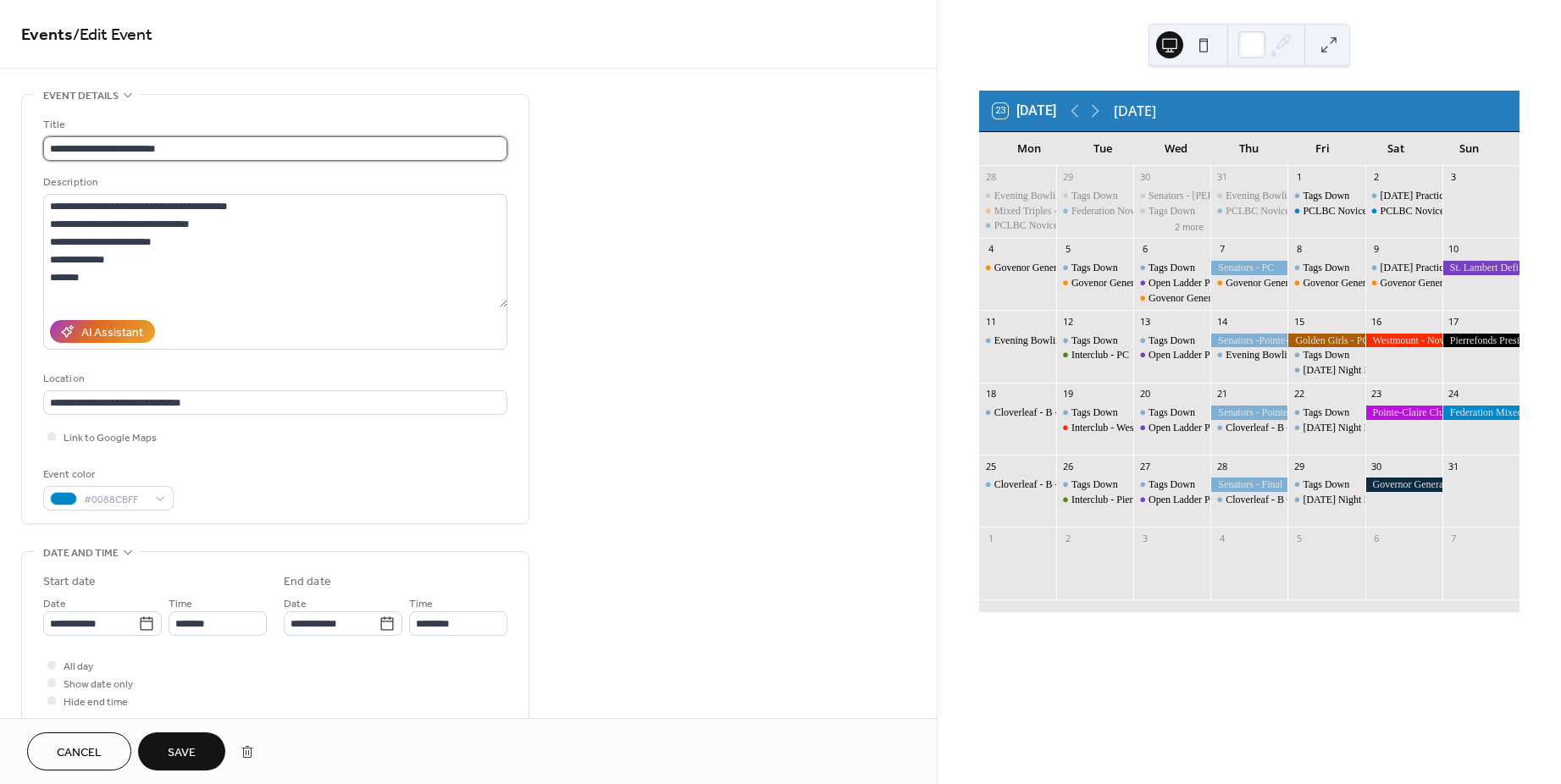 click on "**********" at bounding box center [275, 148] 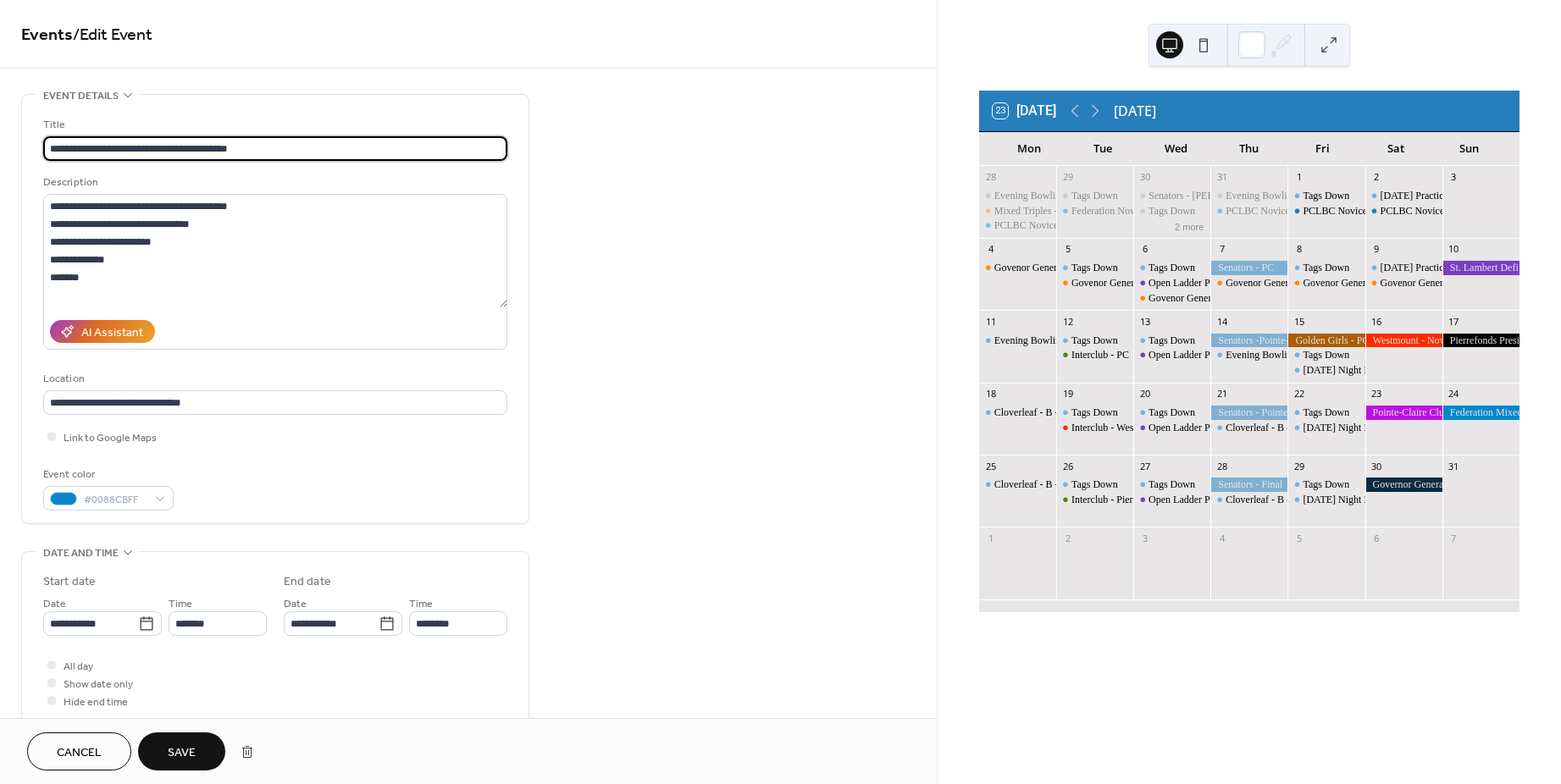 type on "**********" 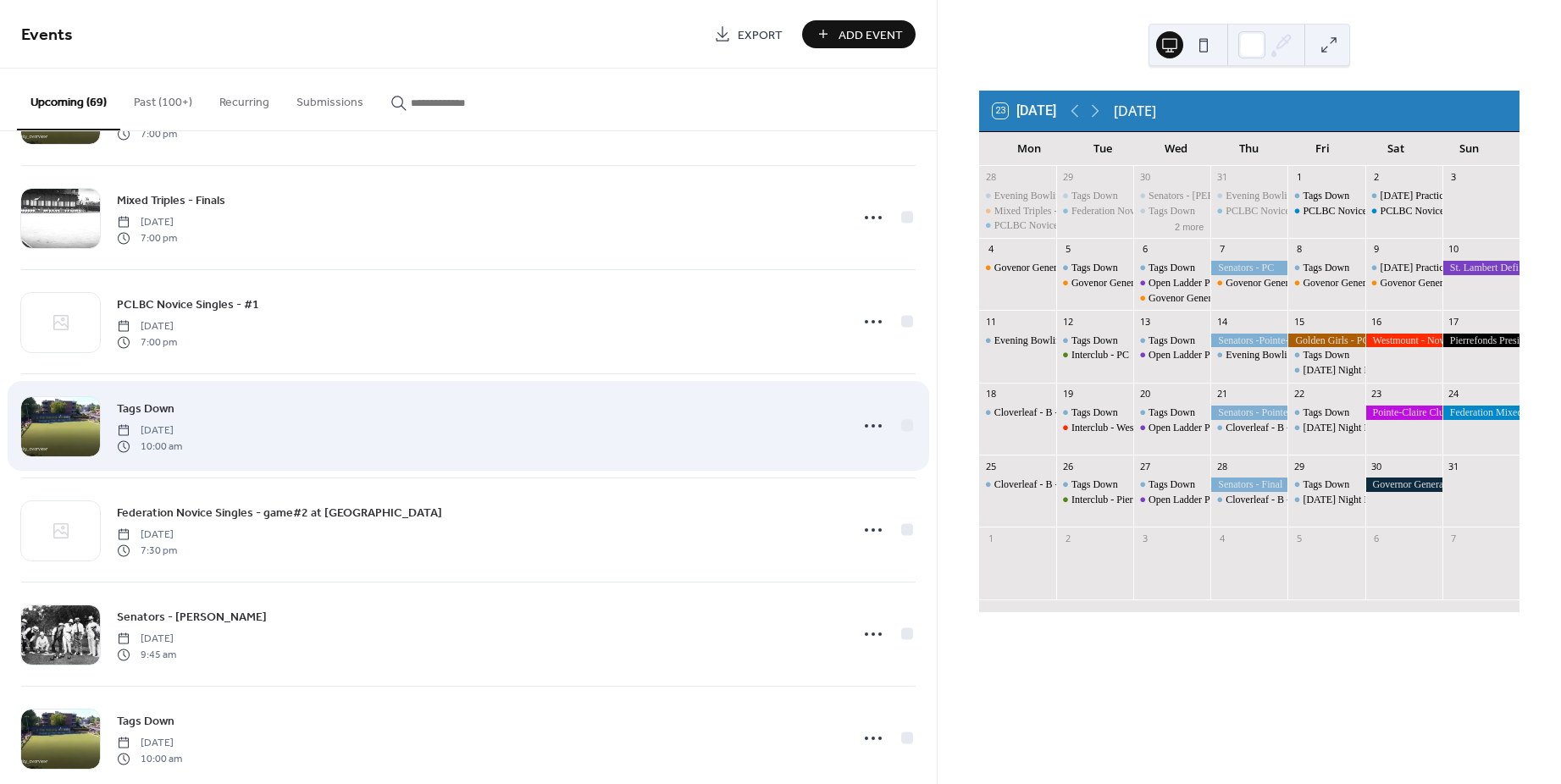 scroll, scrollTop: 931, scrollLeft: 0, axis: vertical 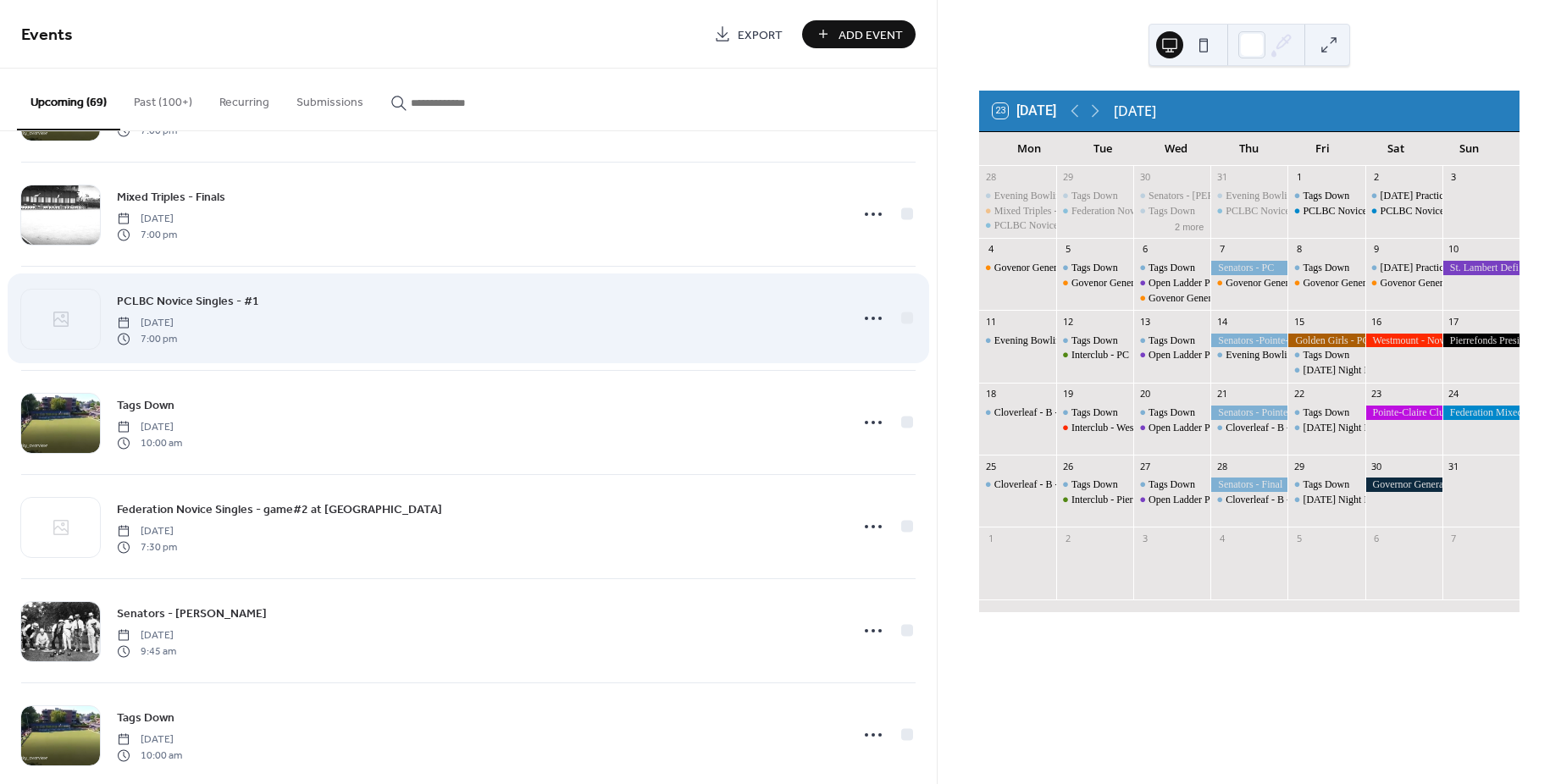 click on "PCLBC Novice Singles - #1" at bounding box center (188, 301) 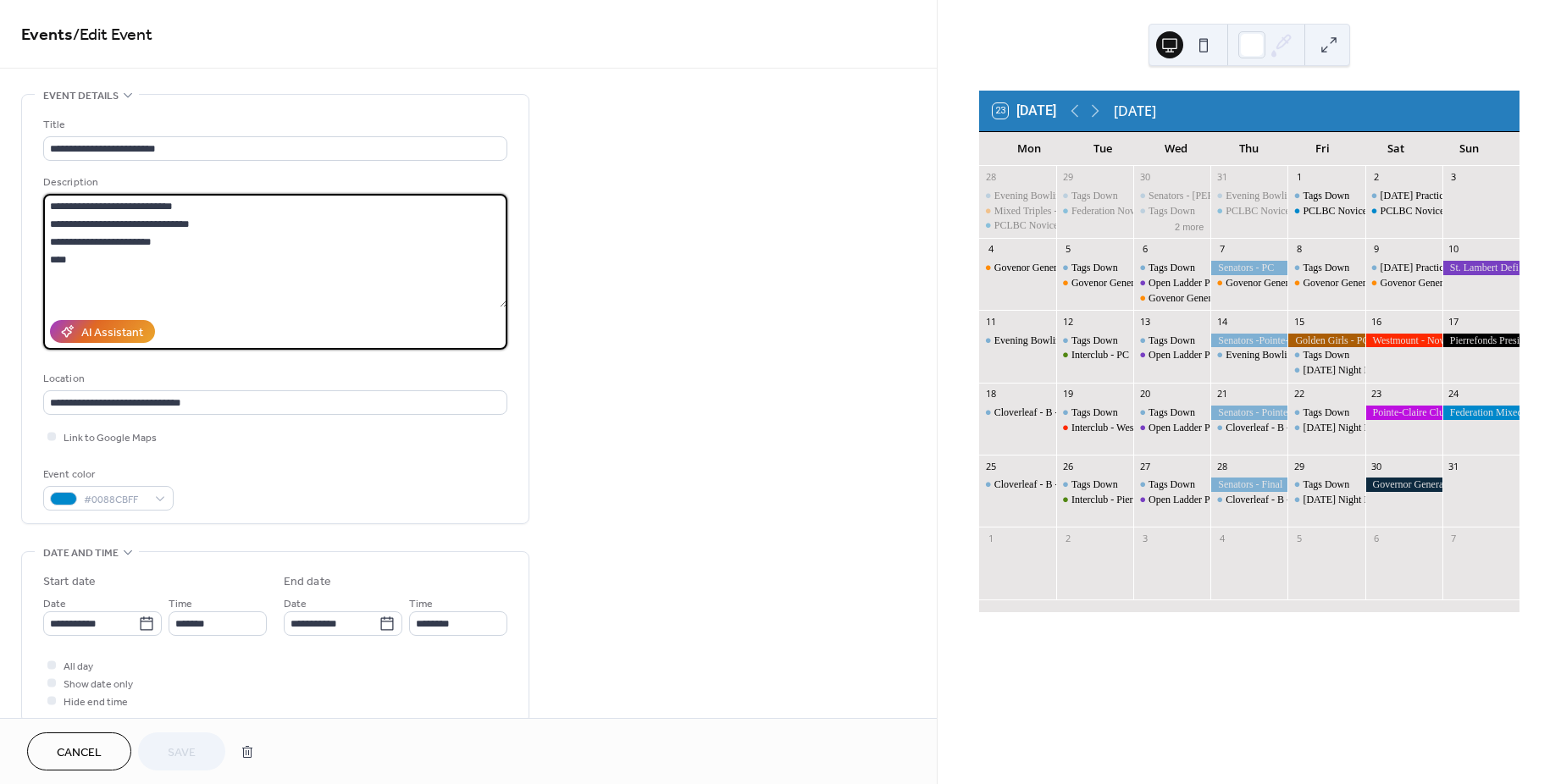 drag, startPoint x: 108, startPoint y: 202, endPoint x: -17, endPoint y: 181, distance: 126.75173 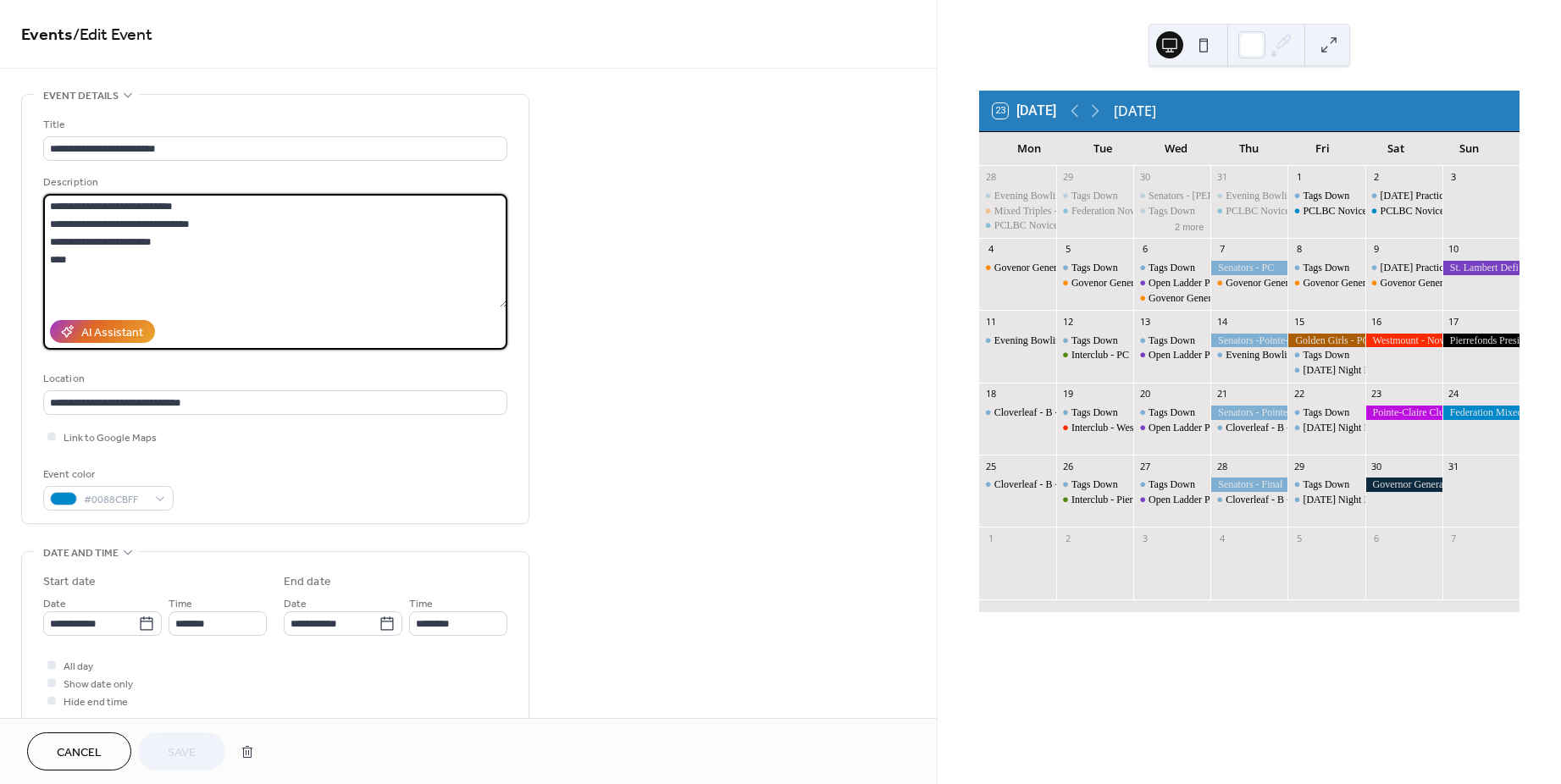 click on "**********" at bounding box center [780, 392] 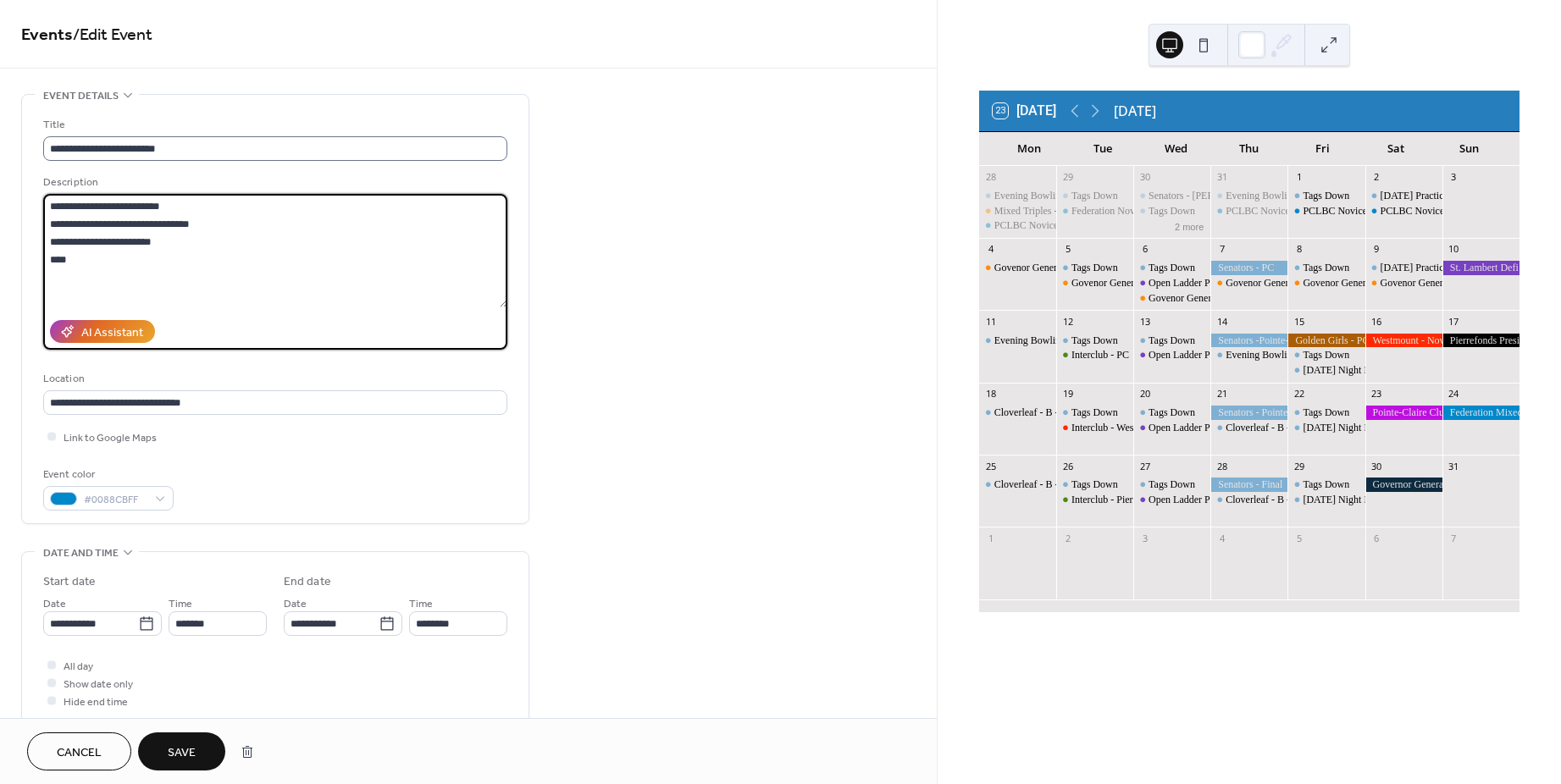 type on "**********" 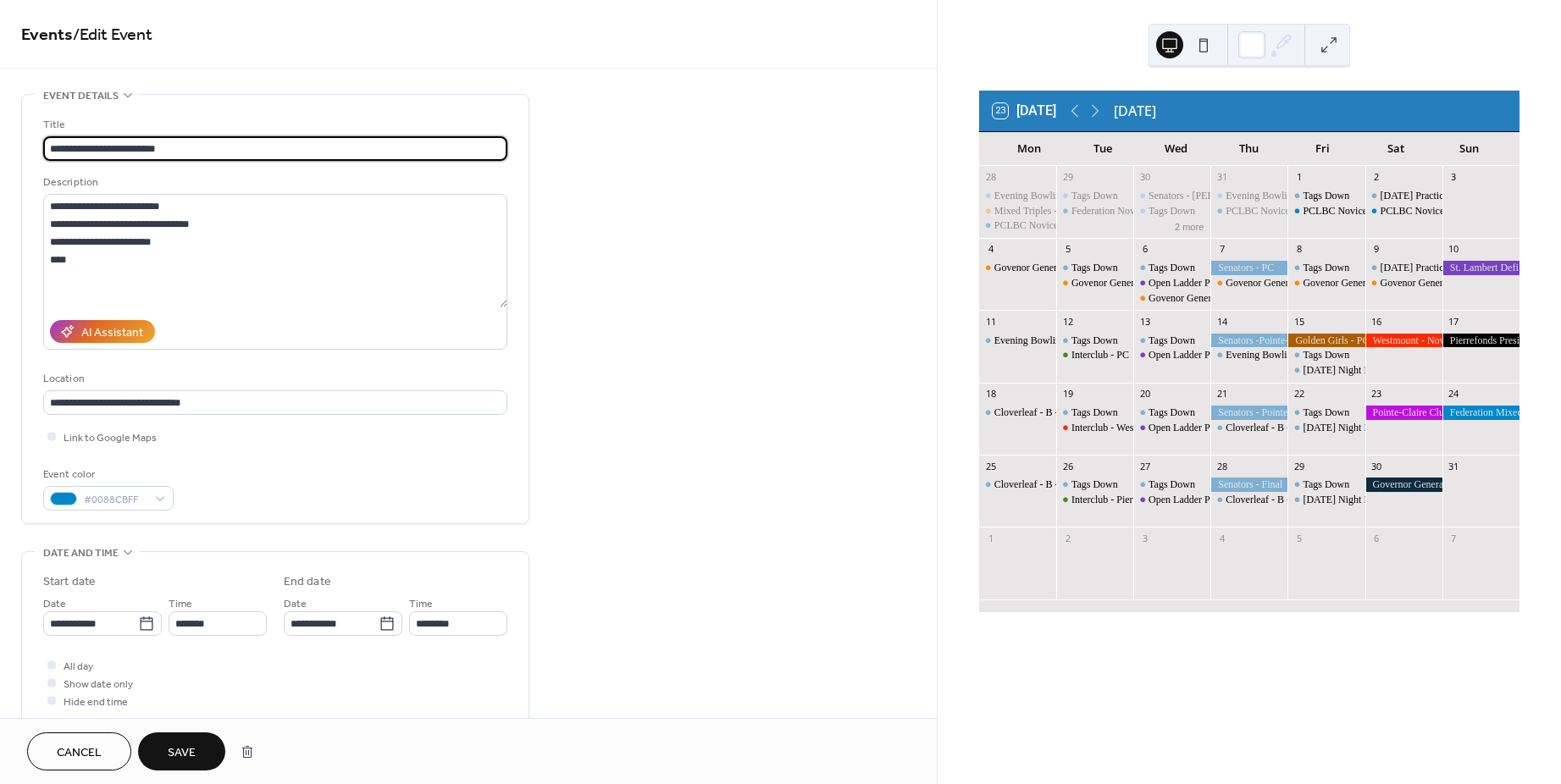 drag, startPoint x: 78, startPoint y: 144, endPoint x: -19, endPoint y: 141, distance: 97.04638 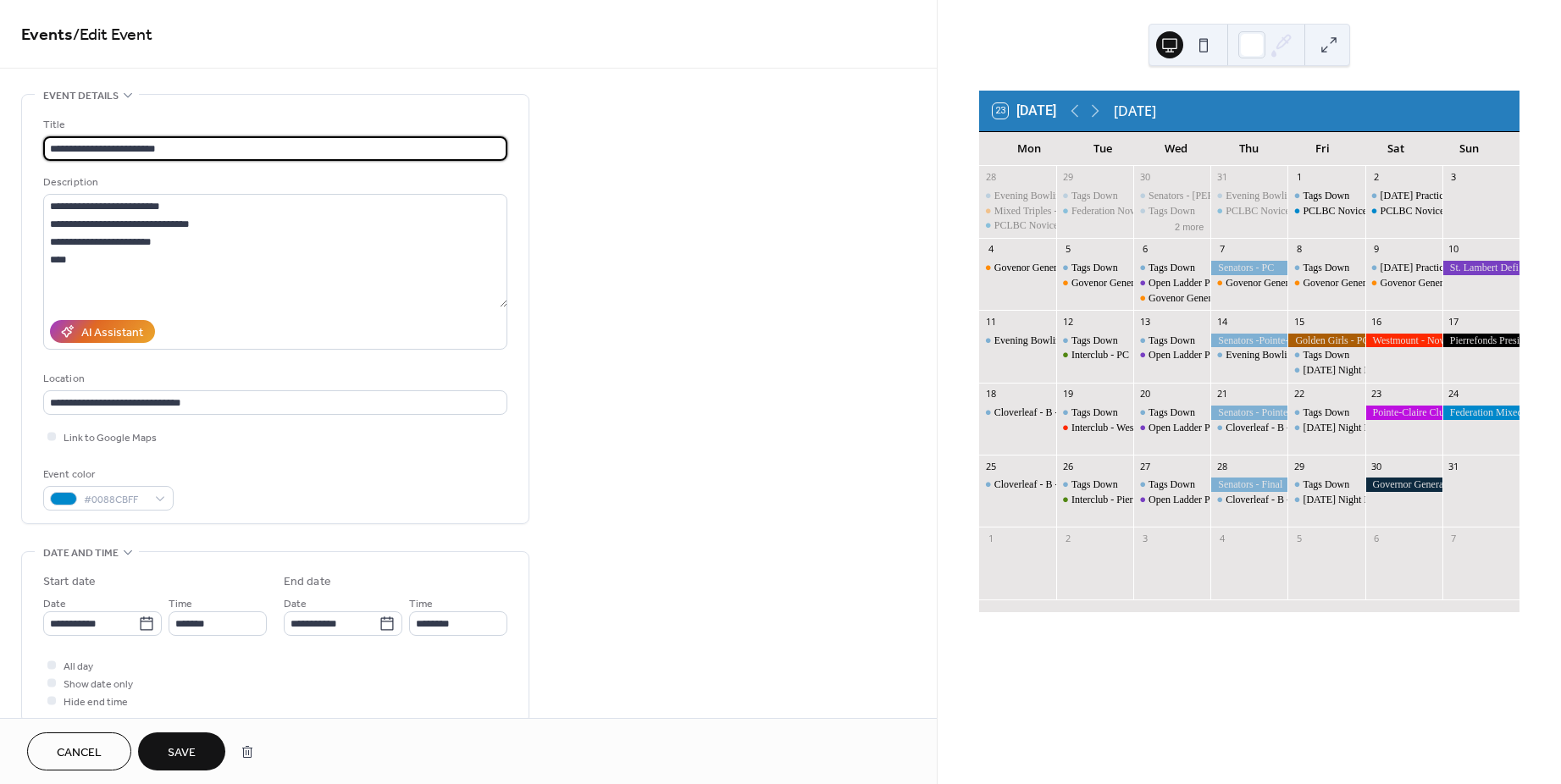 click on "**********" at bounding box center [780, 392] 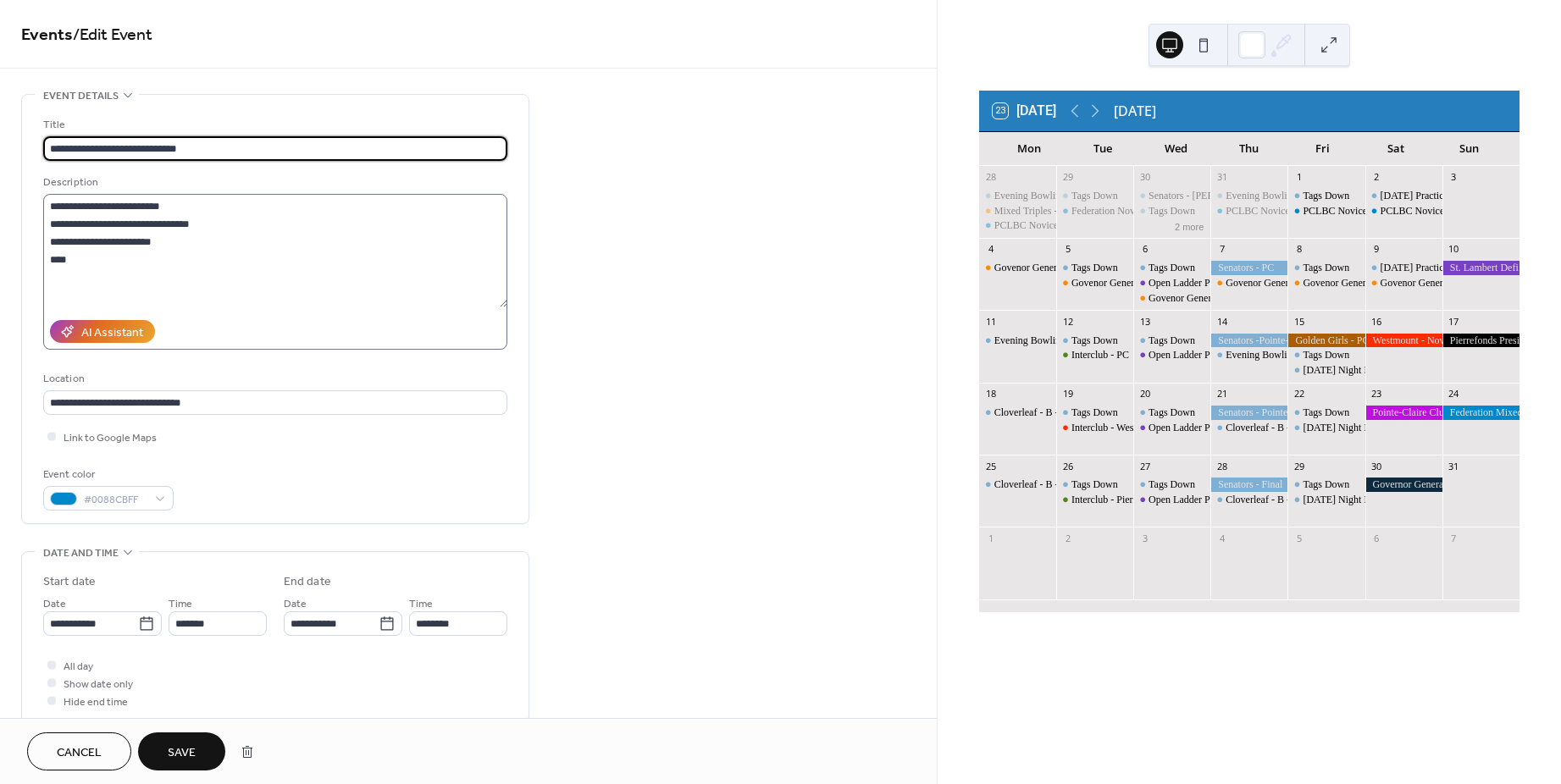 type on "**********" 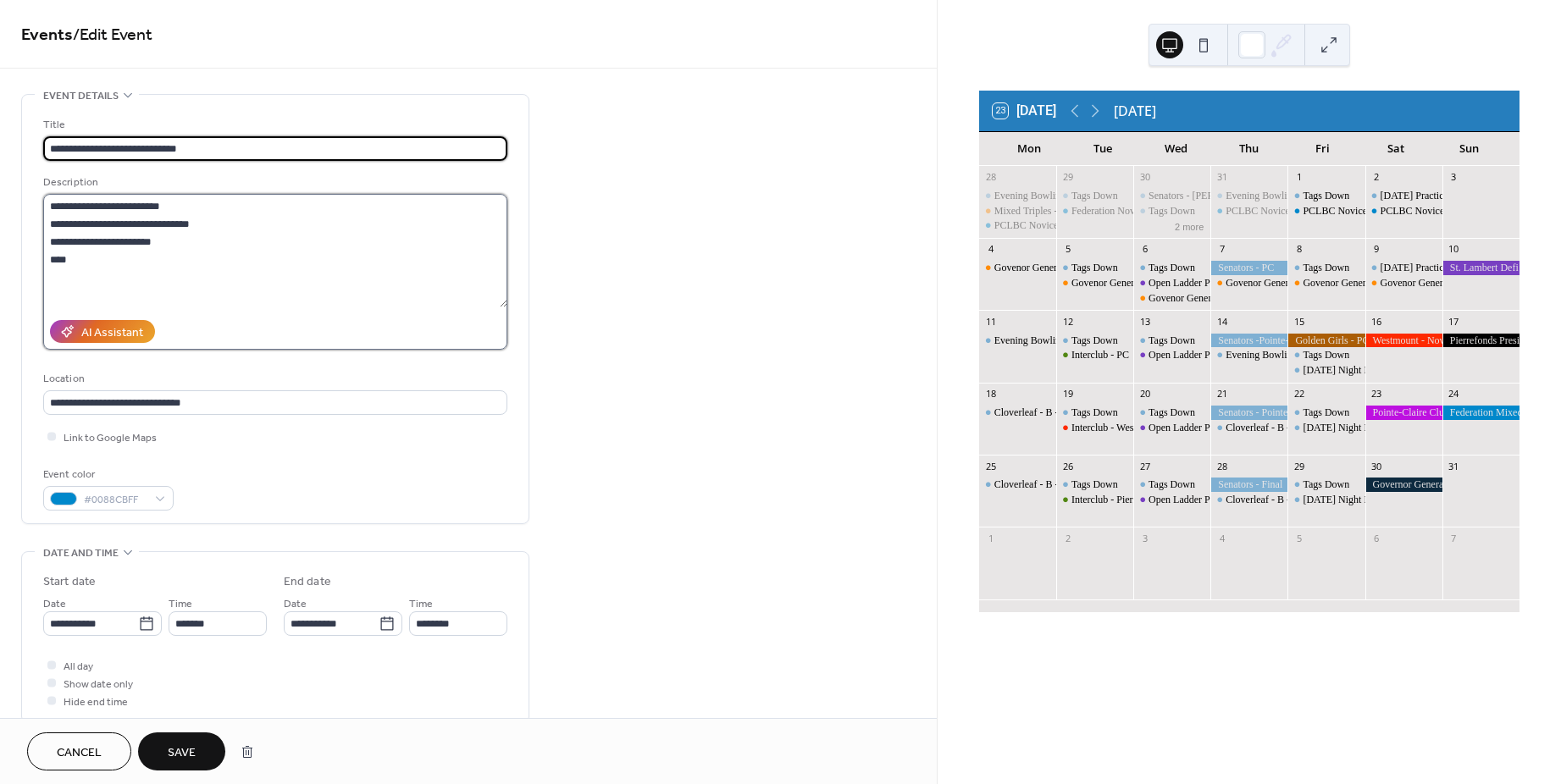 click on "**********" at bounding box center (275, 251) 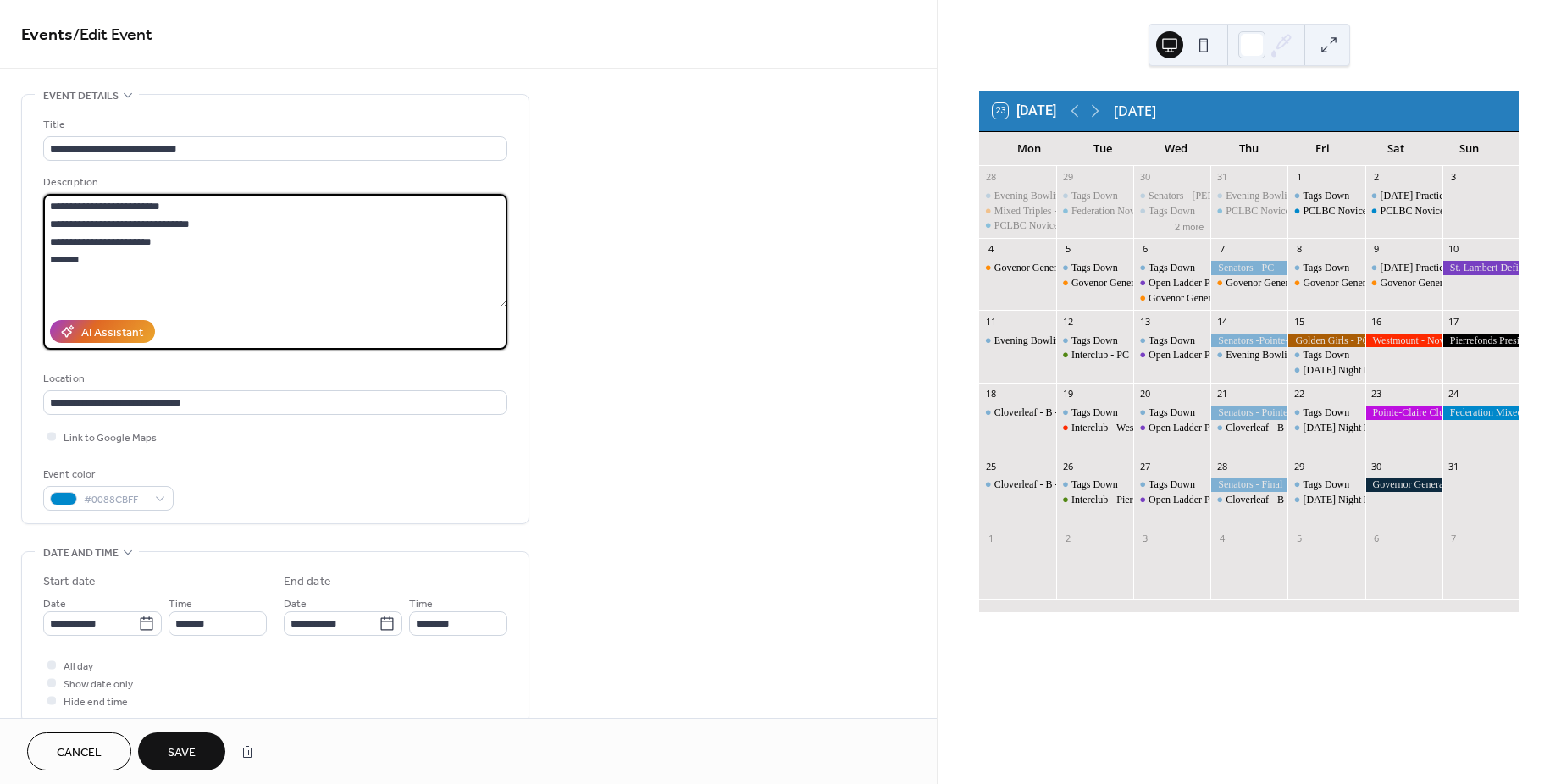drag, startPoint x: 88, startPoint y: 257, endPoint x: 99, endPoint y: 266, distance: 14.21267 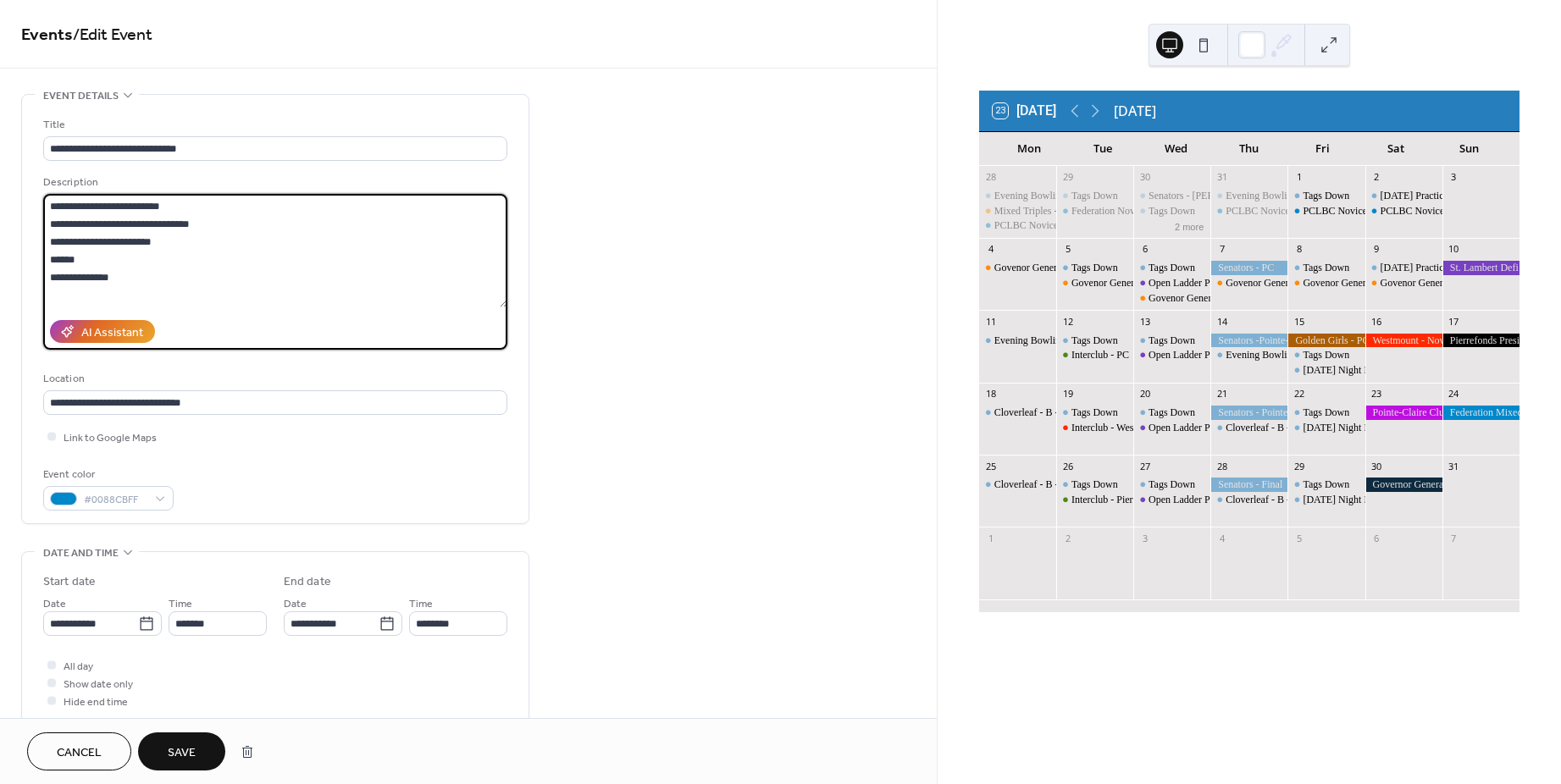 drag, startPoint x: 124, startPoint y: 276, endPoint x: 4, endPoint y: 192, distance: 146.47867 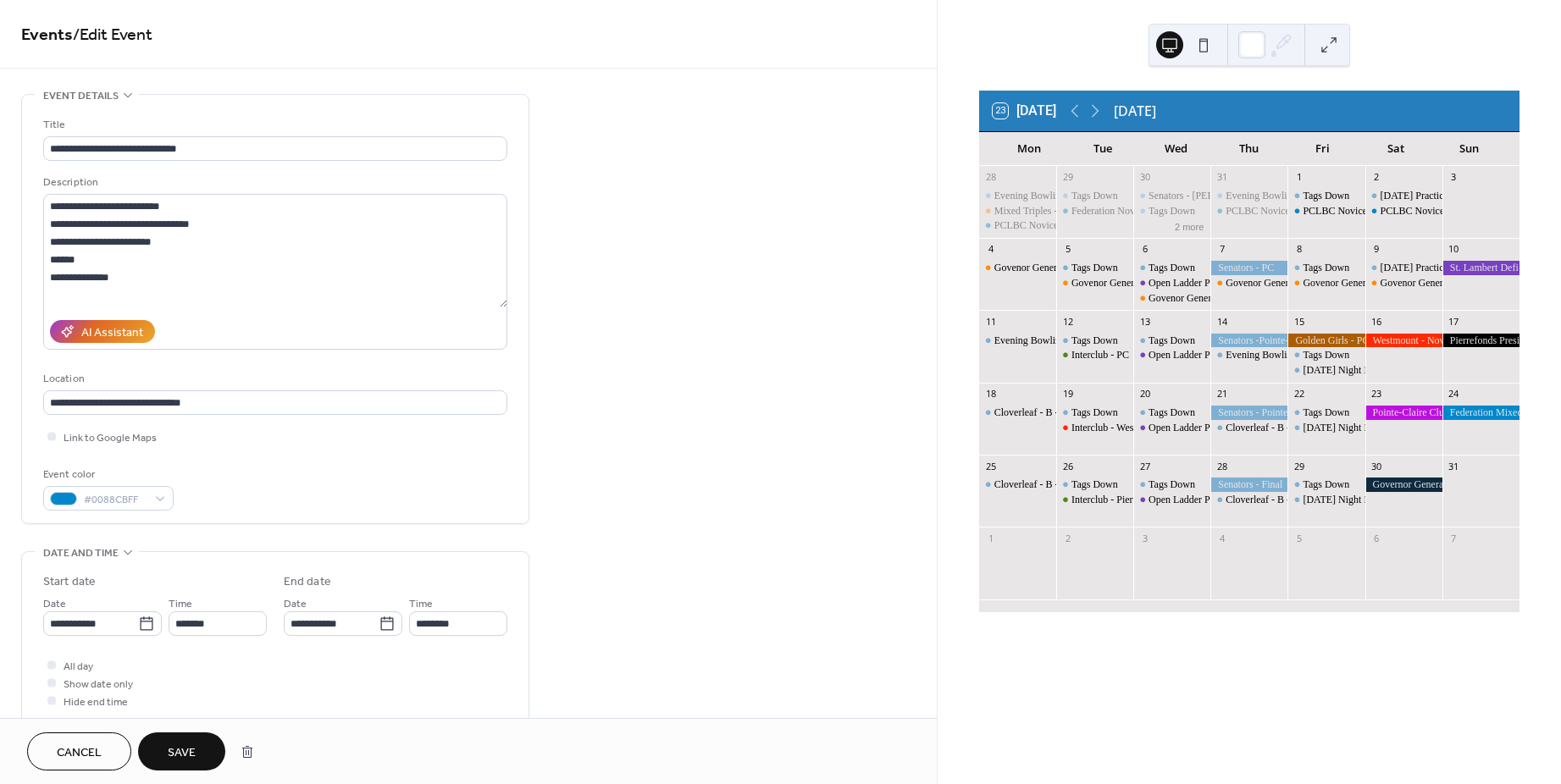 click on "**********" at bounding box center [275, 309] 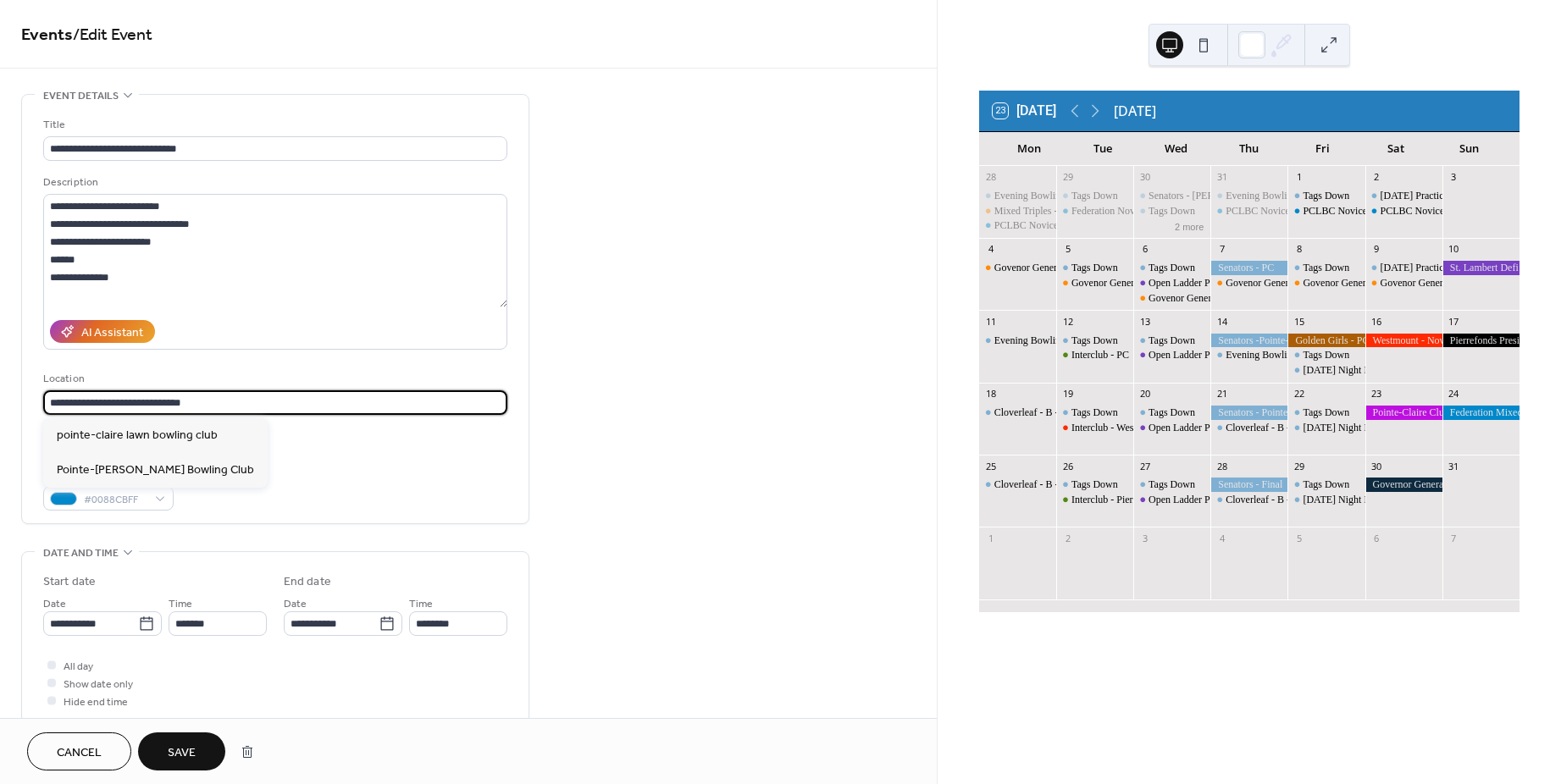 drag, startPoint x: 217, startPoint y: 400, endPoint x: 446, endPoint y: 474, distance: 240.65951 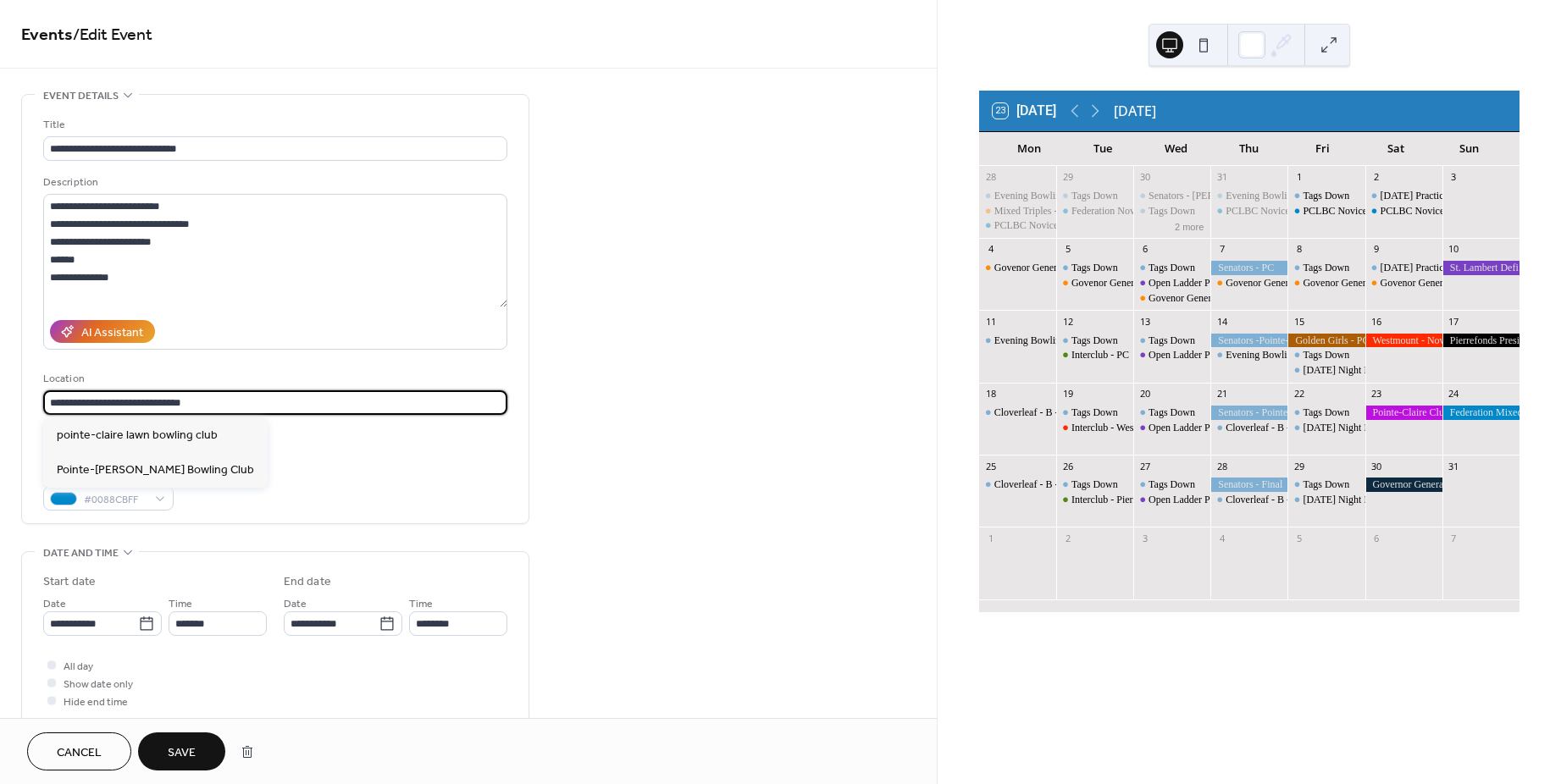 click on "**********" at bounding box center (780, 392) 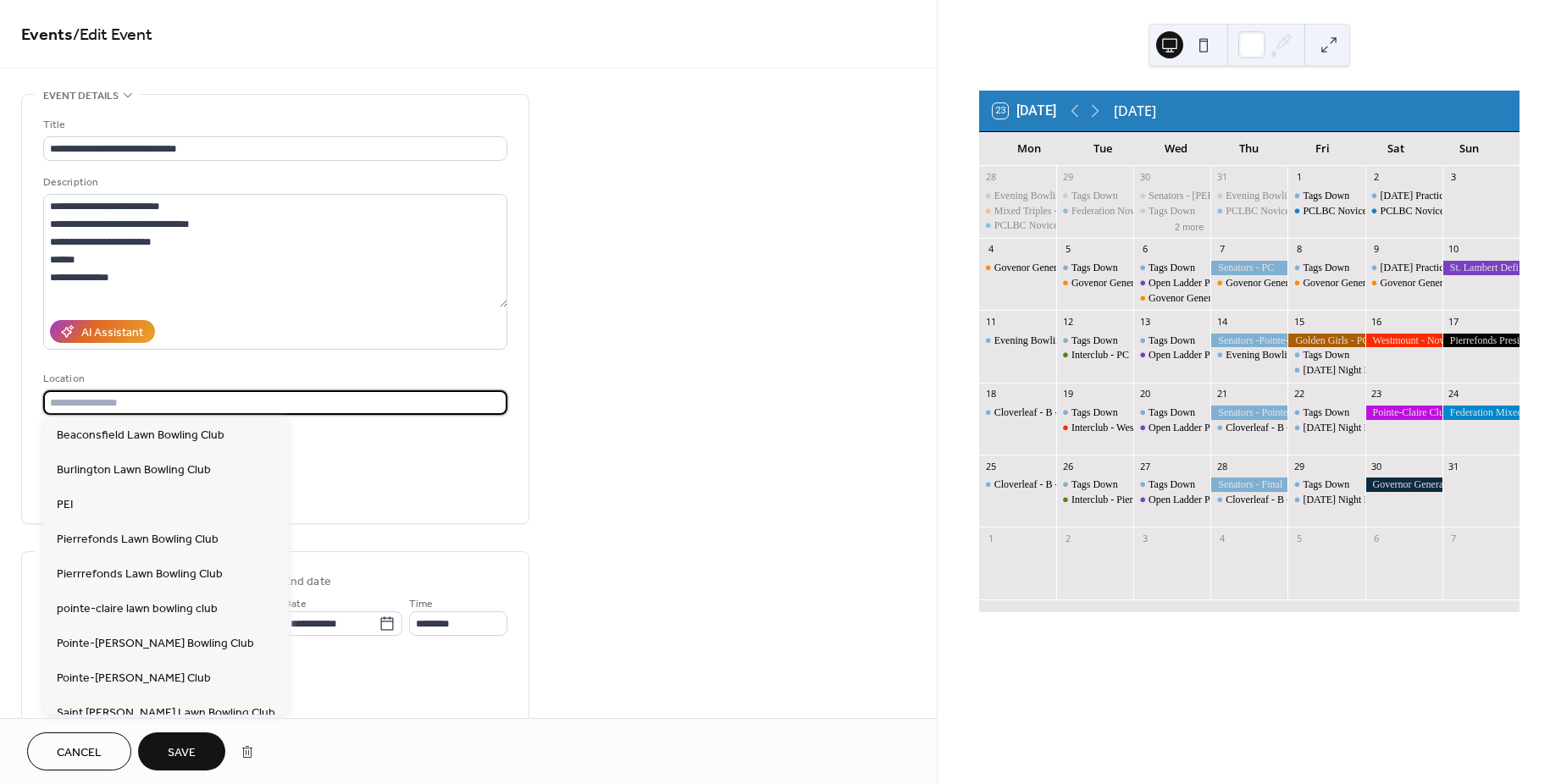 type 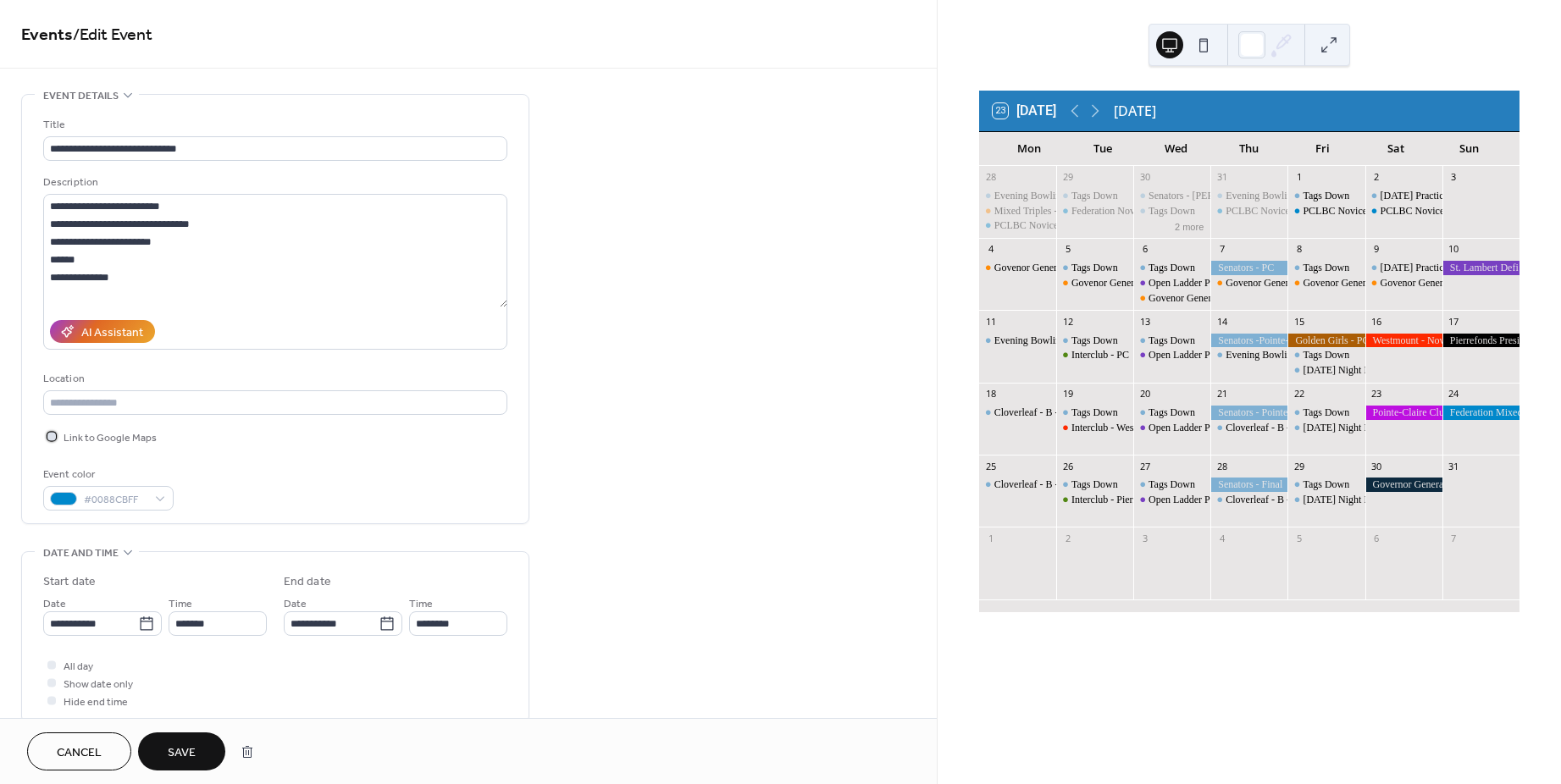 click at bounding box center (52, 436) 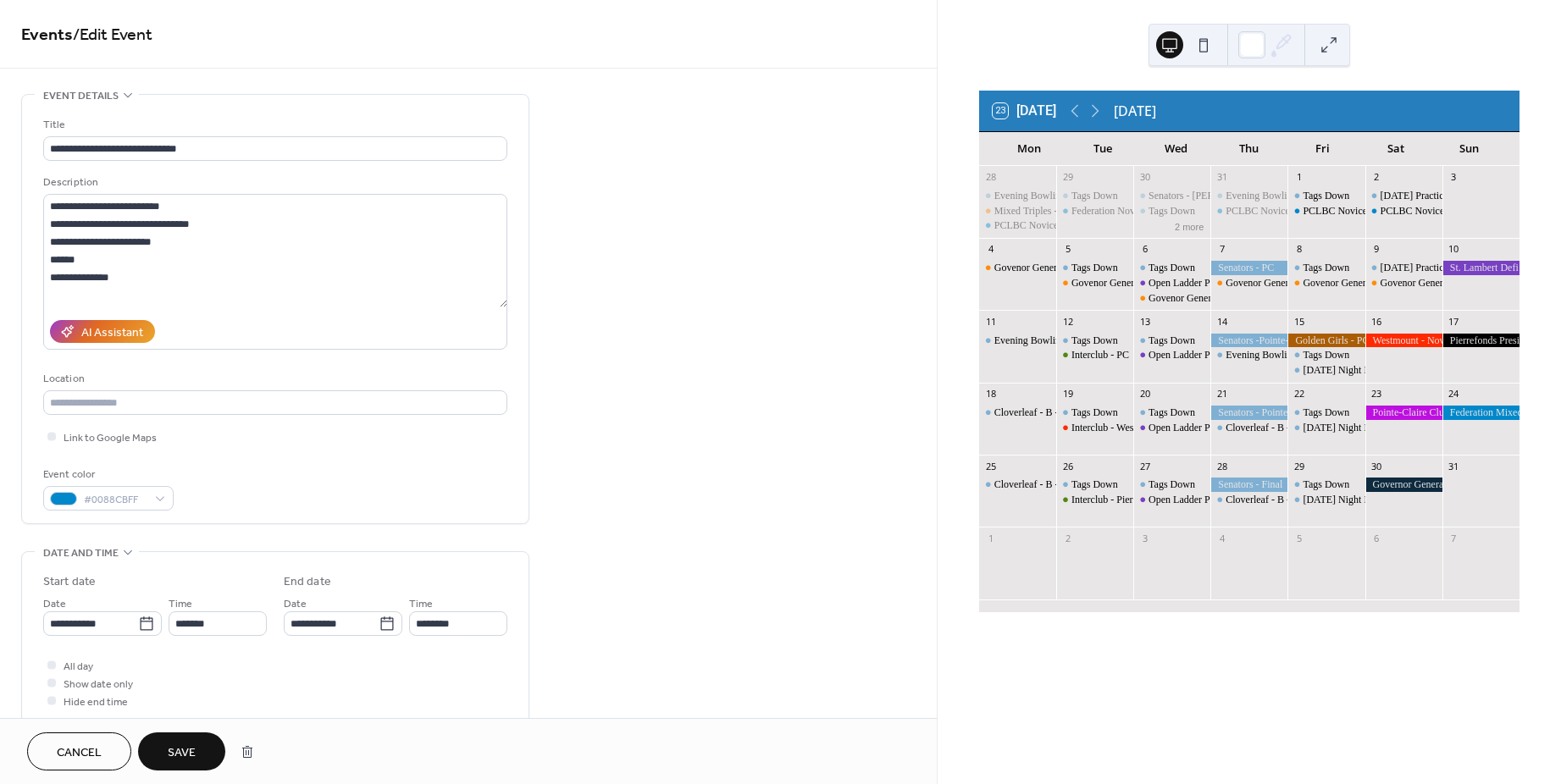 click on "Save" at bounding box center (181, 753) 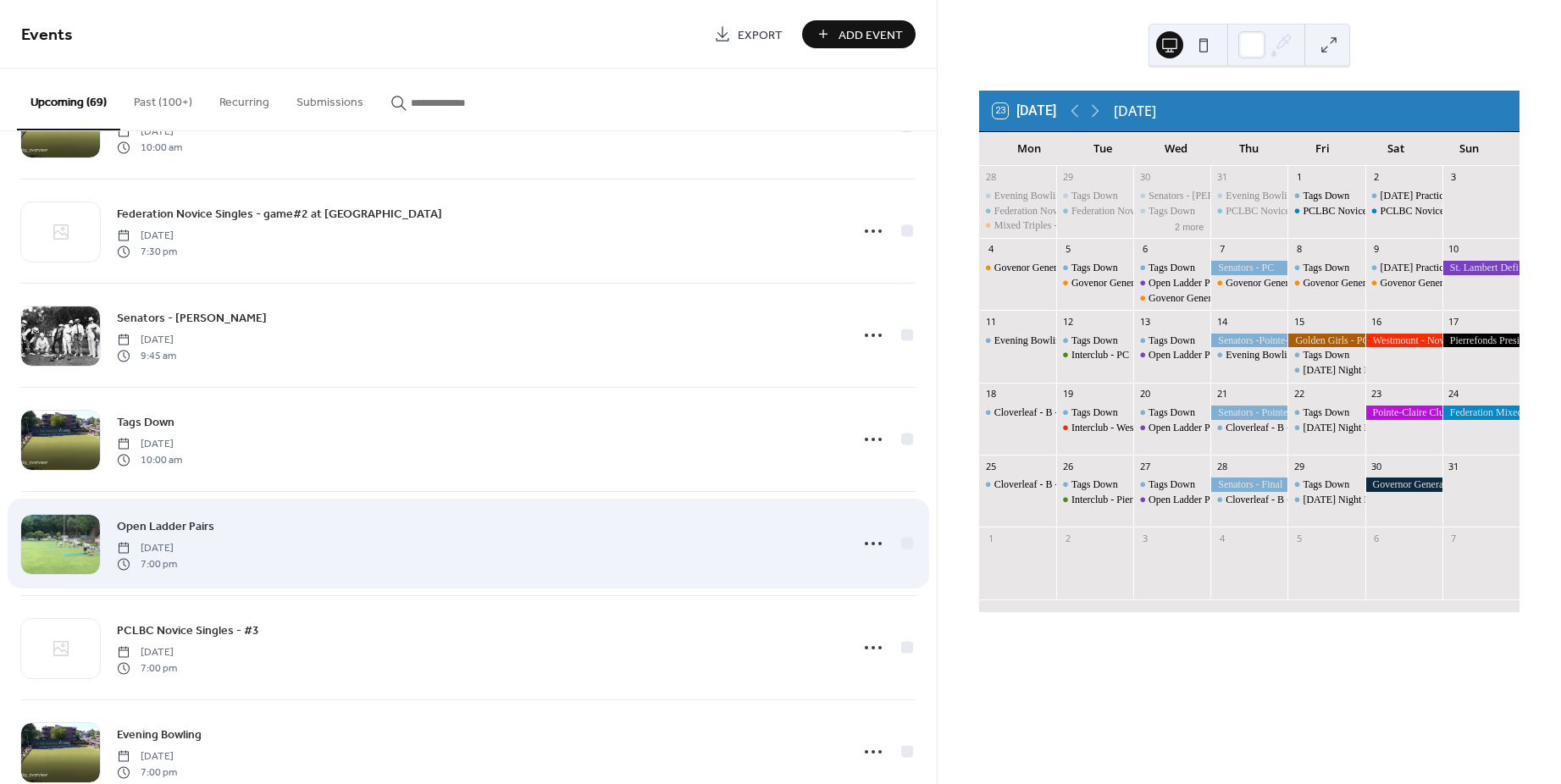 scroll, scrollTop: 1355, scrollLeft: 0, axis: vertical 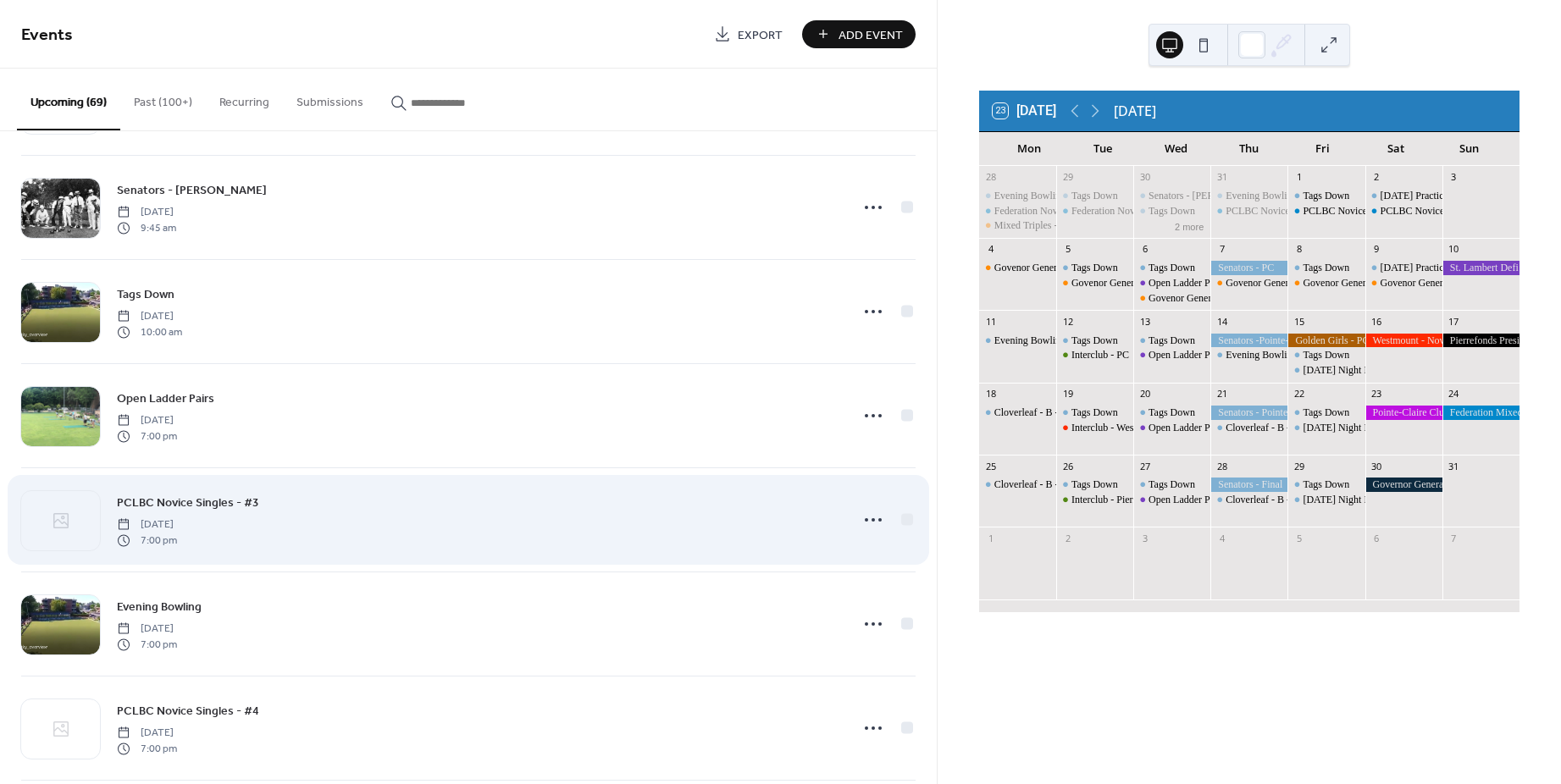 click on "PCLBC Novice Singles - #3" at bounding box center [188, 503] 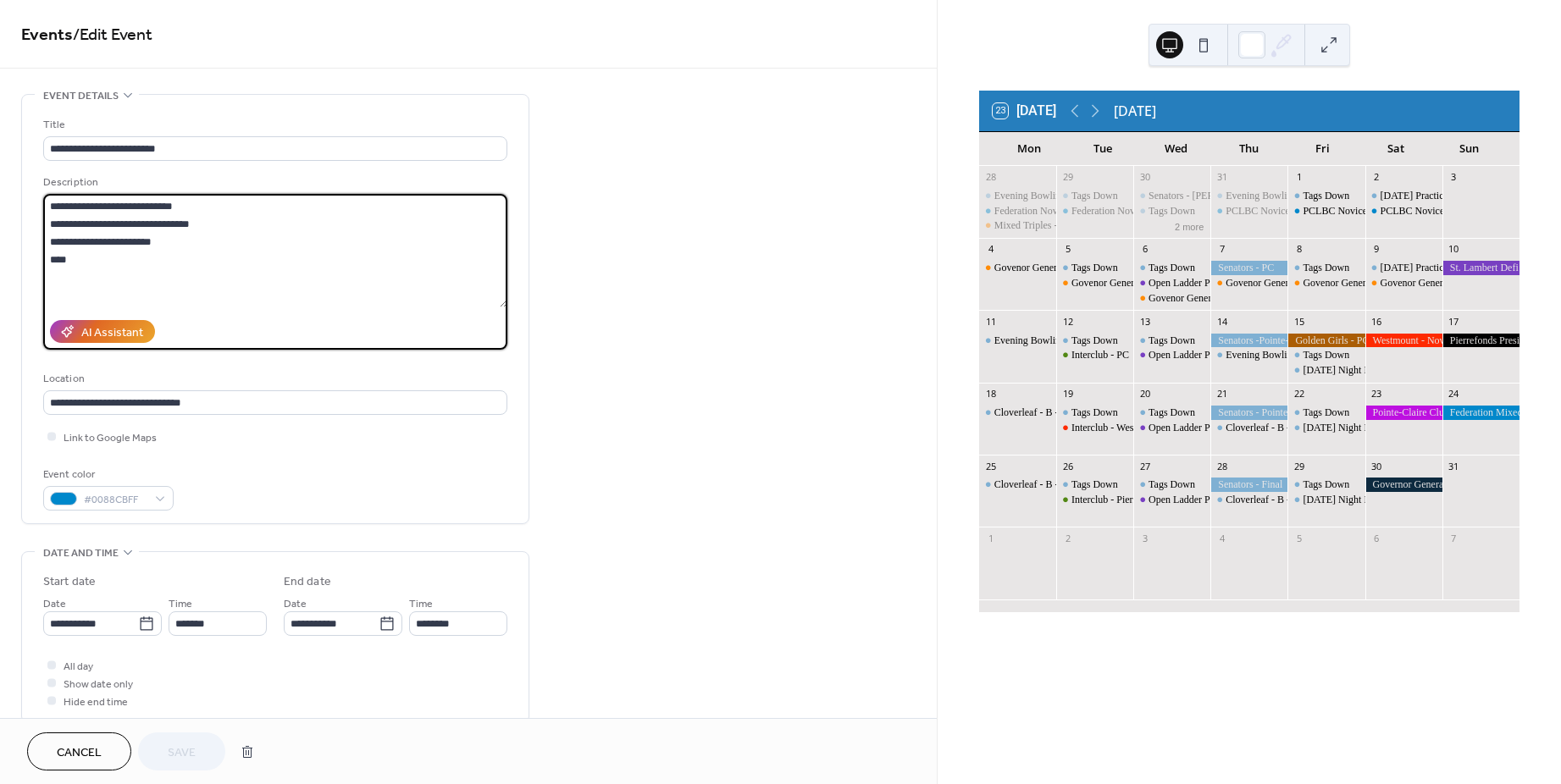 drag, startPoint x: 80, startPoint y: 264, endPoint x: -81, endPoint y: 155, distance: 194.4274 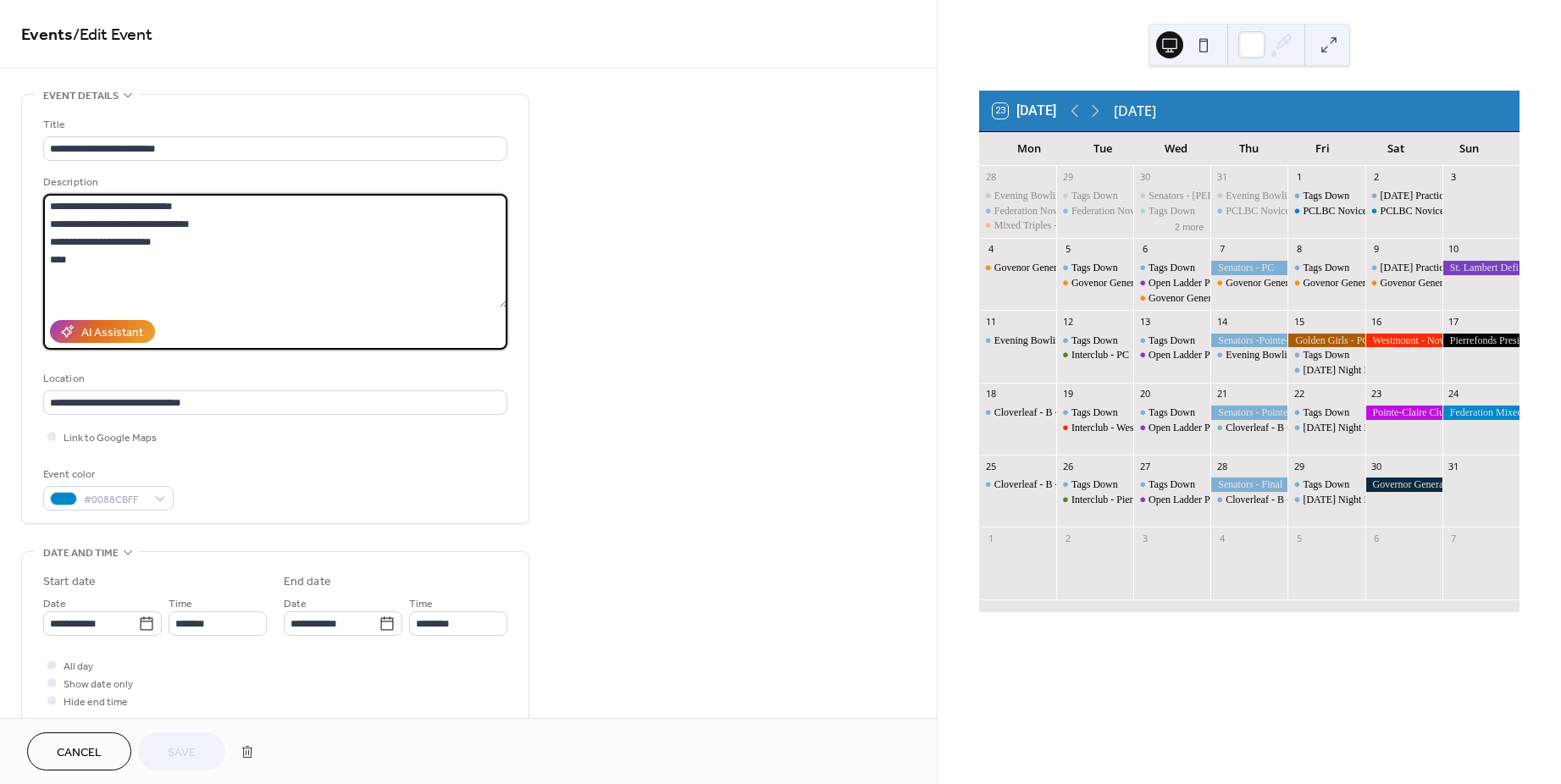 click on "**********" at bounding box center (780, 392) 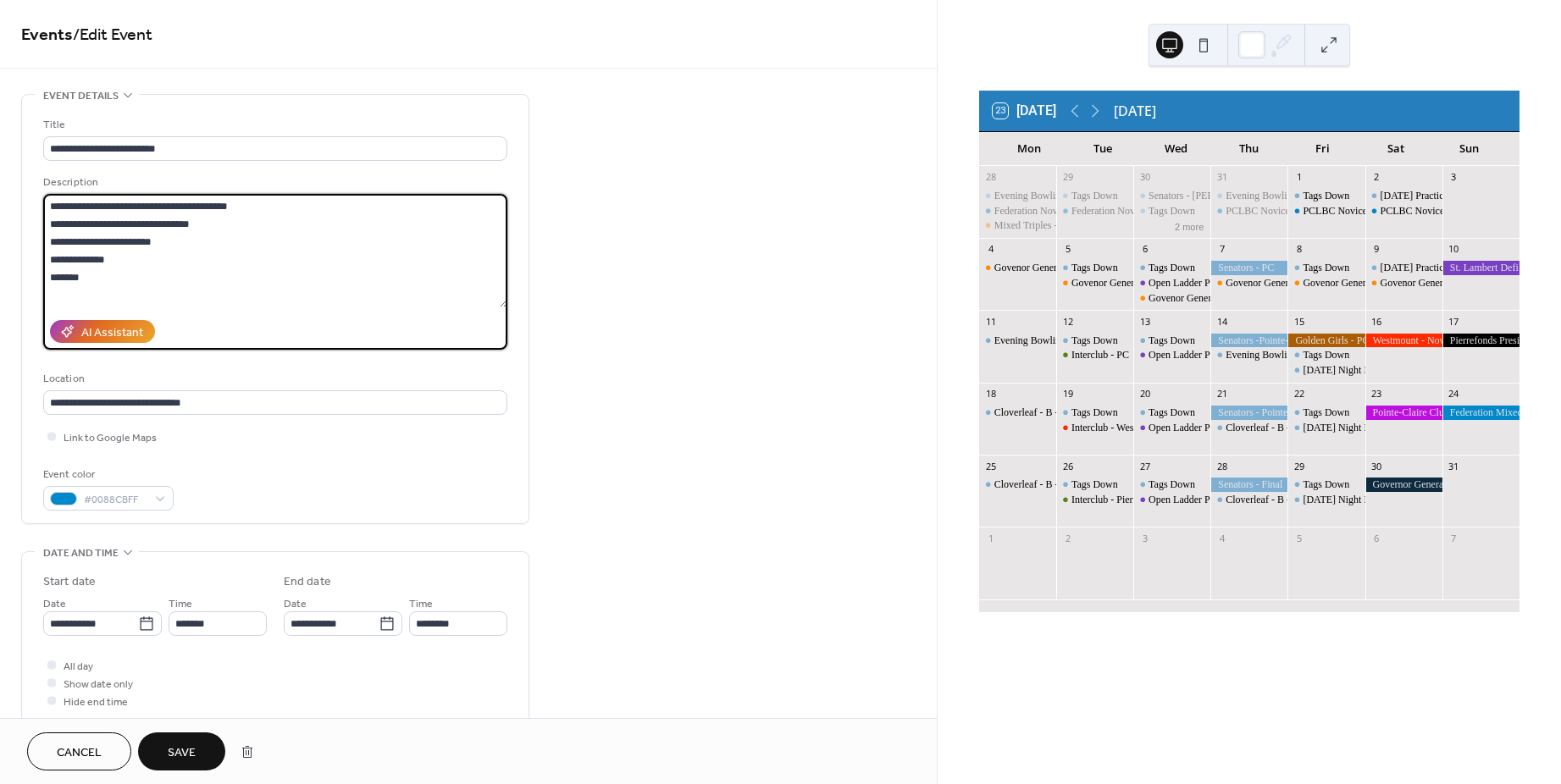 drag, startPoint x: 163, startPoint y: 201, endPoint x: 264, endPoint y: 206, distance: 101.12369 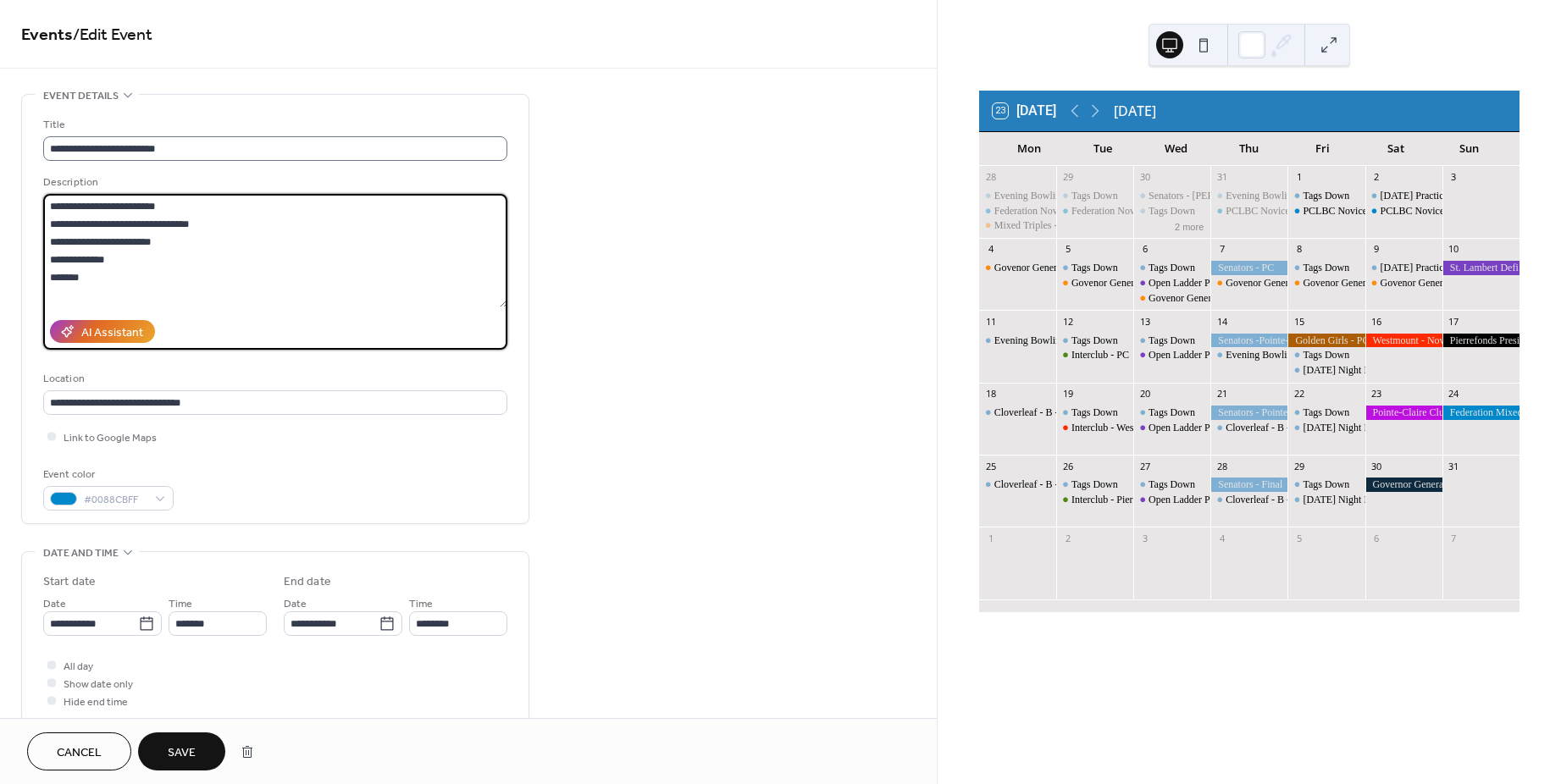 type on "**********" 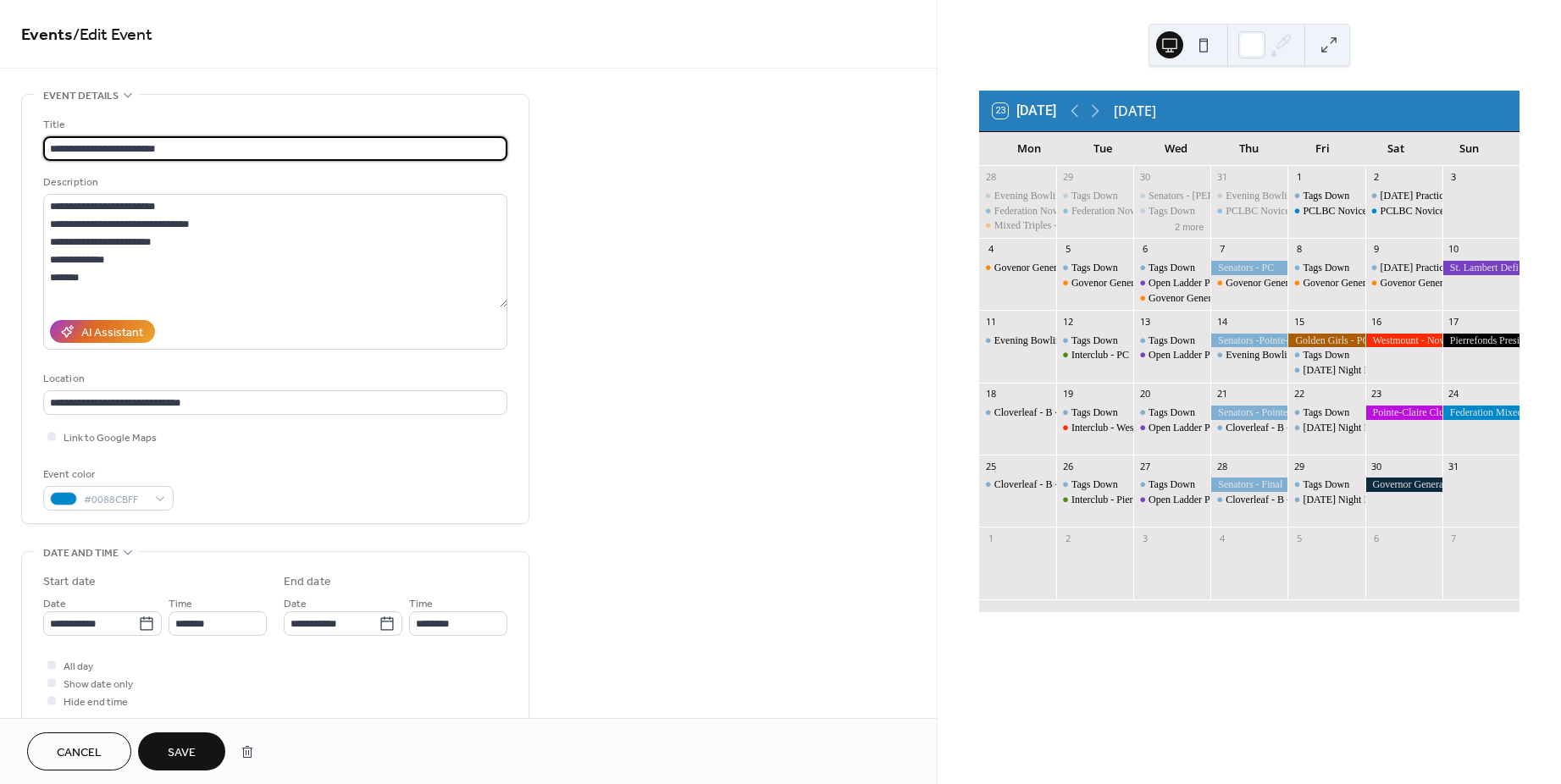 drag, startPoint x: 81, startPoint y: 145, endPoint x: -76, endPoint y: 131, distance: 157.623 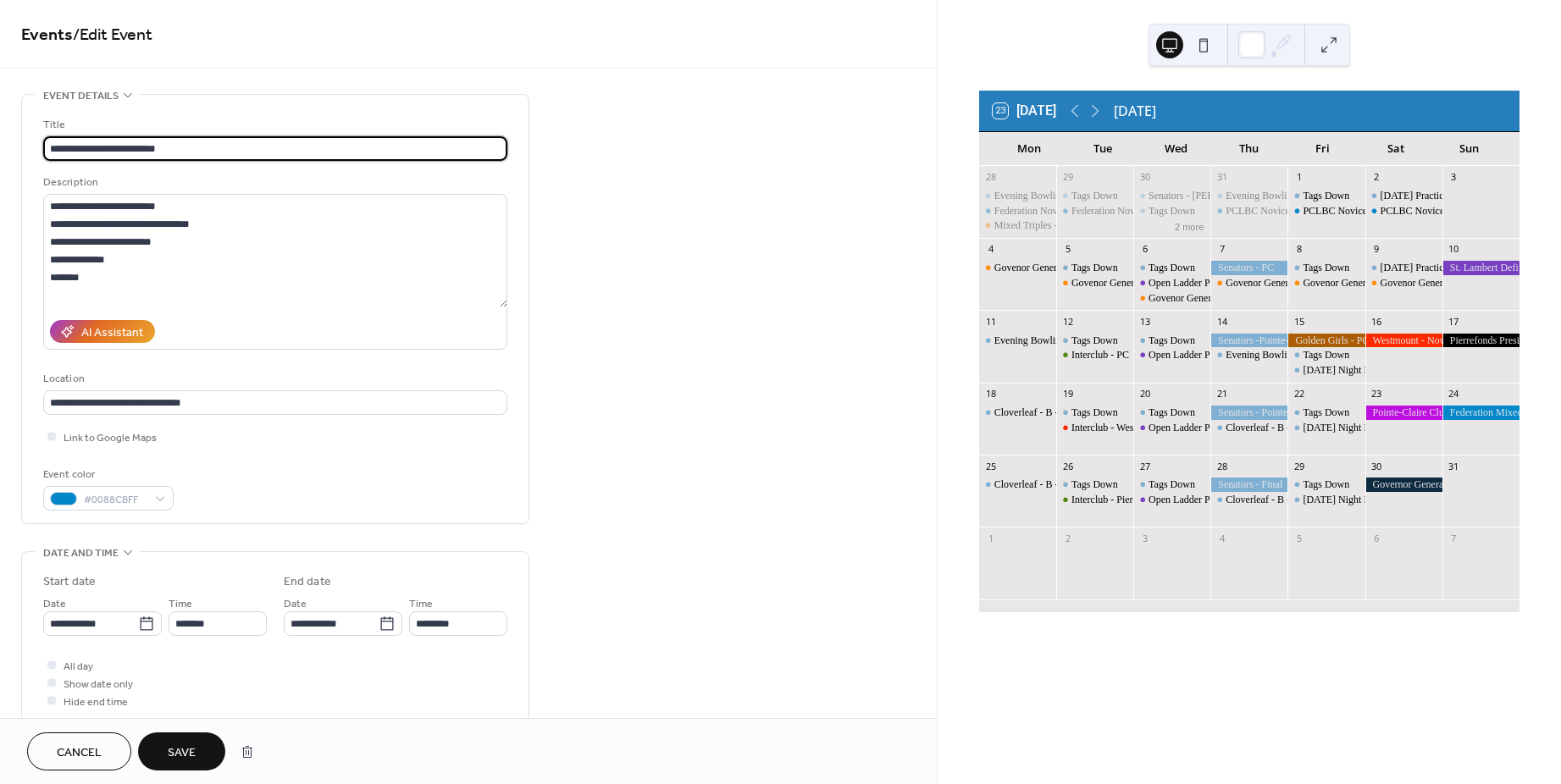 click on "**********" at bounding box center [780, 392] 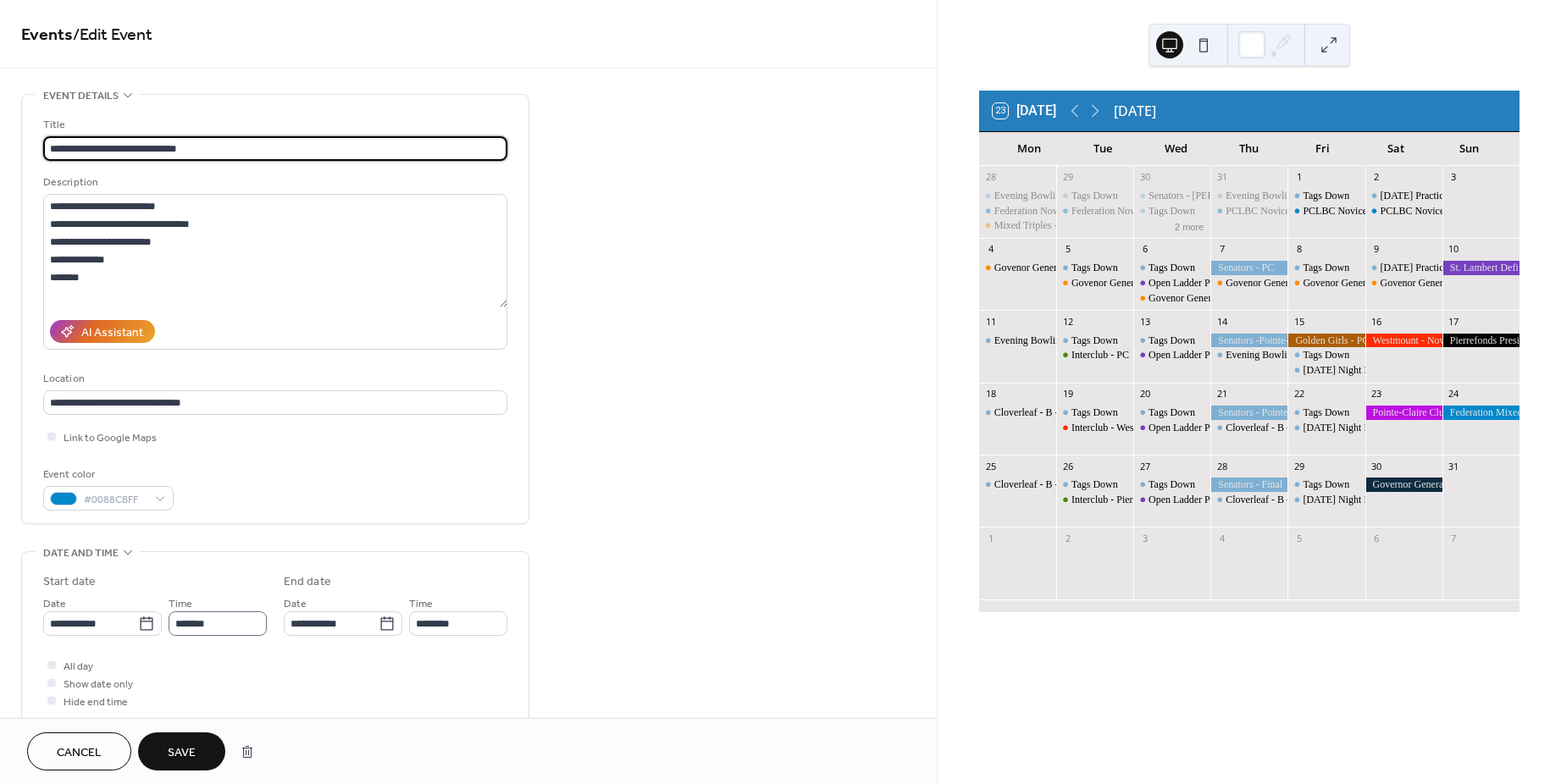 type on "**********" 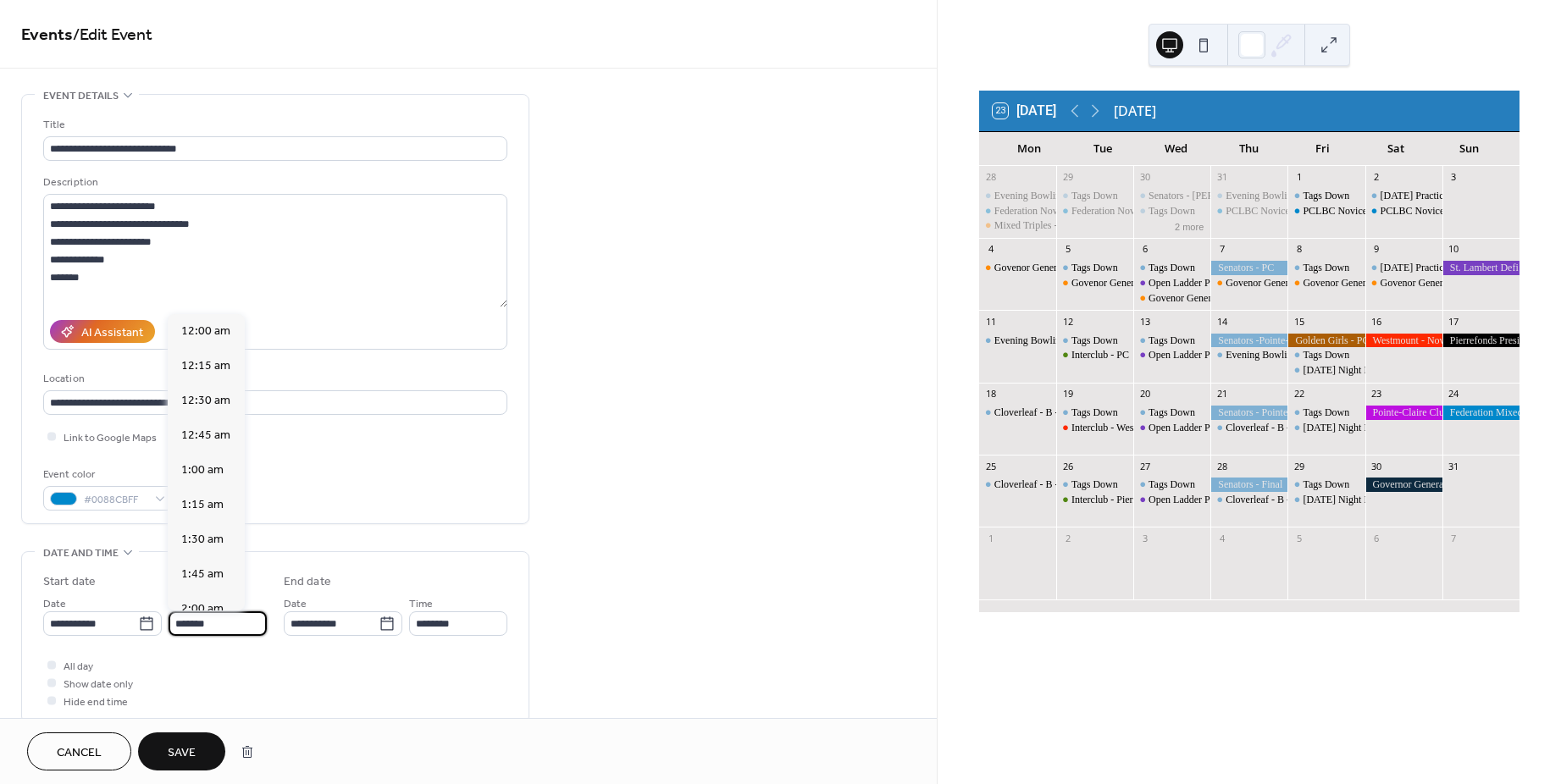 click on "*******" at bounding box center (218, 623) 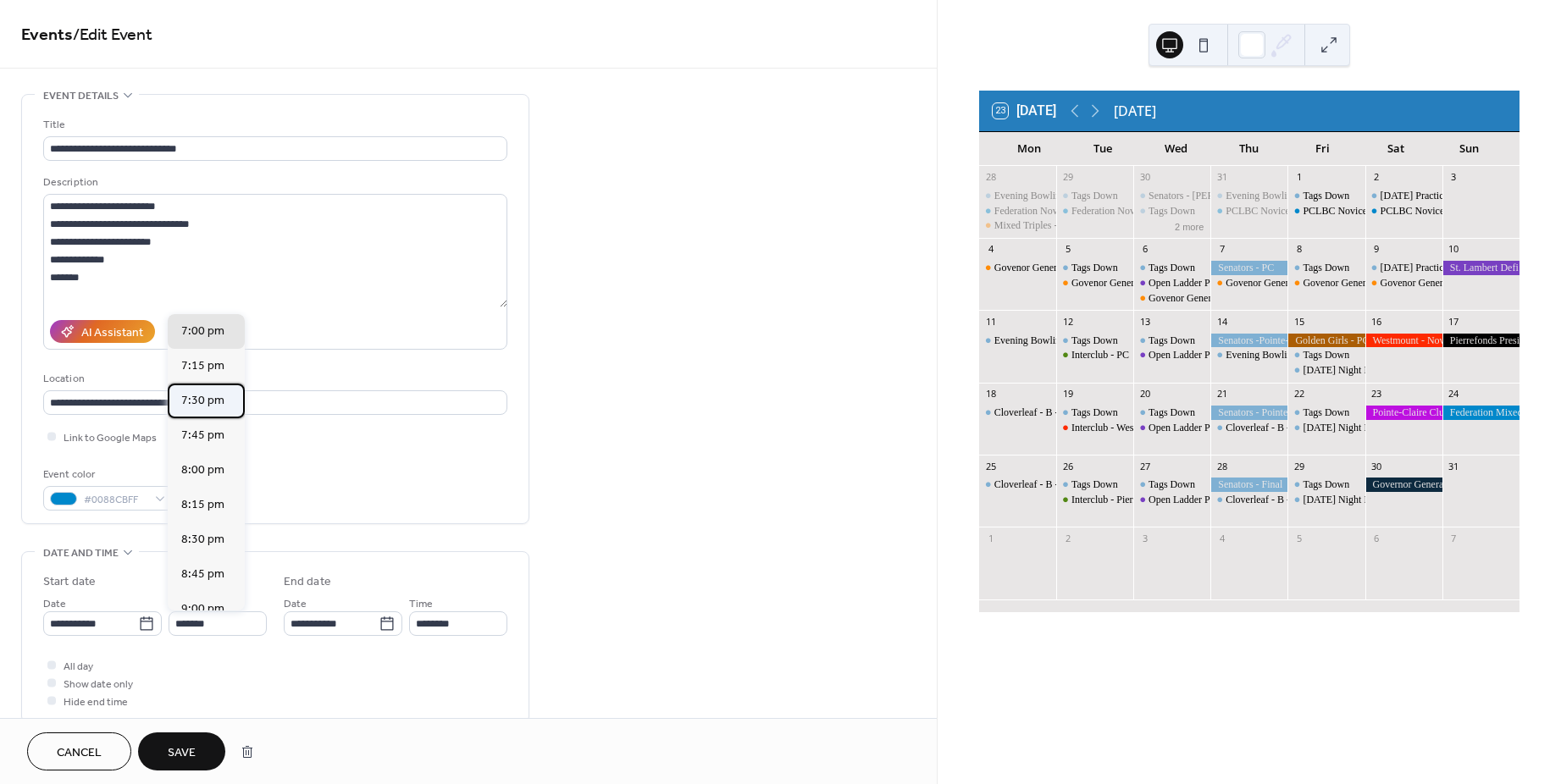 click on "7:30 pm" at bounding box center (202, 400) 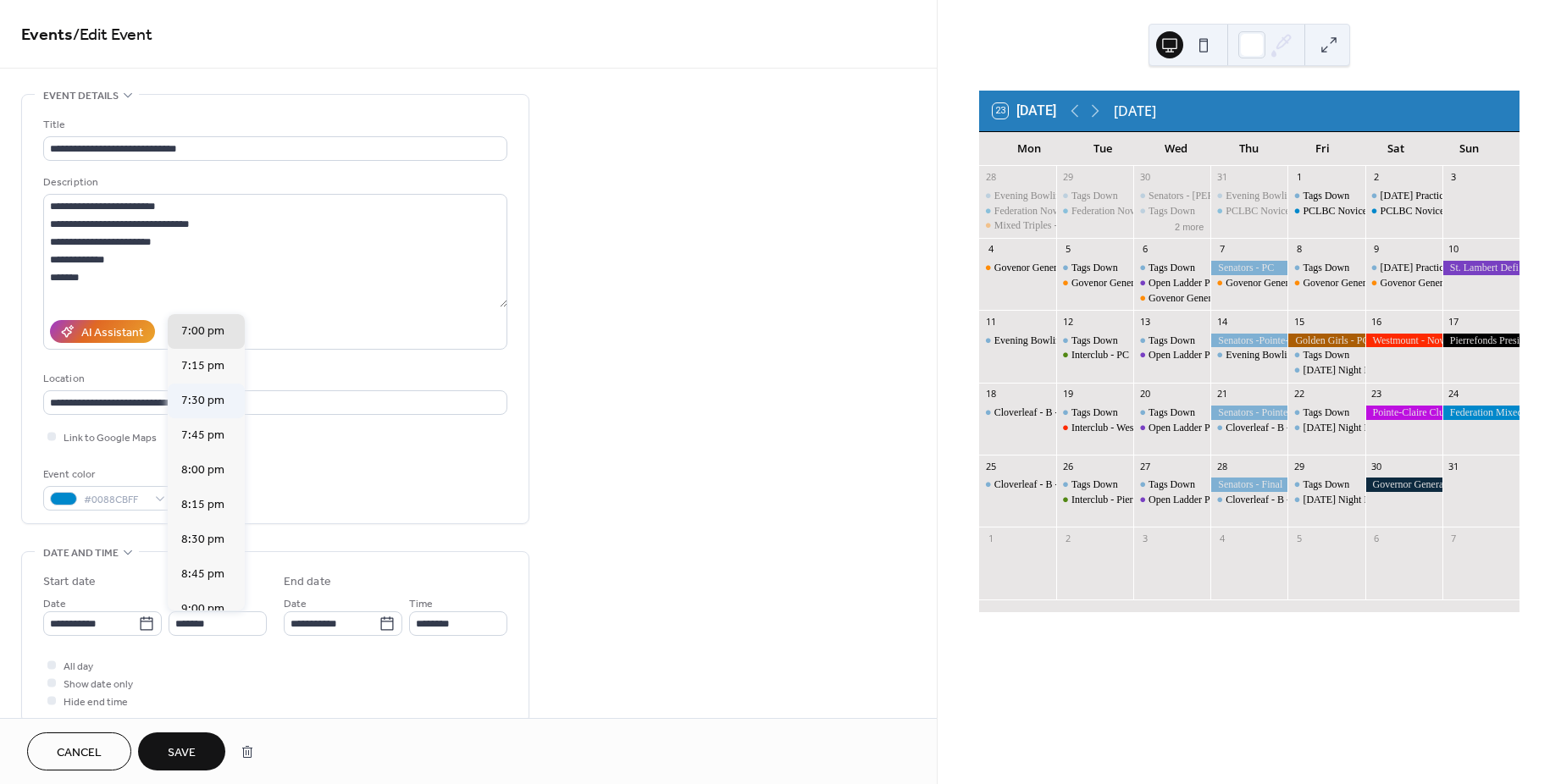 type on "*******" 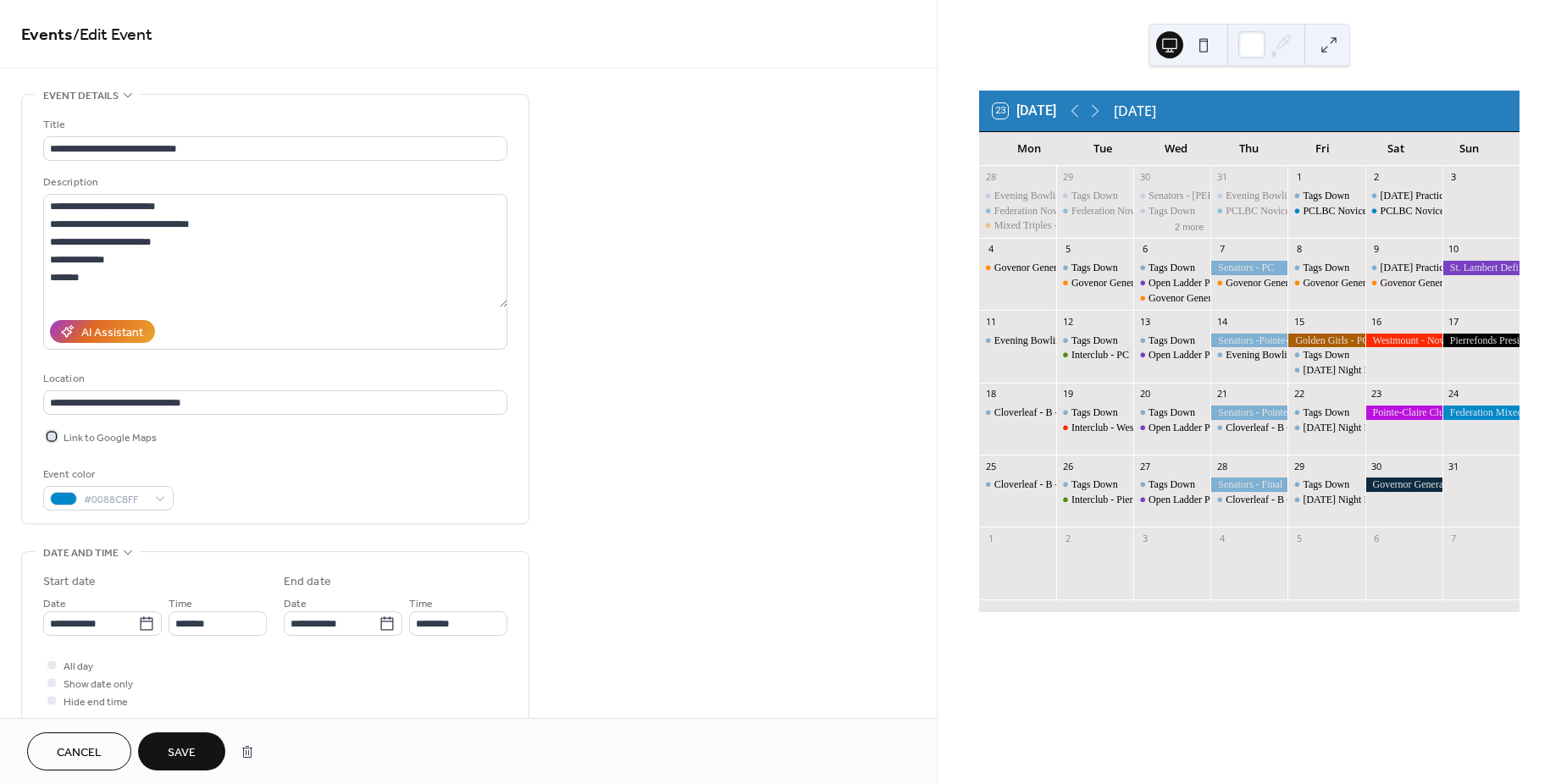 click 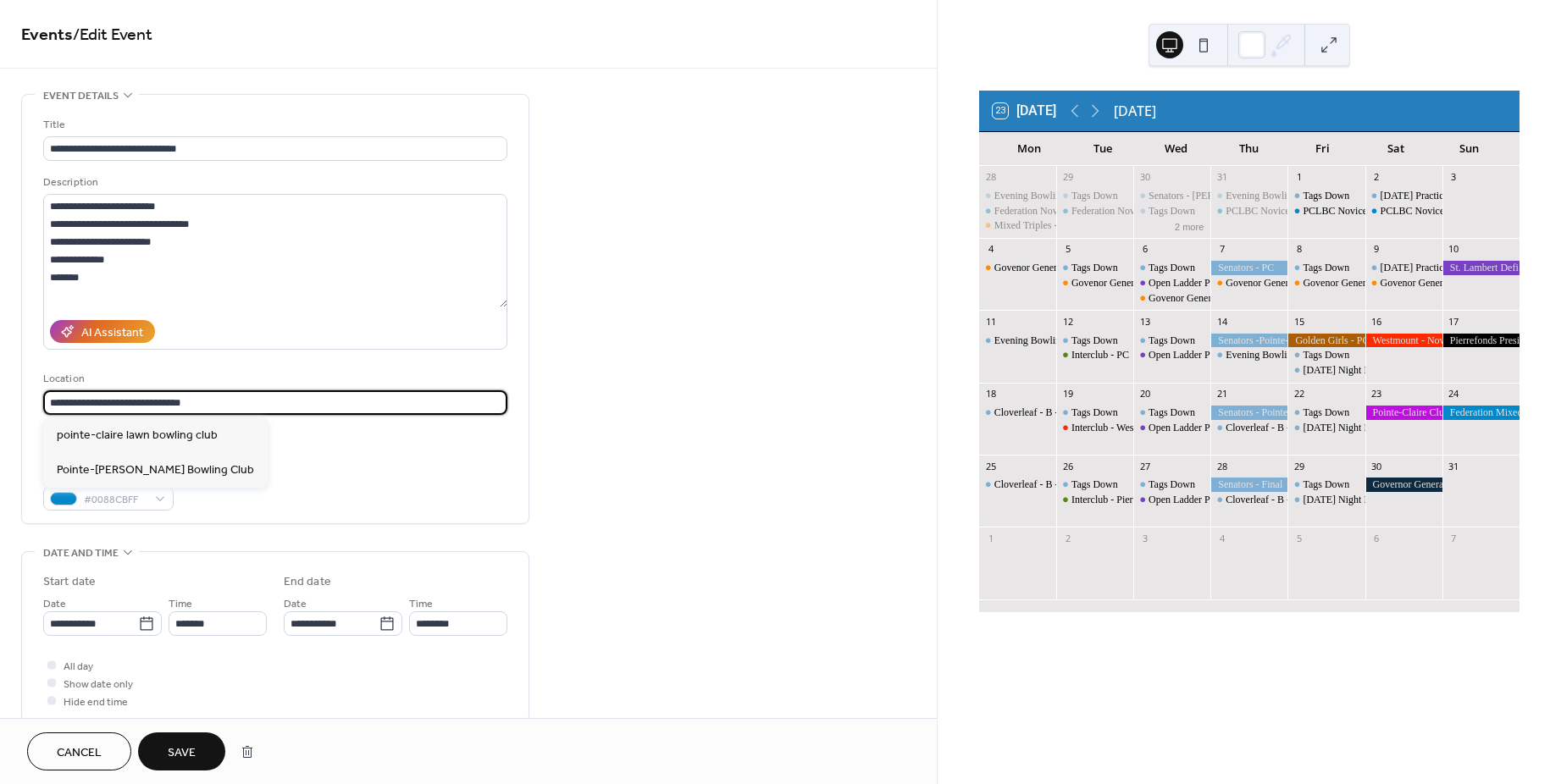 drag, startPoint x: 204, startPoint y: 404, endPoint x: -87, endPoint y: 378, distance: 292.1592 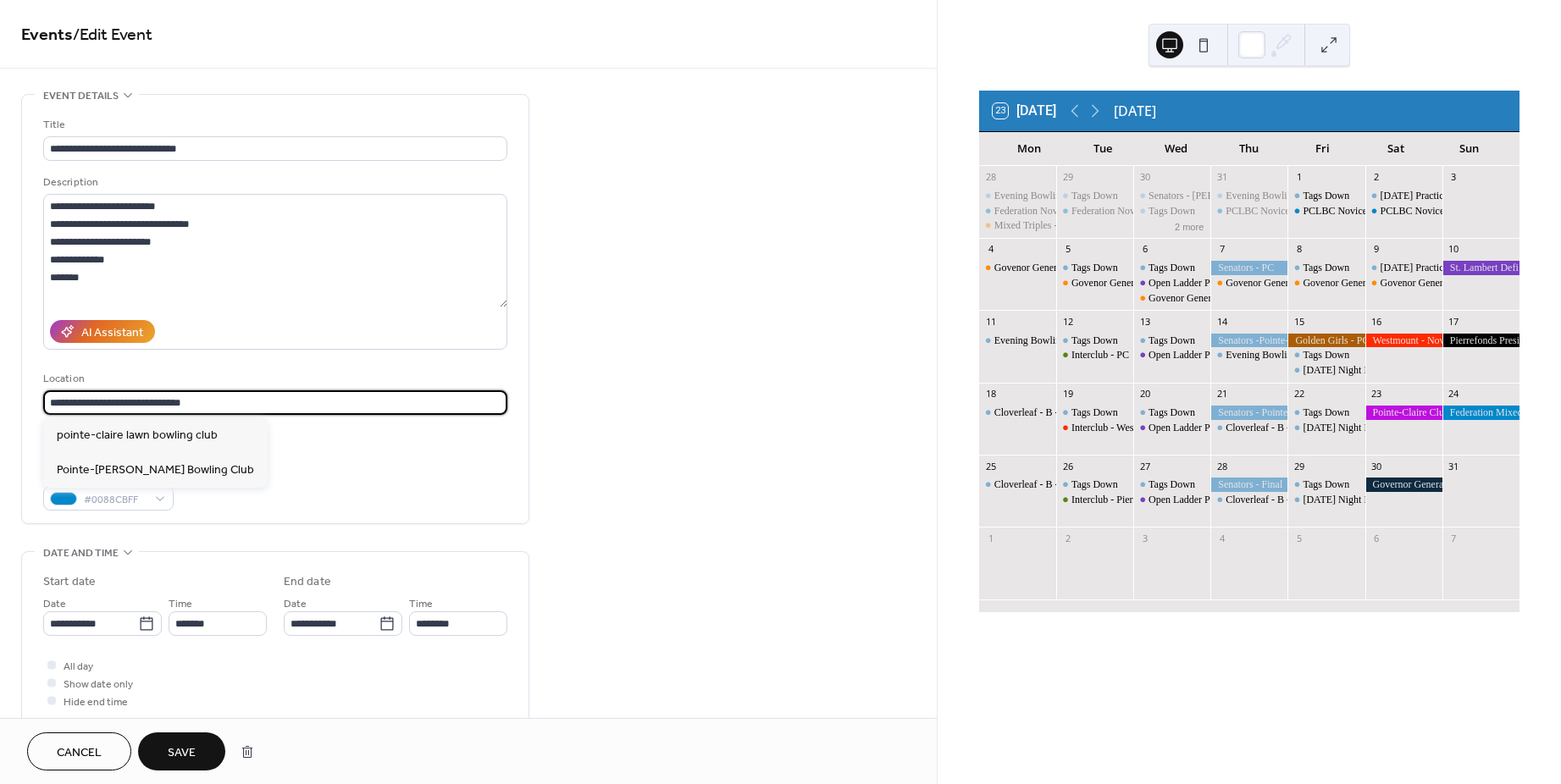 click on "**********" at bounding box center [780, 392] 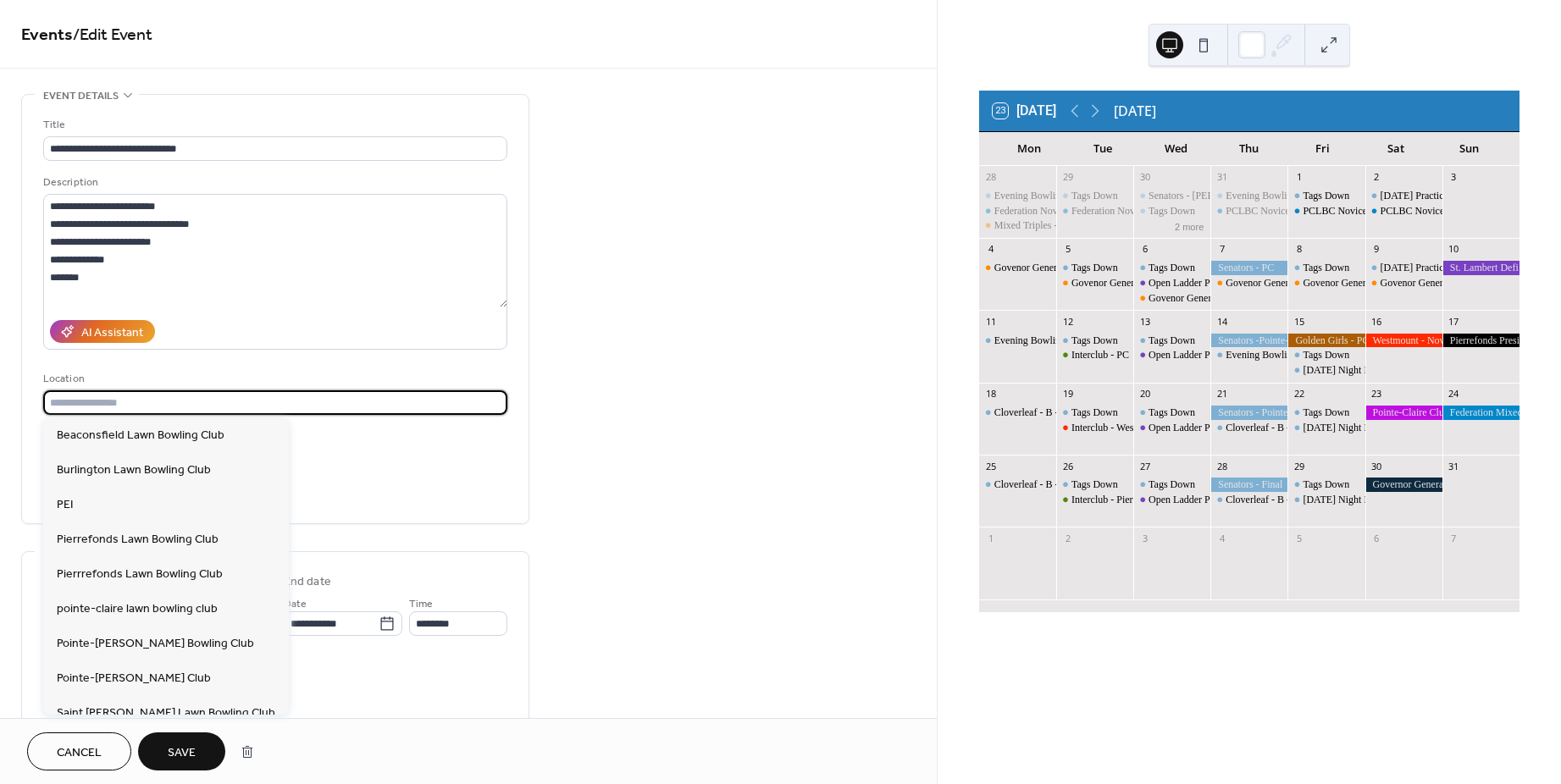 type 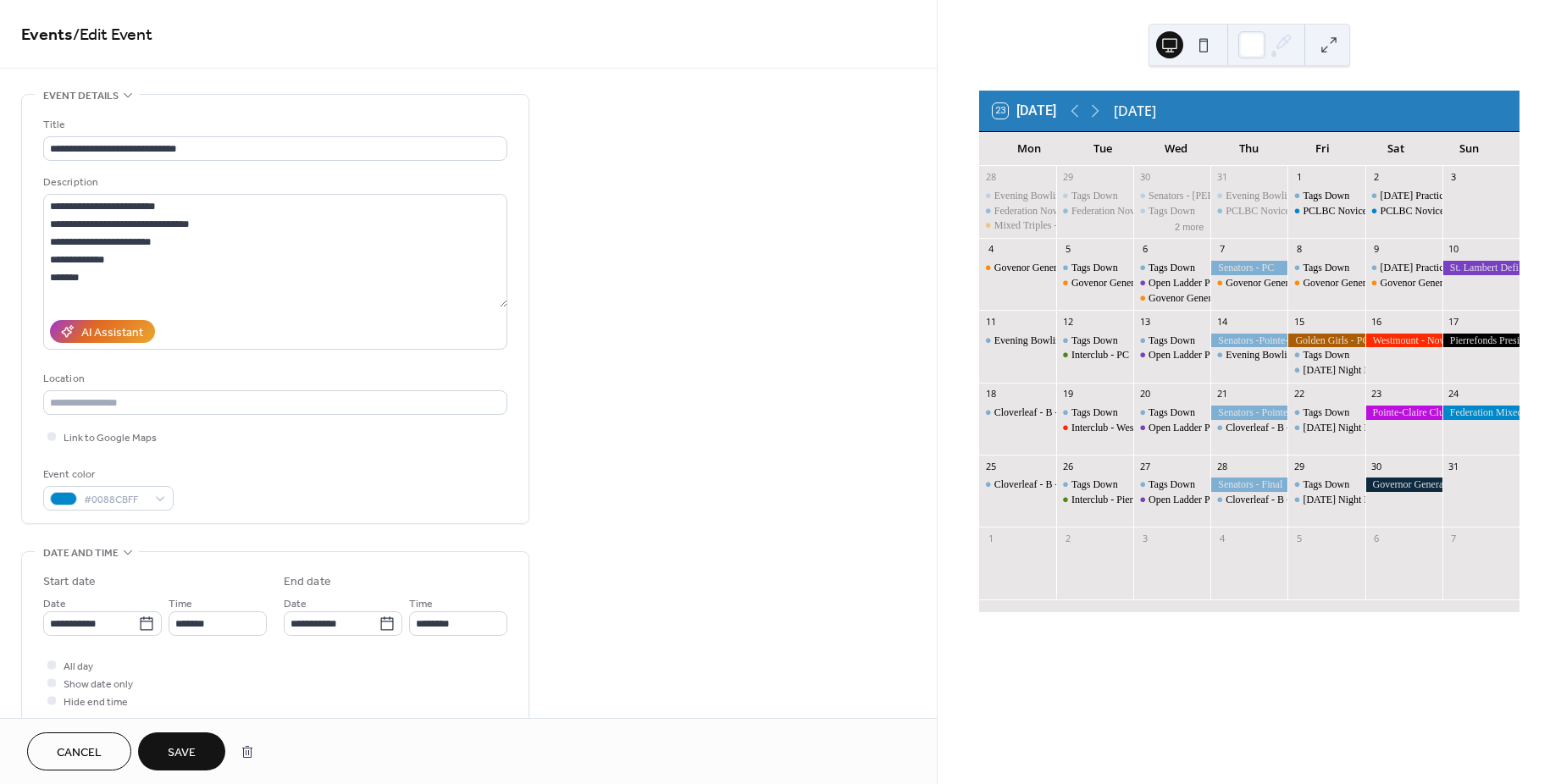click on "Save" at bounding box center [181, 751] 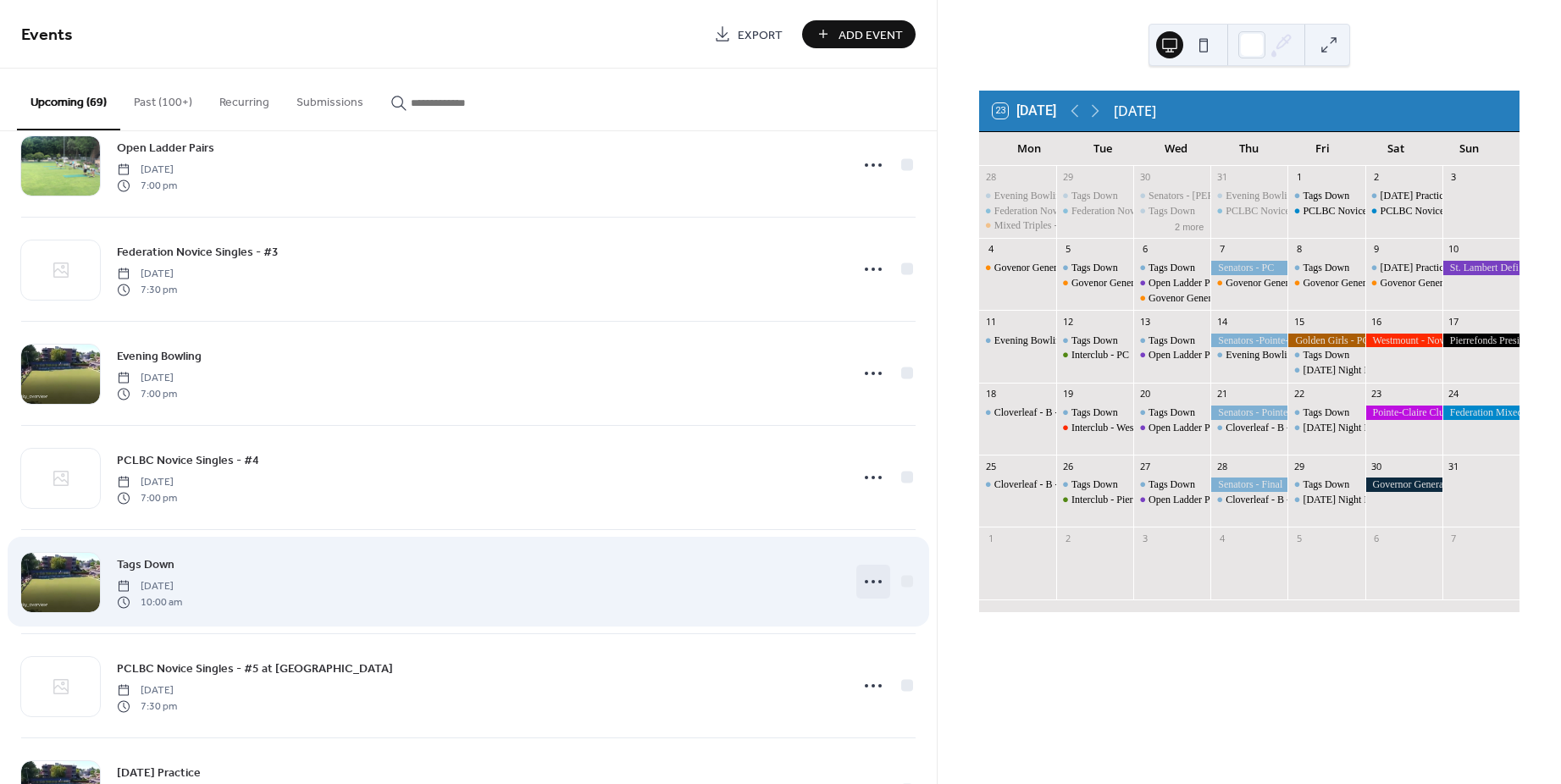 scroll, scrollTop: 1609, scrollLeft: 0, axis: vertical 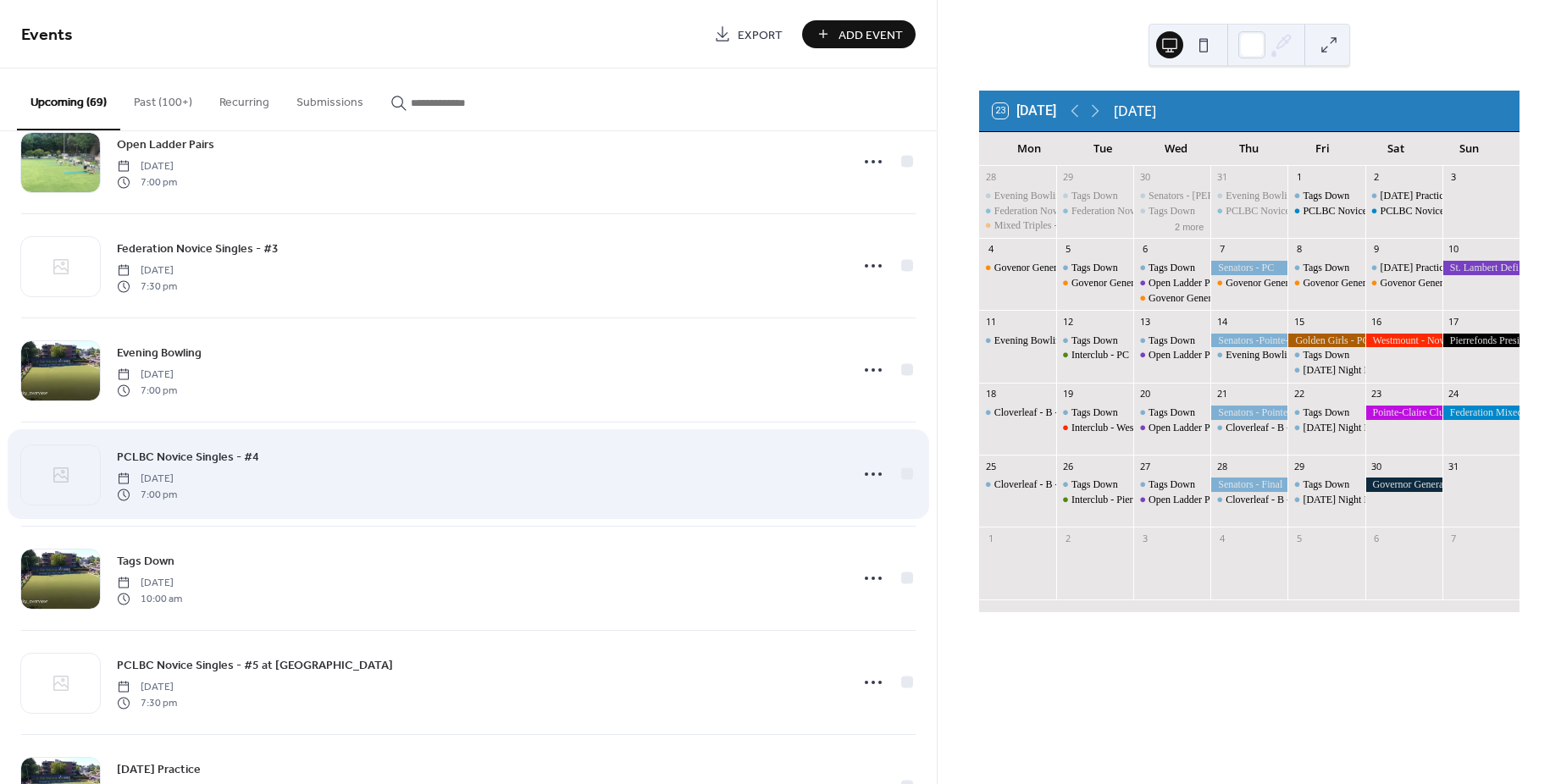 click on "PCLBC Novice Singles - #4" at bounding box center (188, 457) 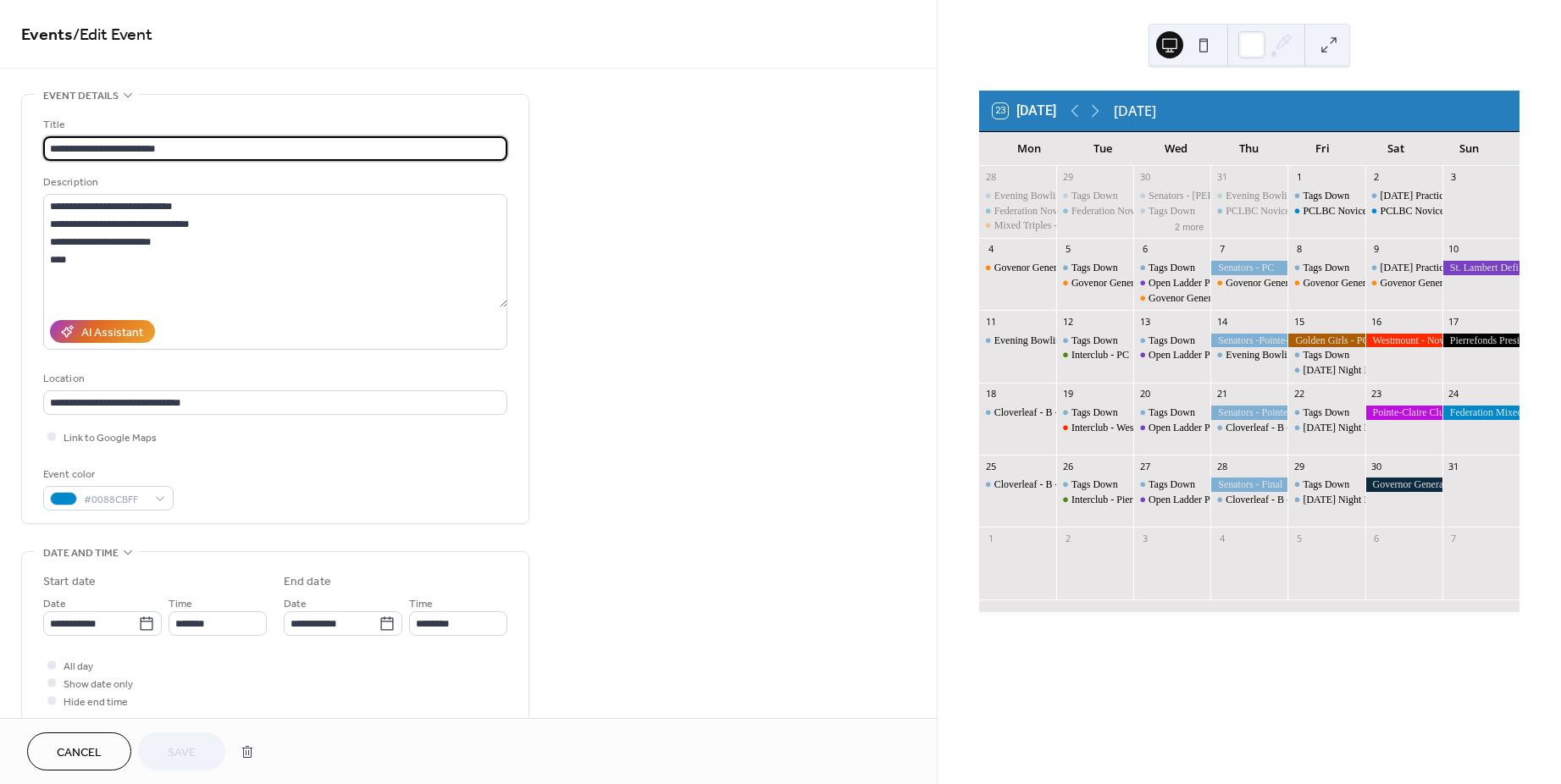 drag, startPoint x: 82, startPoint y: 146, endPoint x: 17, endPoint y: 148, distance: 65.03076 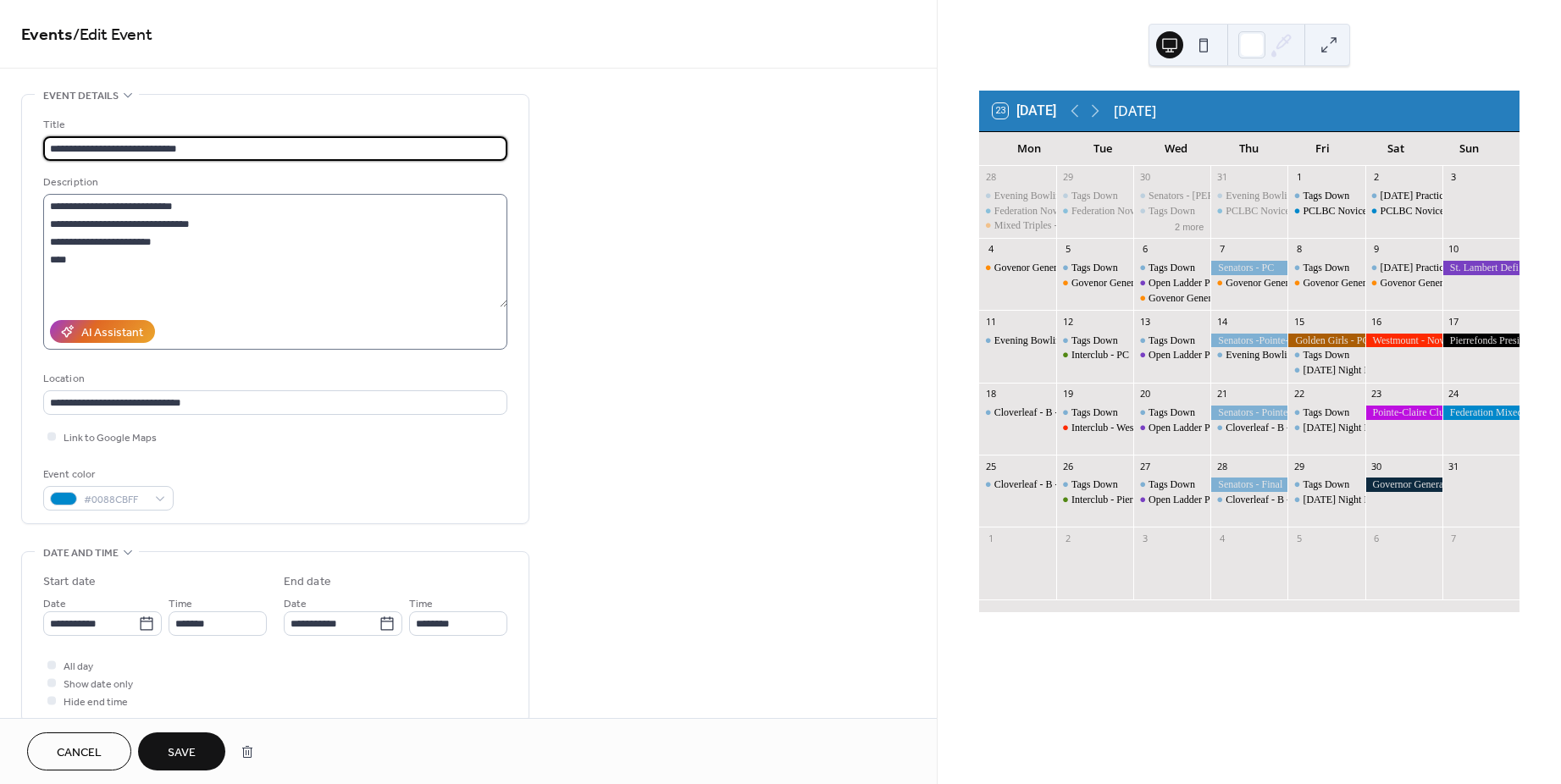 type on "**********" 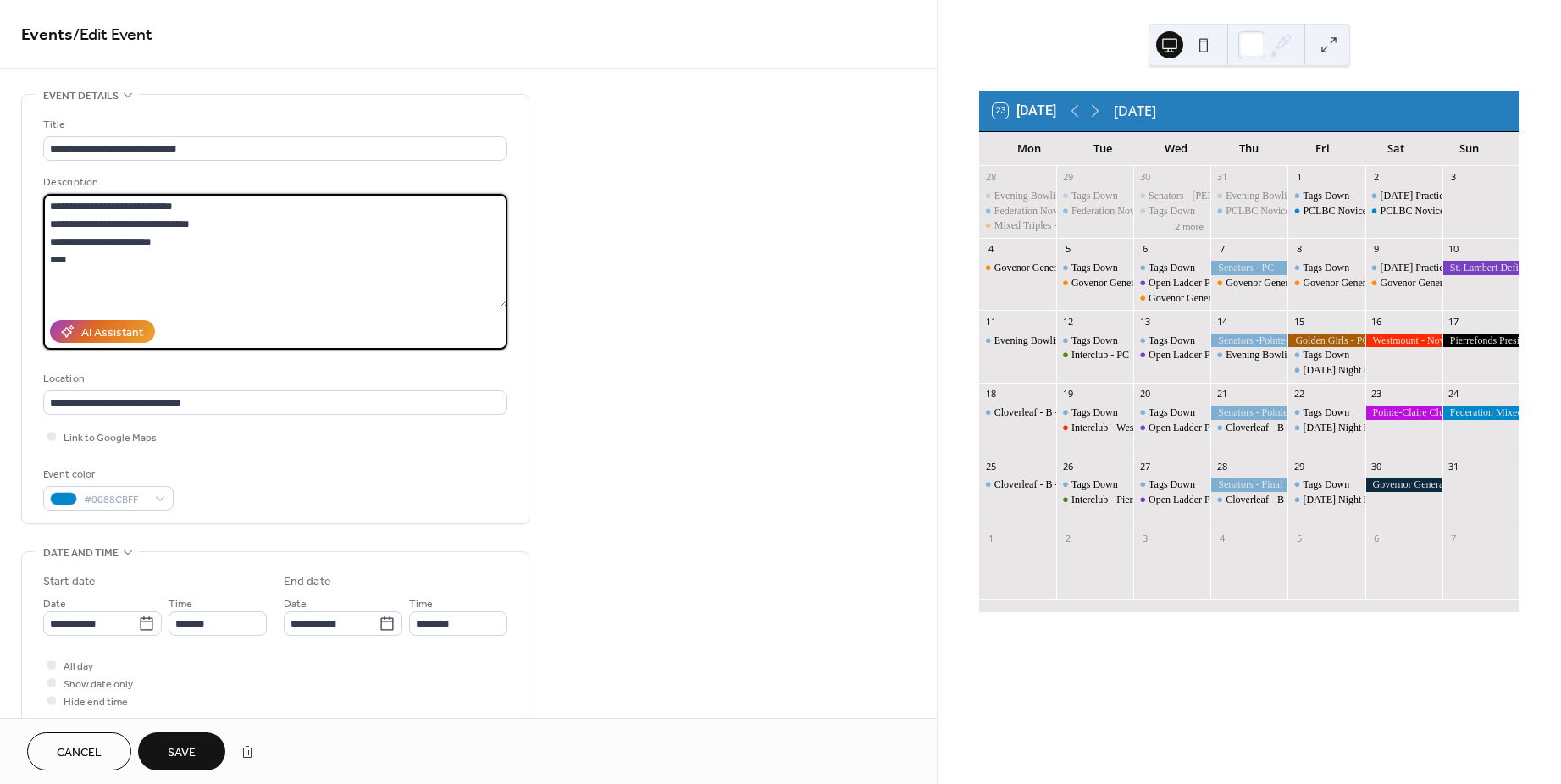 drag, startPoint x: 78, startPoint y: 254, endPoint x: -73, endPoint y: 113, distance: 206.59622 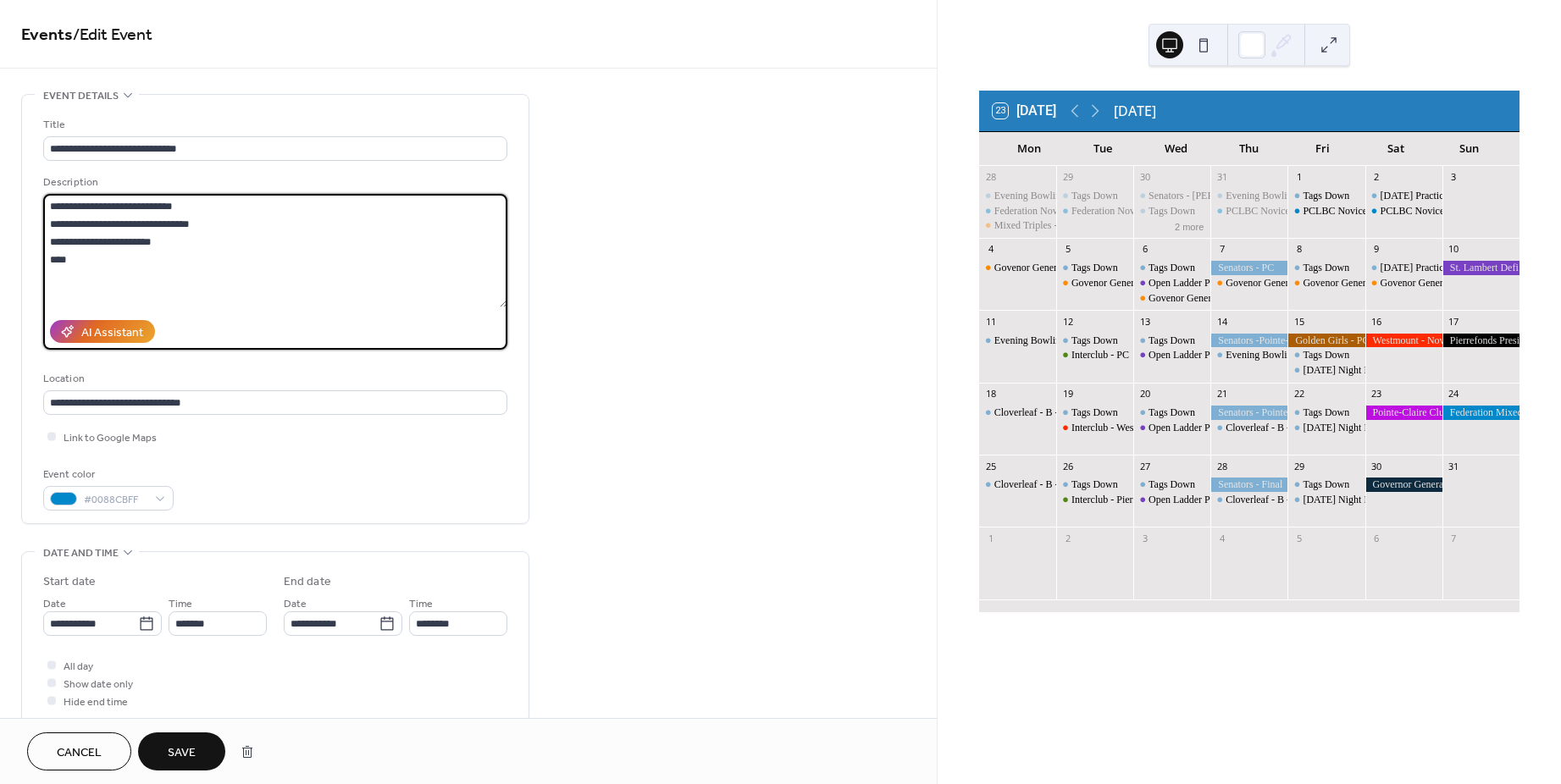 click on "**********" at bounding box center (780, 392) 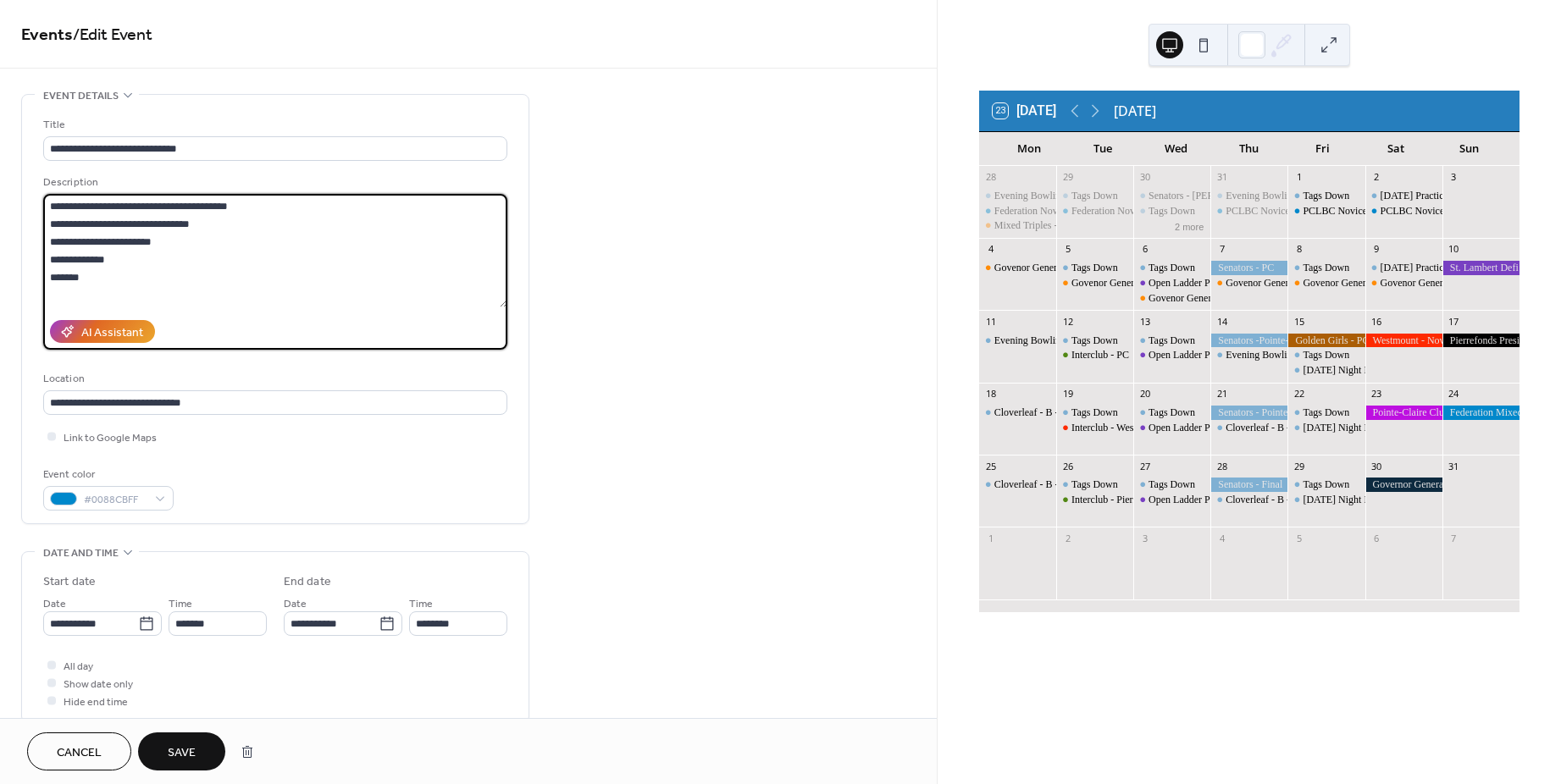 drag, startPoint x: 164, startPoint y: 205, endPoint x: 576, endPoint y: 218, distance: 412.205 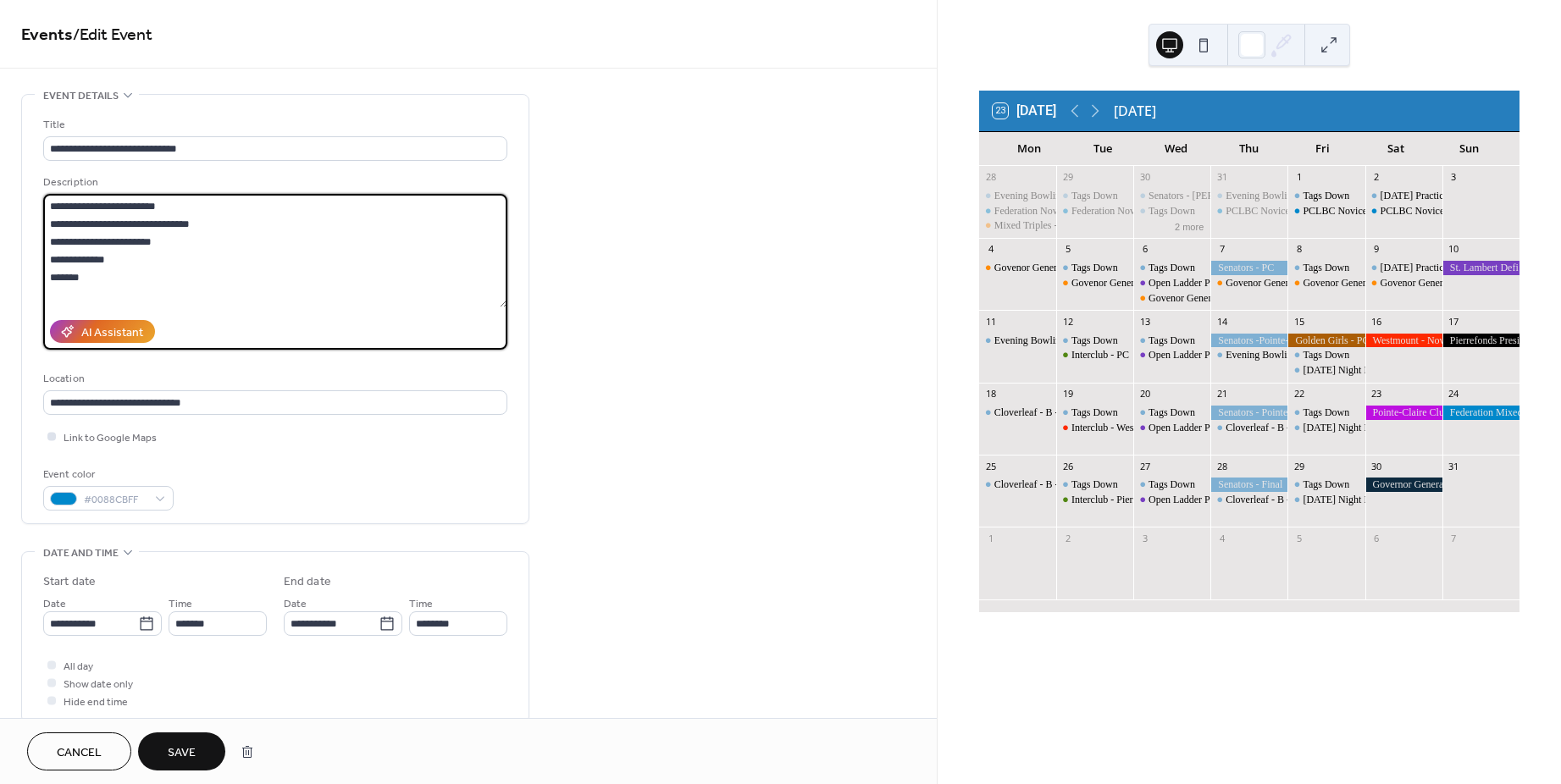 type on "**********" 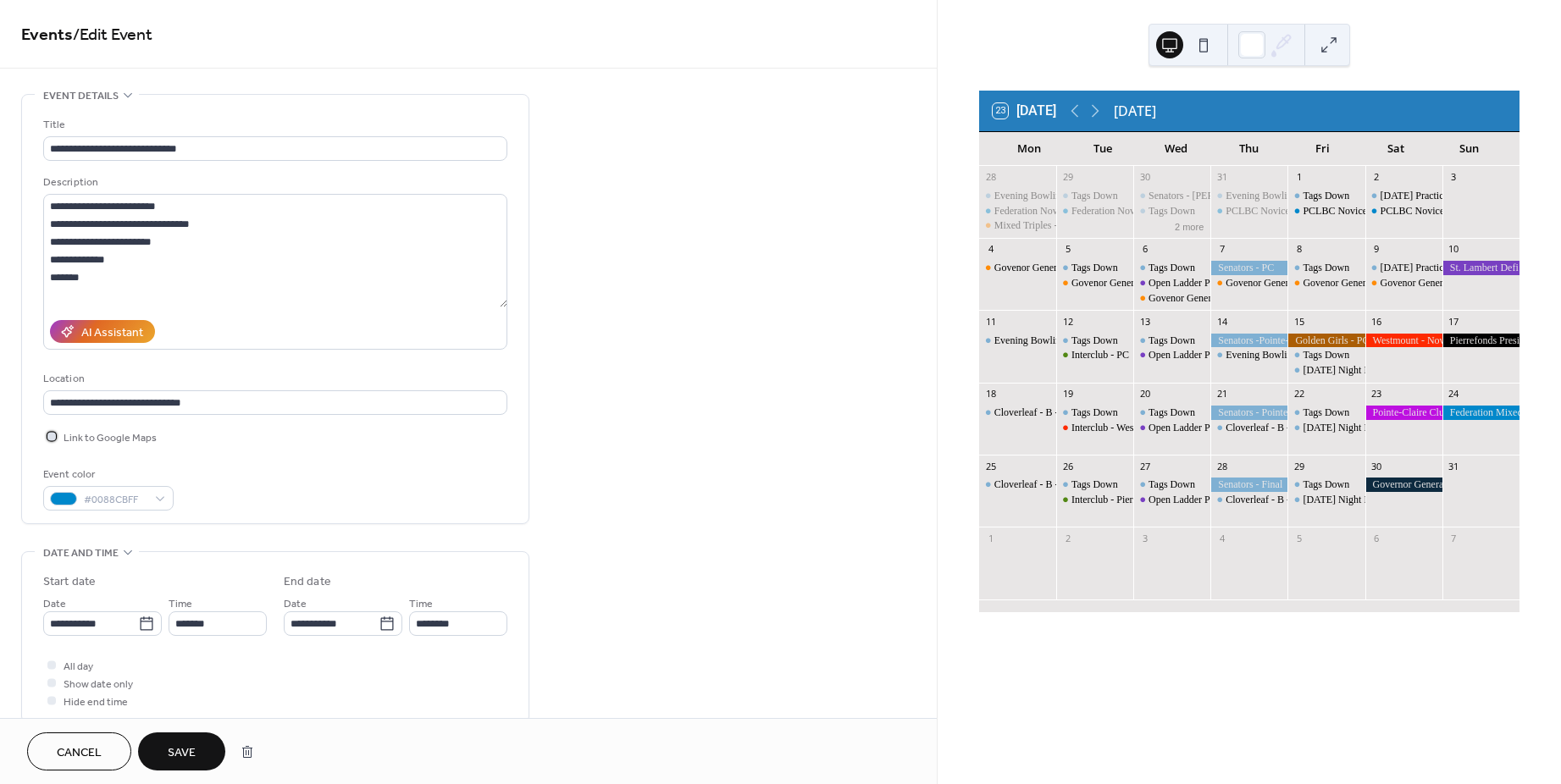 click 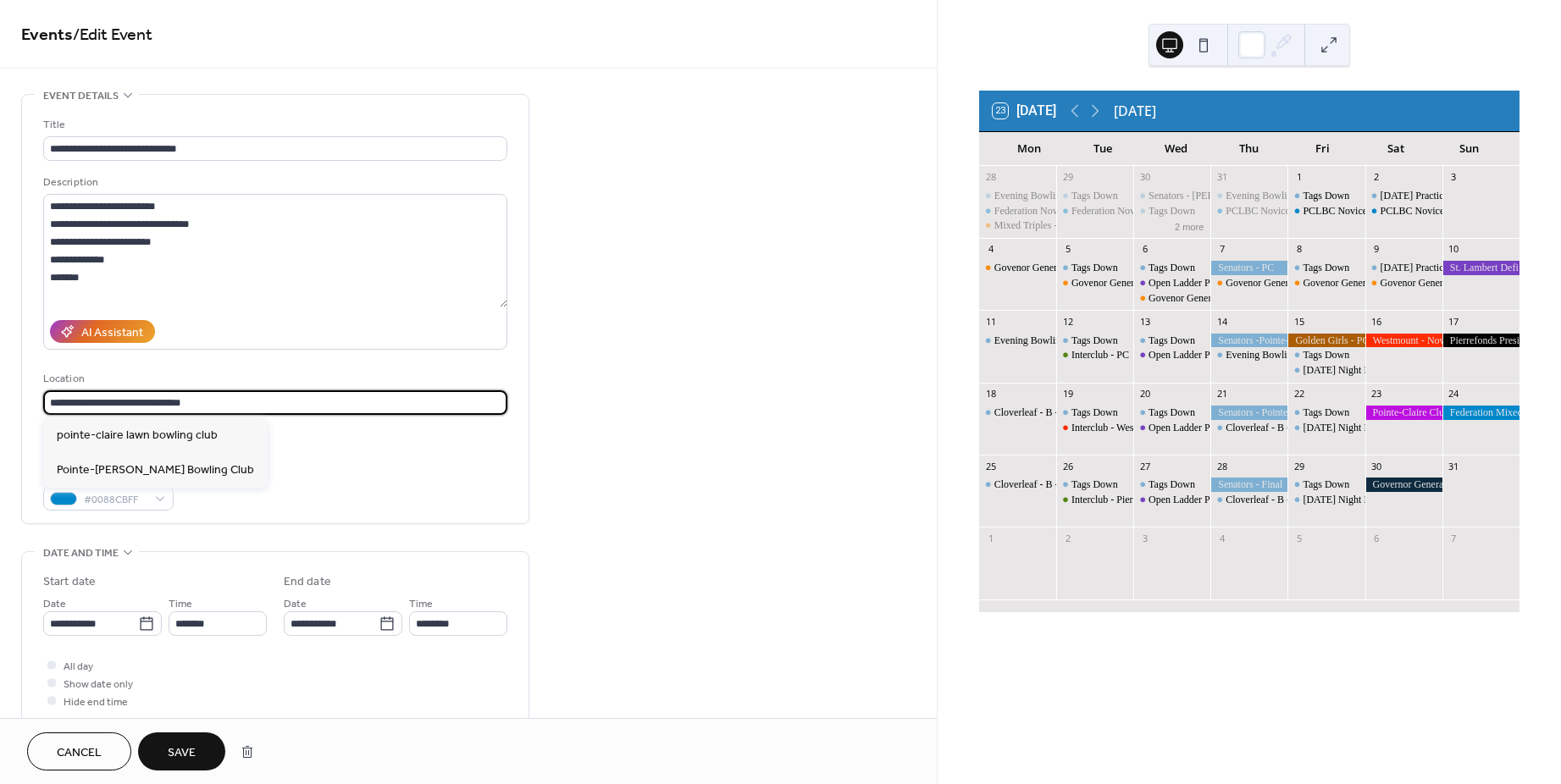 drag, startPoint x: 207, startPoint y: 405, endPoint x: -87, endPoint y: 378, distance: 295.237 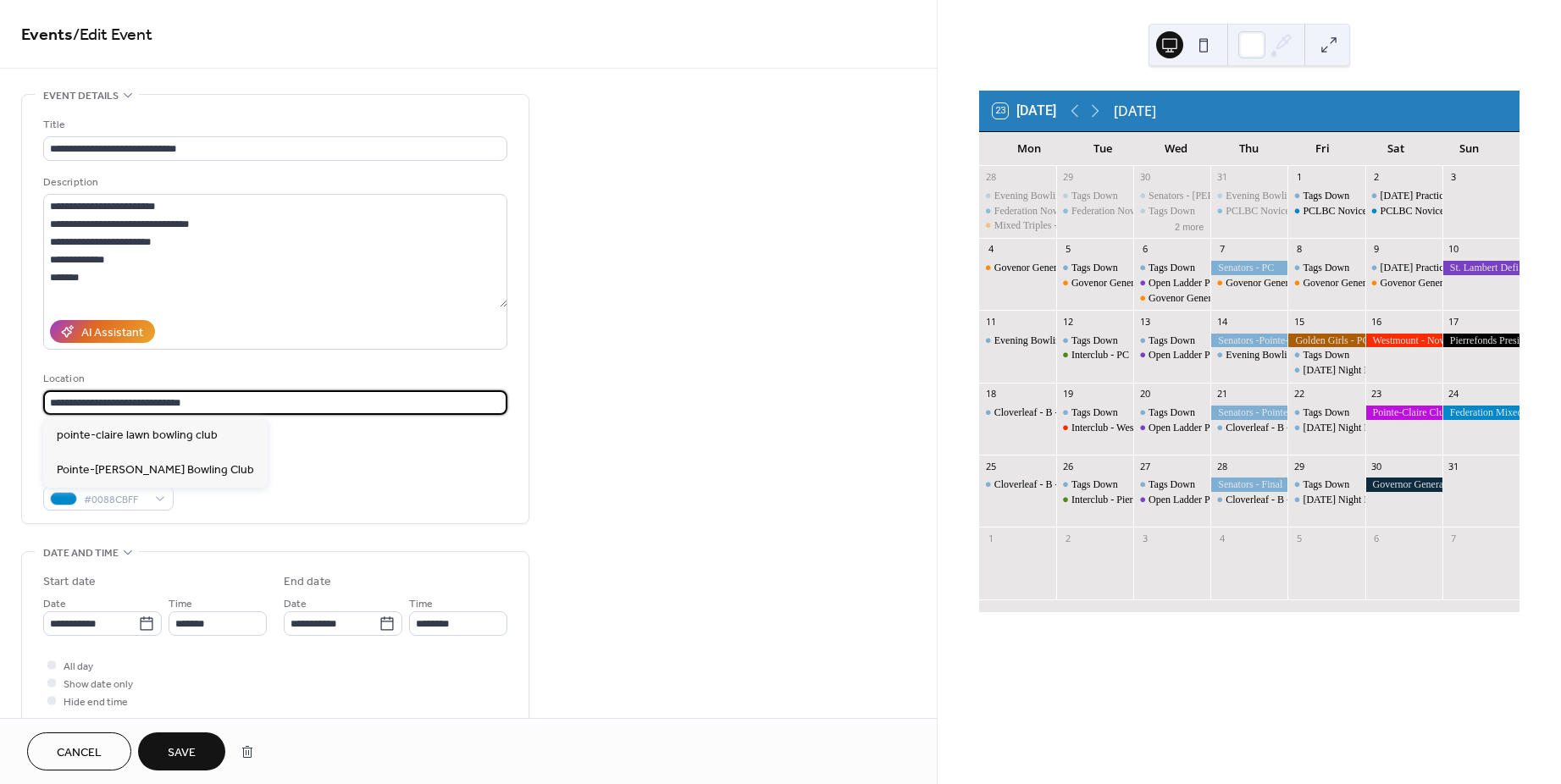 click on "**********" at bounding box center [780, 392] 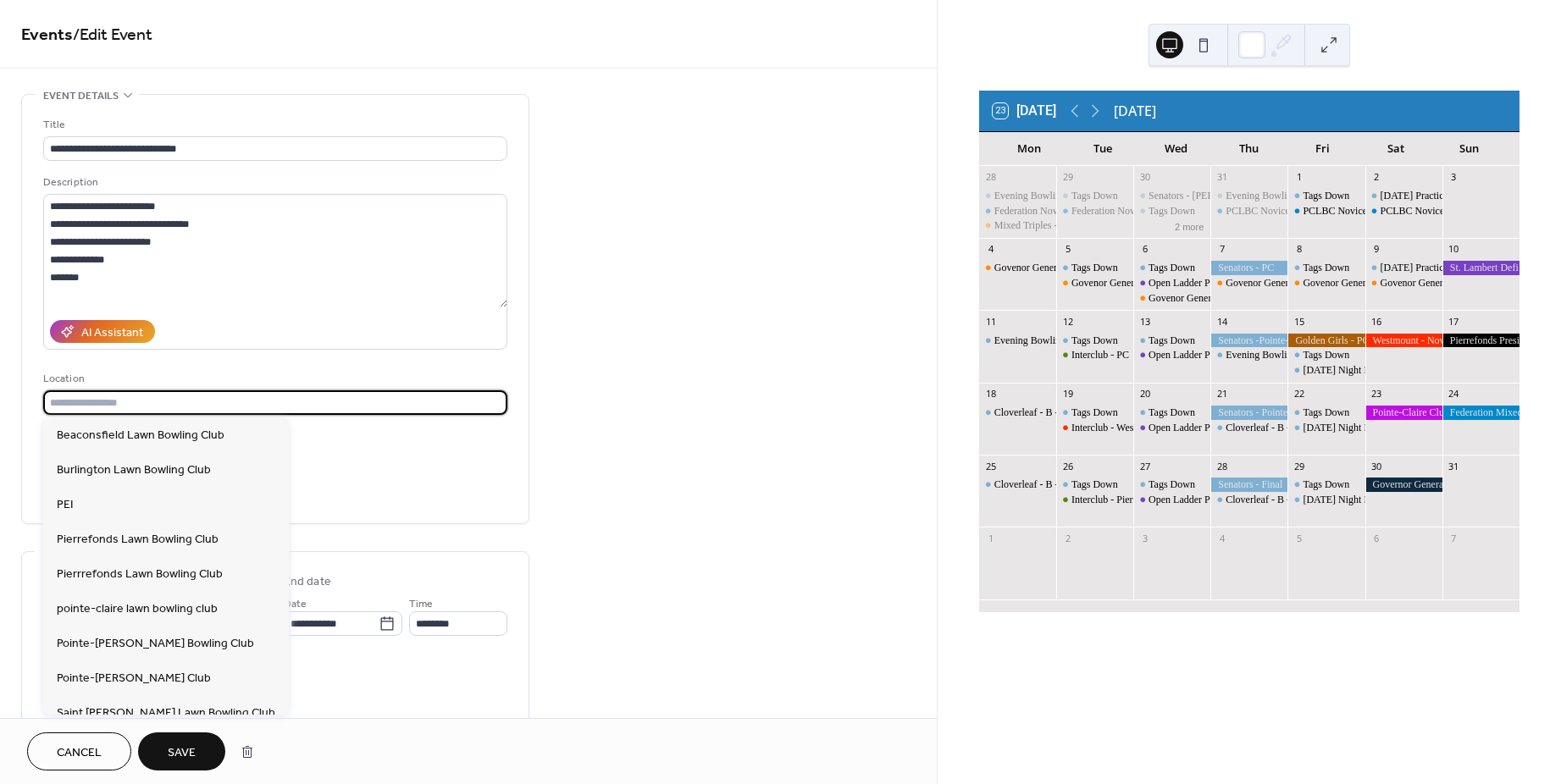 type 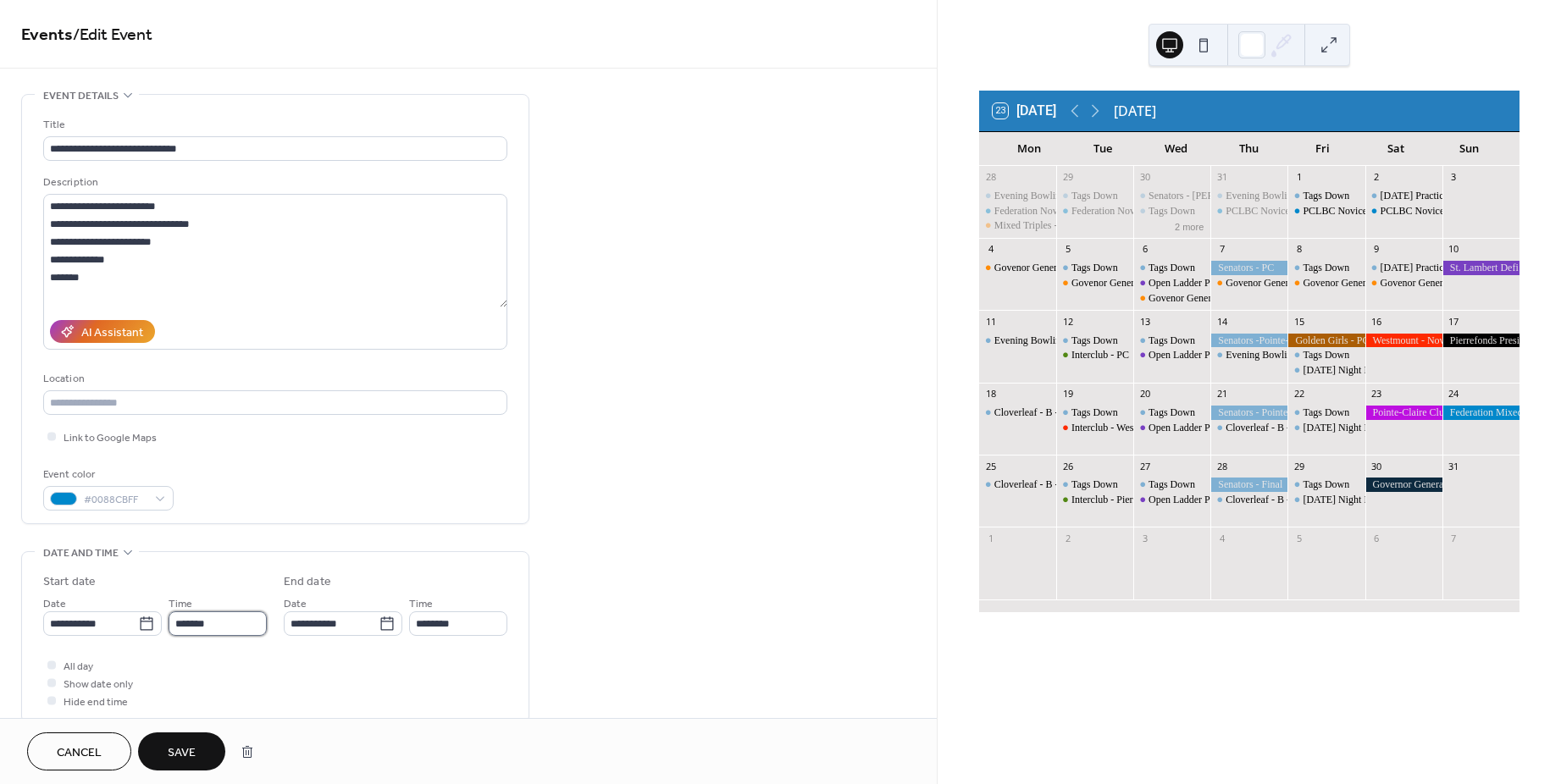 click on "*******" at bounding box center [218, 623] 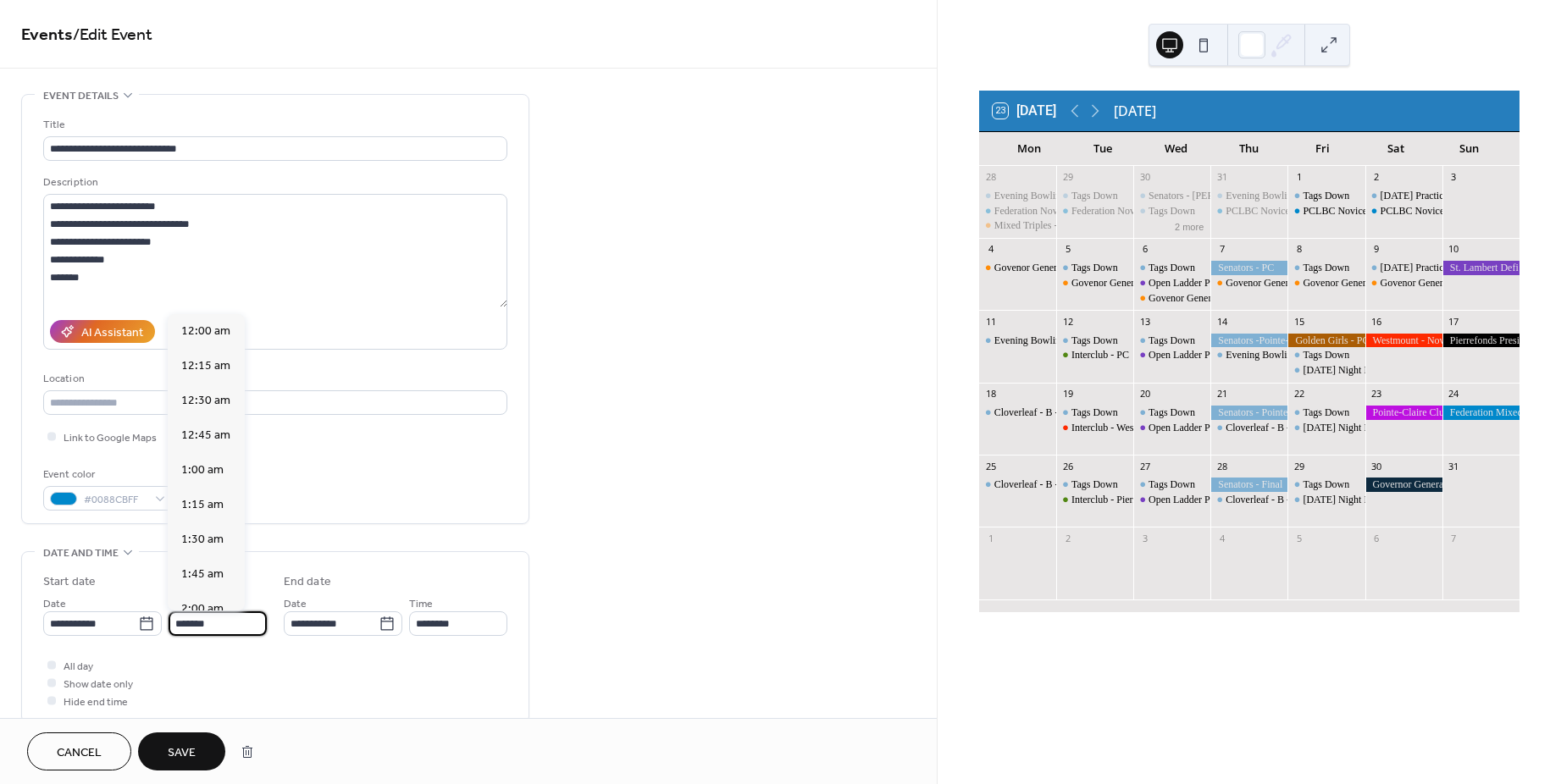 scroll, scrollTop: 2638, scrollLeft: 0, axis: vertical 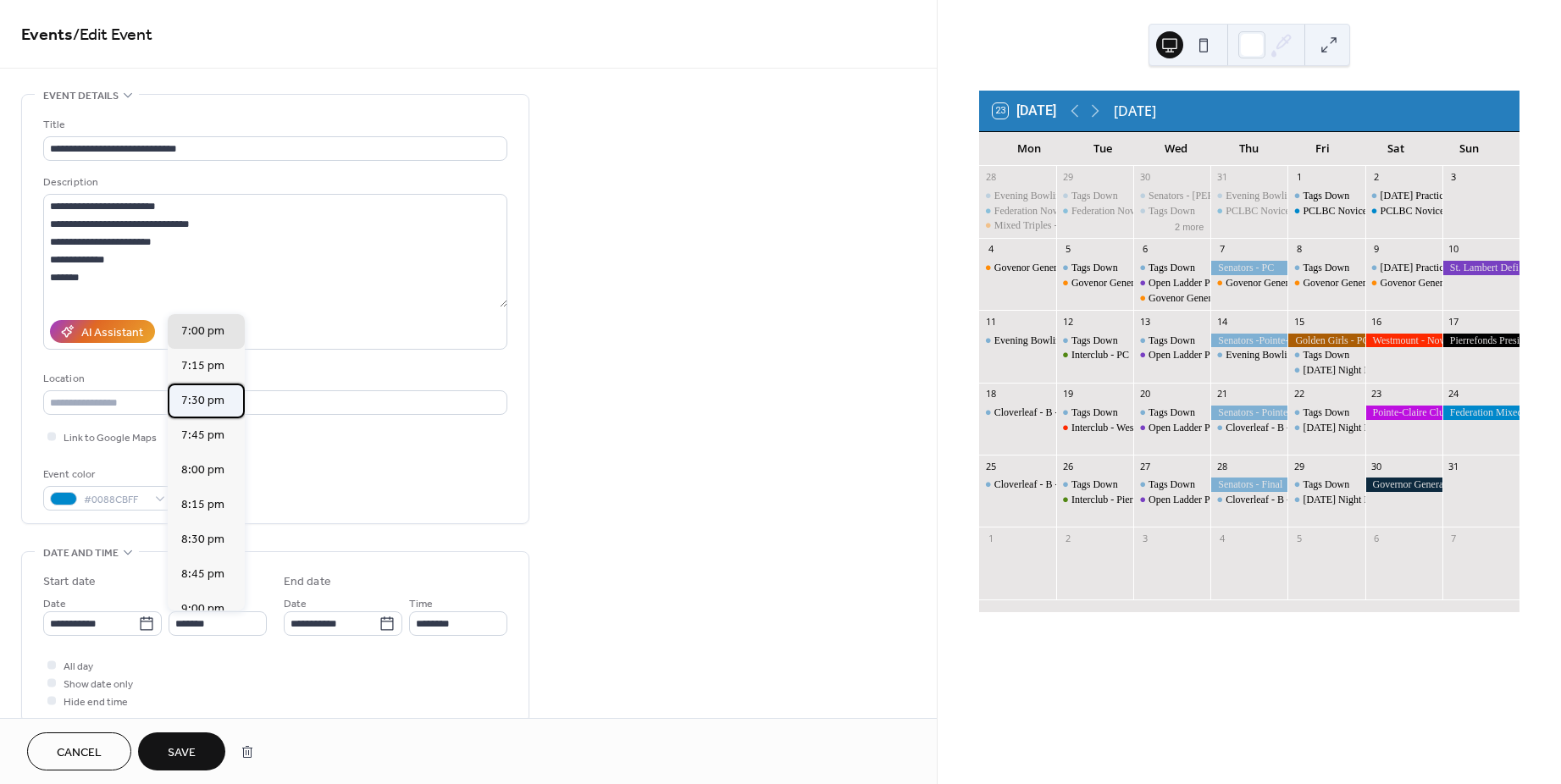 click on "7:30 pm" at bounding box center [202, 400] 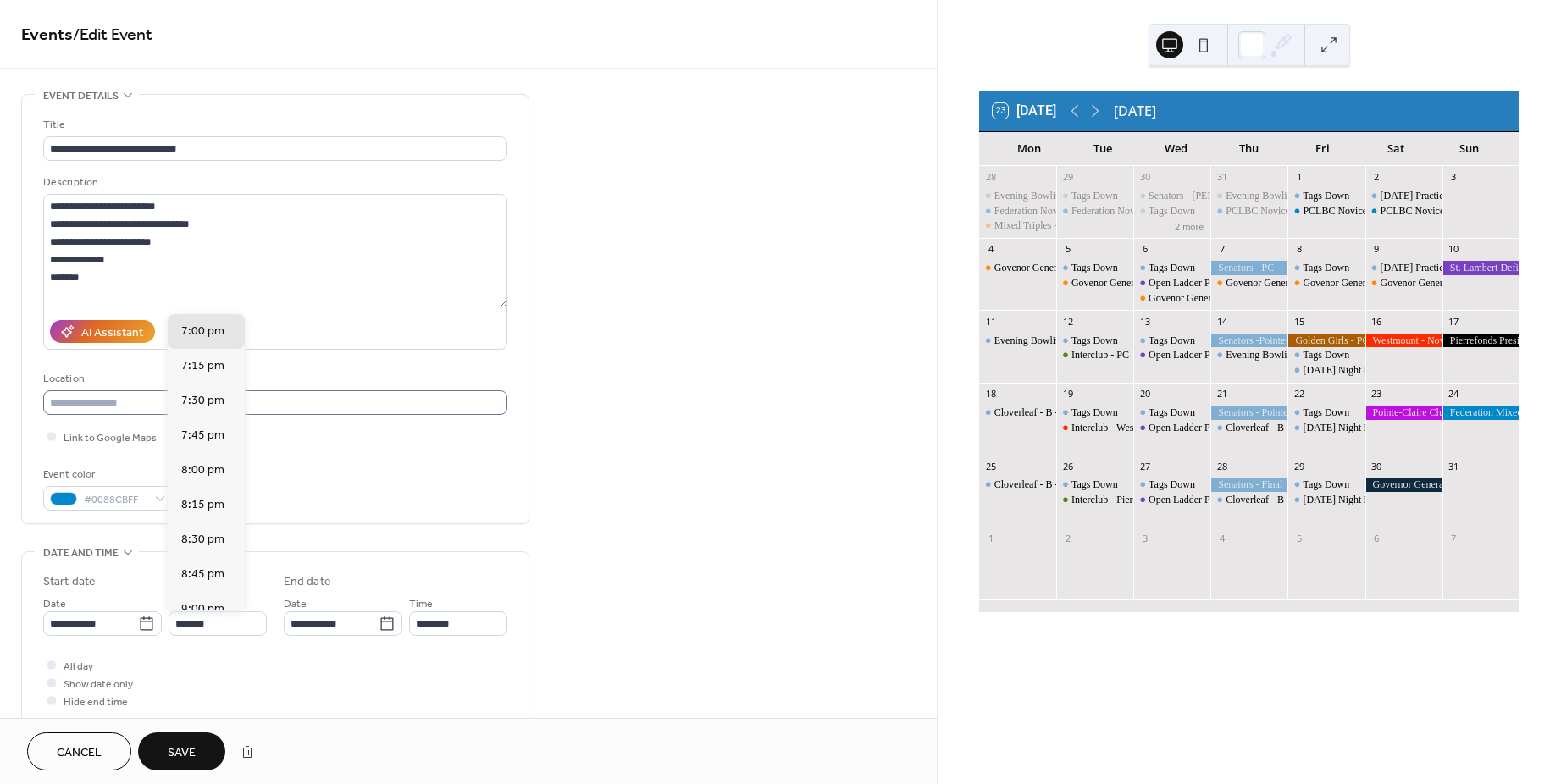 type on "*******" 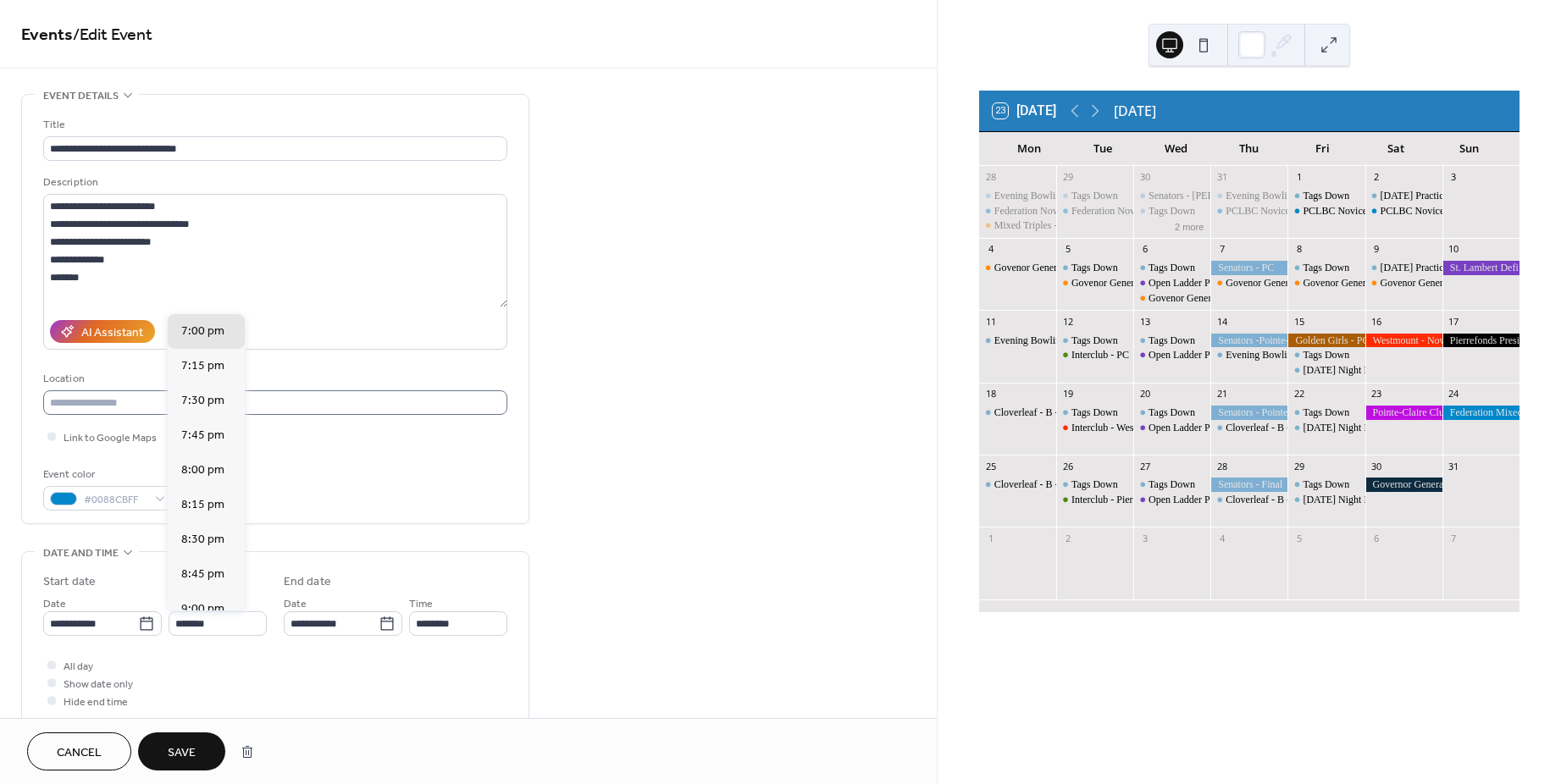 type on "********" 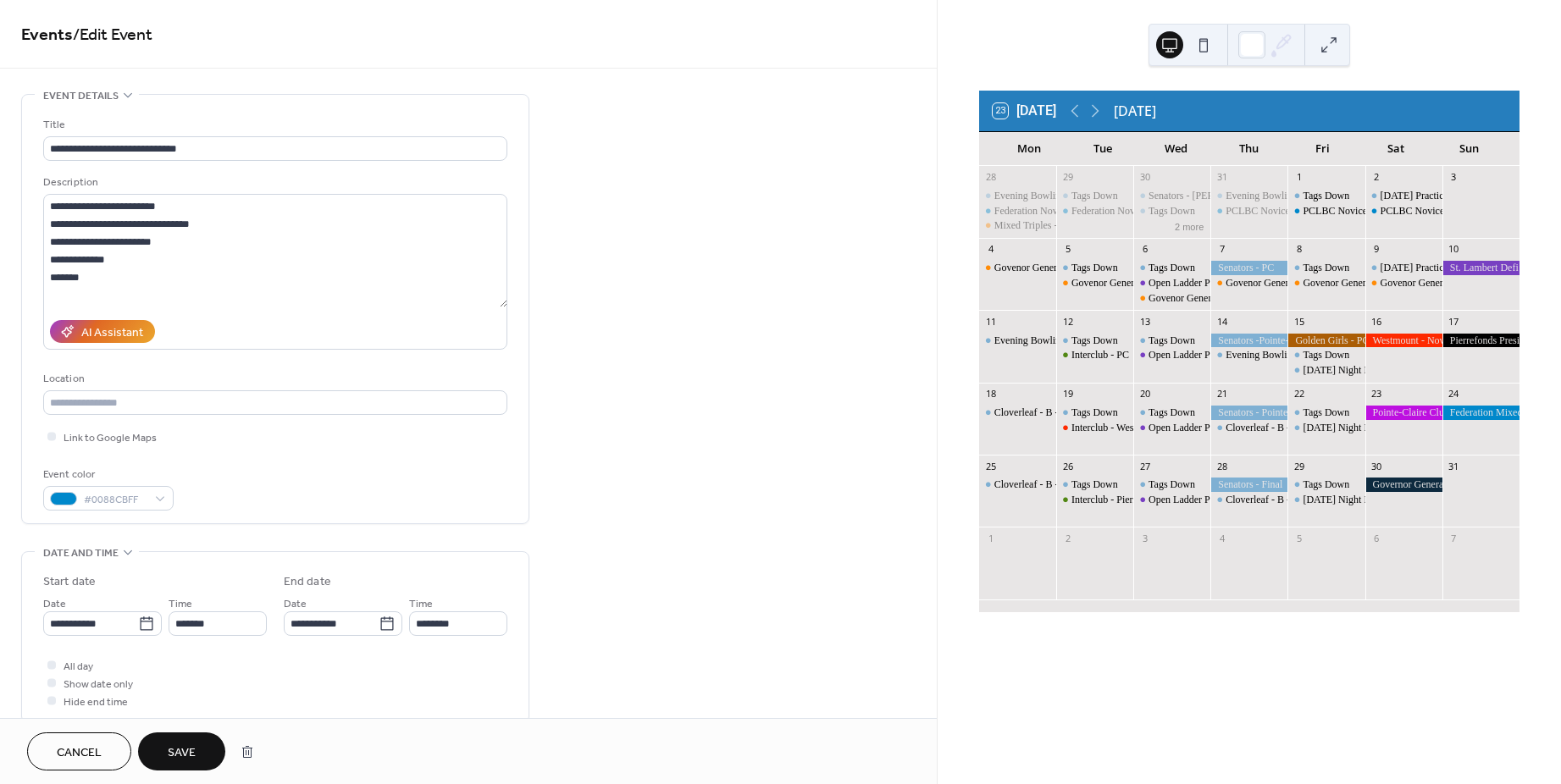 click on "Save" at bounding box center [181, 751] 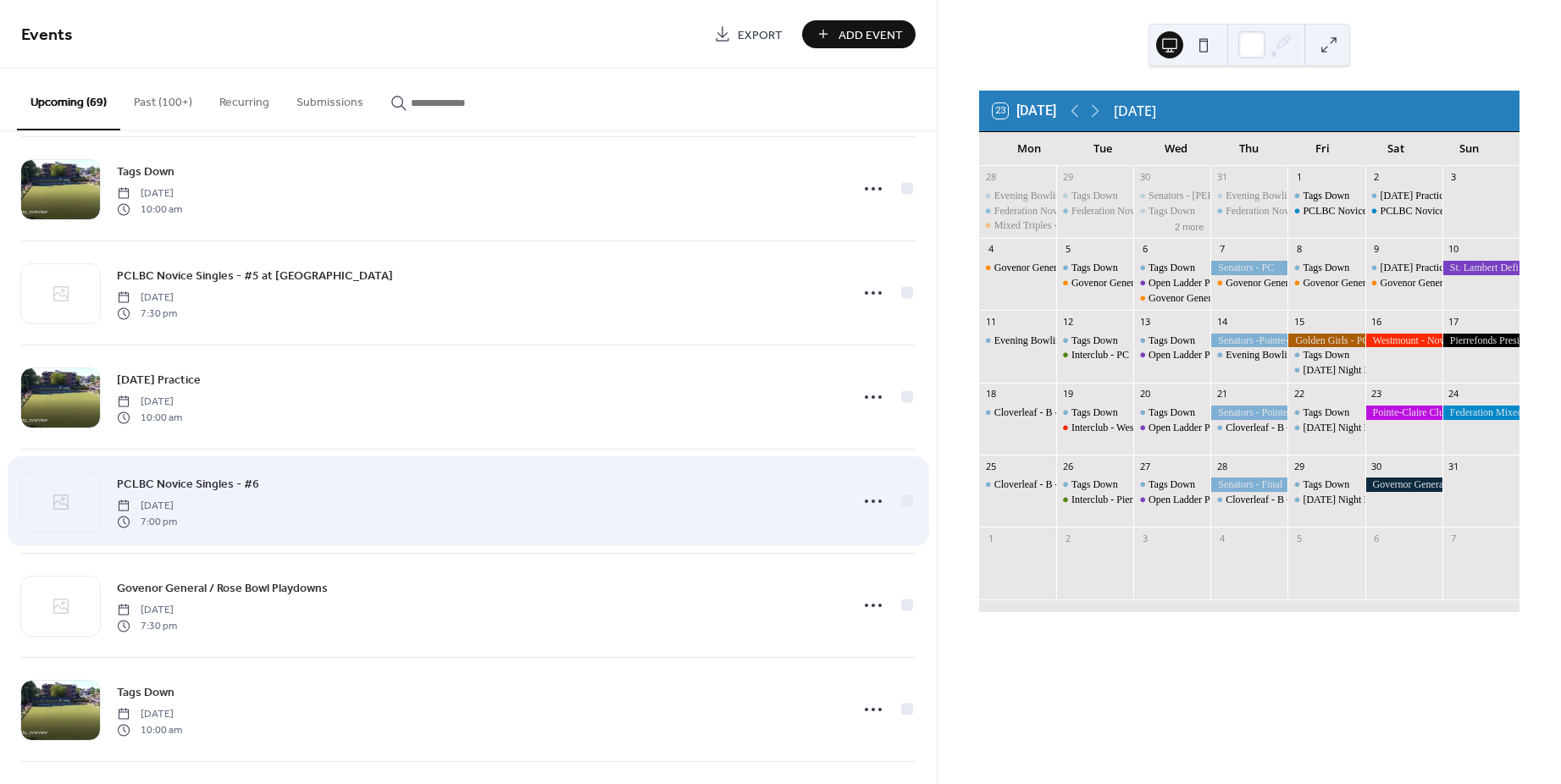 scroll, scrollTop: 2032, scrollLeft: 0, axis: vertical 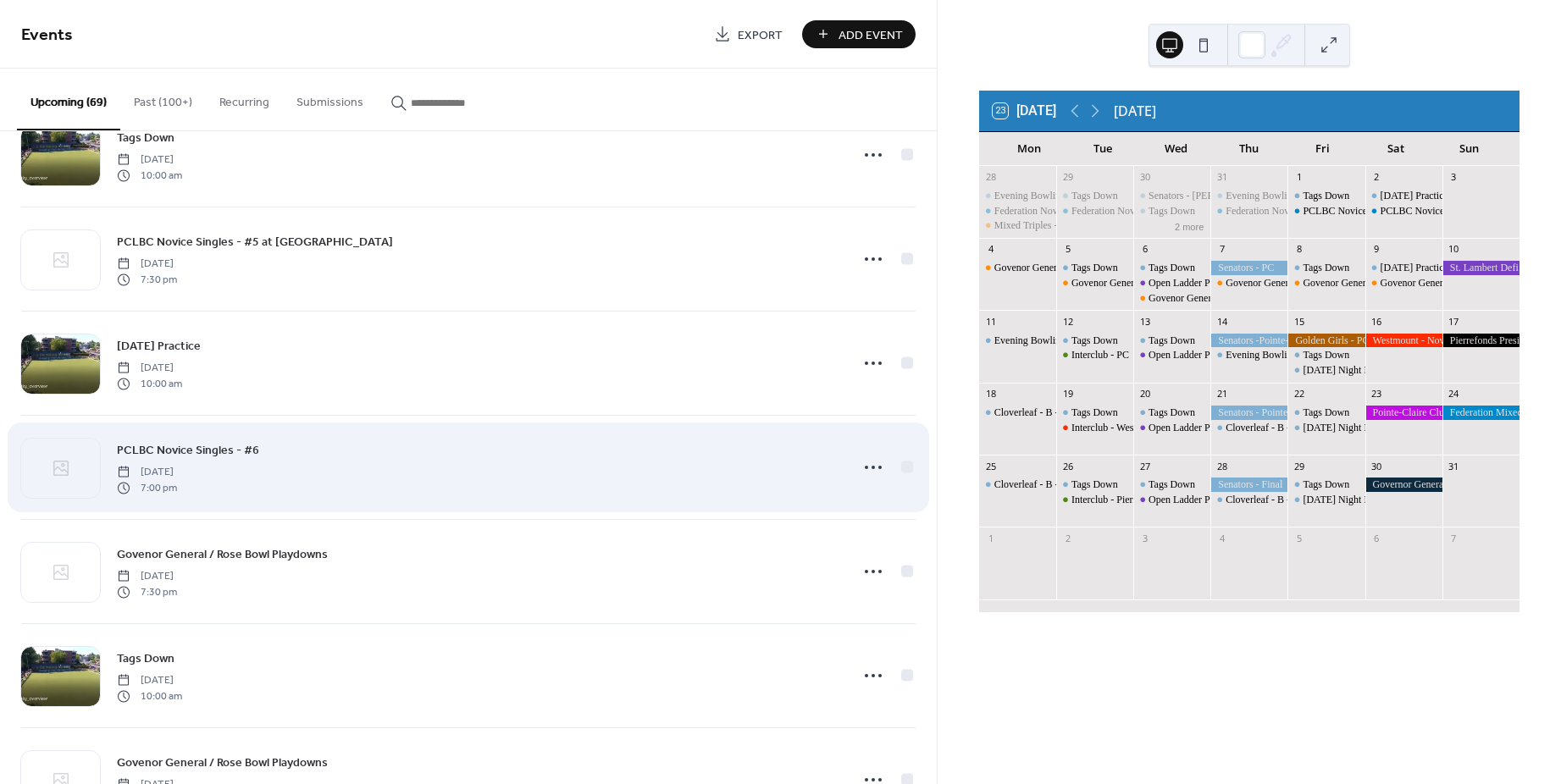 click on "PCLBC Novice Singles - #6" at bounding box center (188, 450) 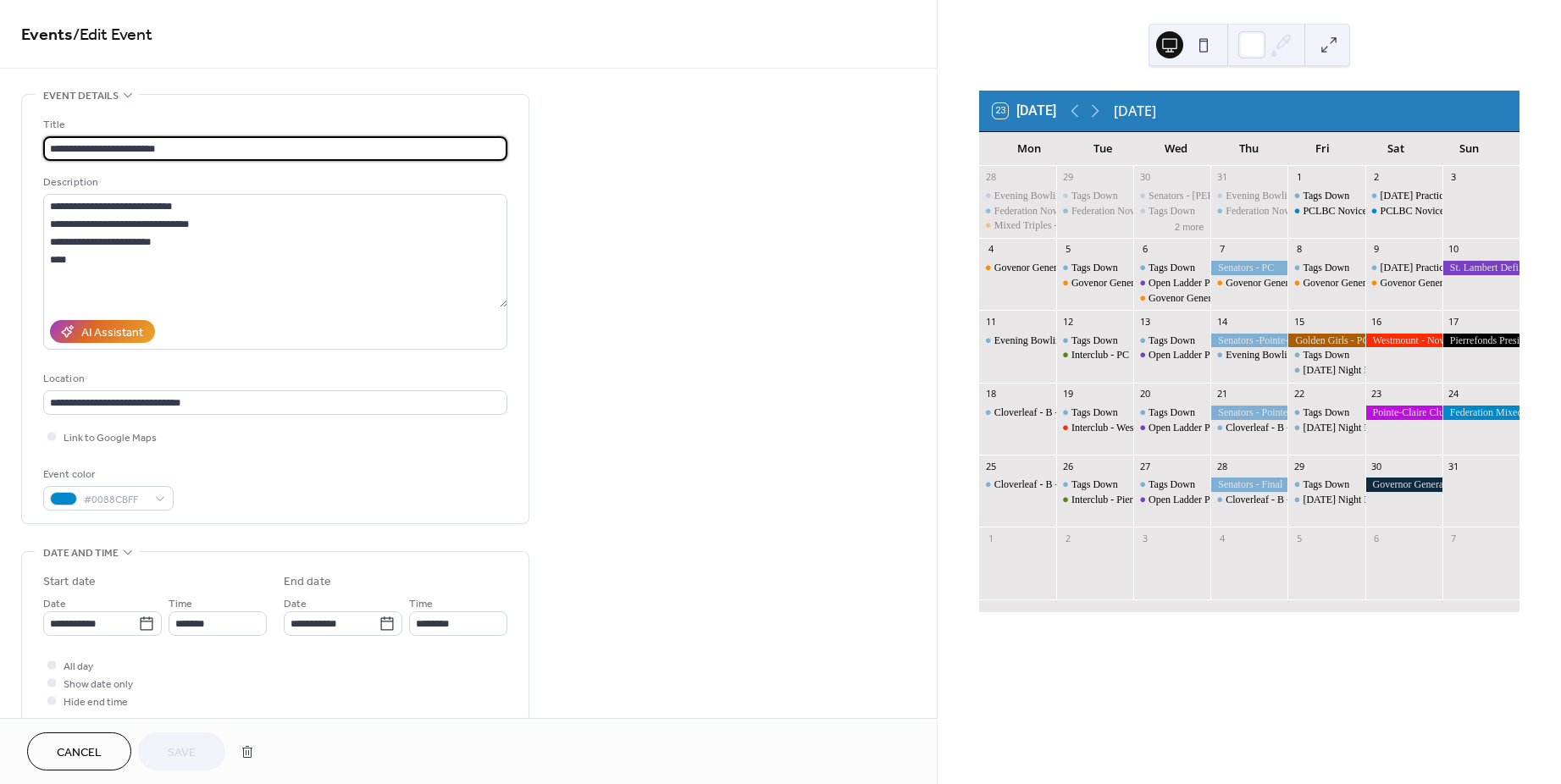 drag, startPoint x: 81, startPoint y: 150, endPoint x: -55, endPoint y: 130, distance: 137.46272 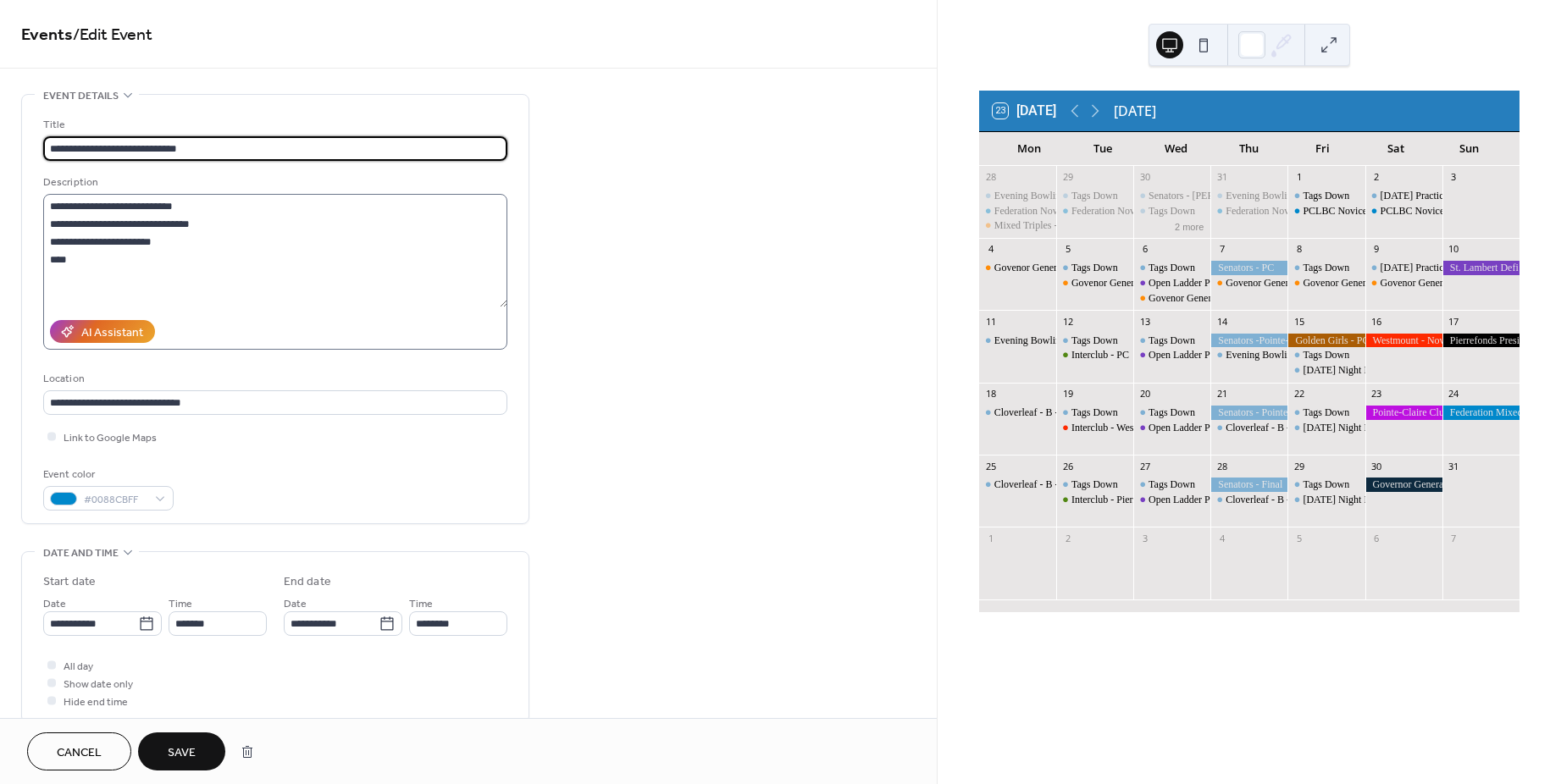 type on "**********" 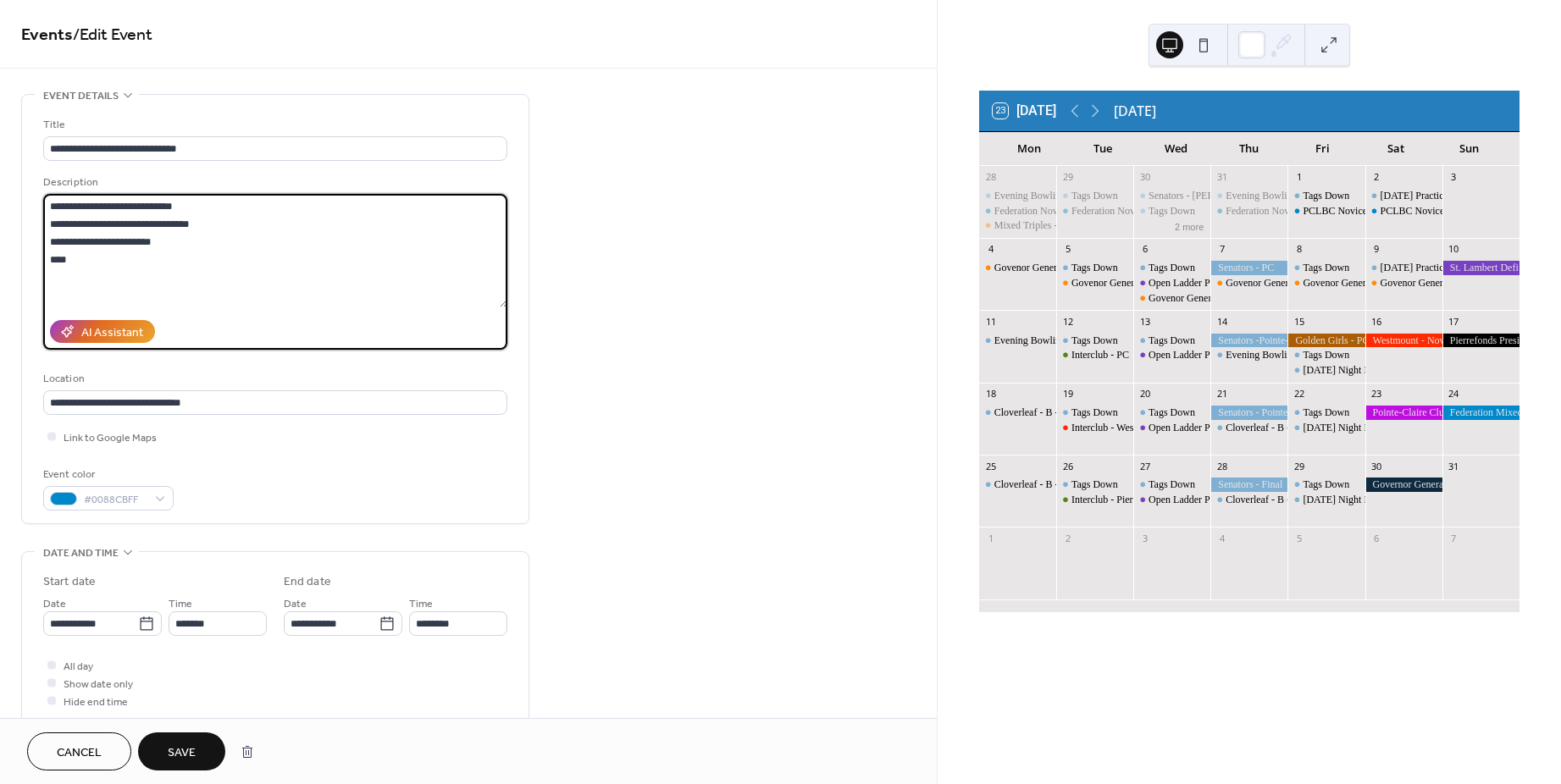 drag, startPoint x: 83, startPoint y: 256, endPoint x: -69, endPoint y: 123, distance: 201.97277 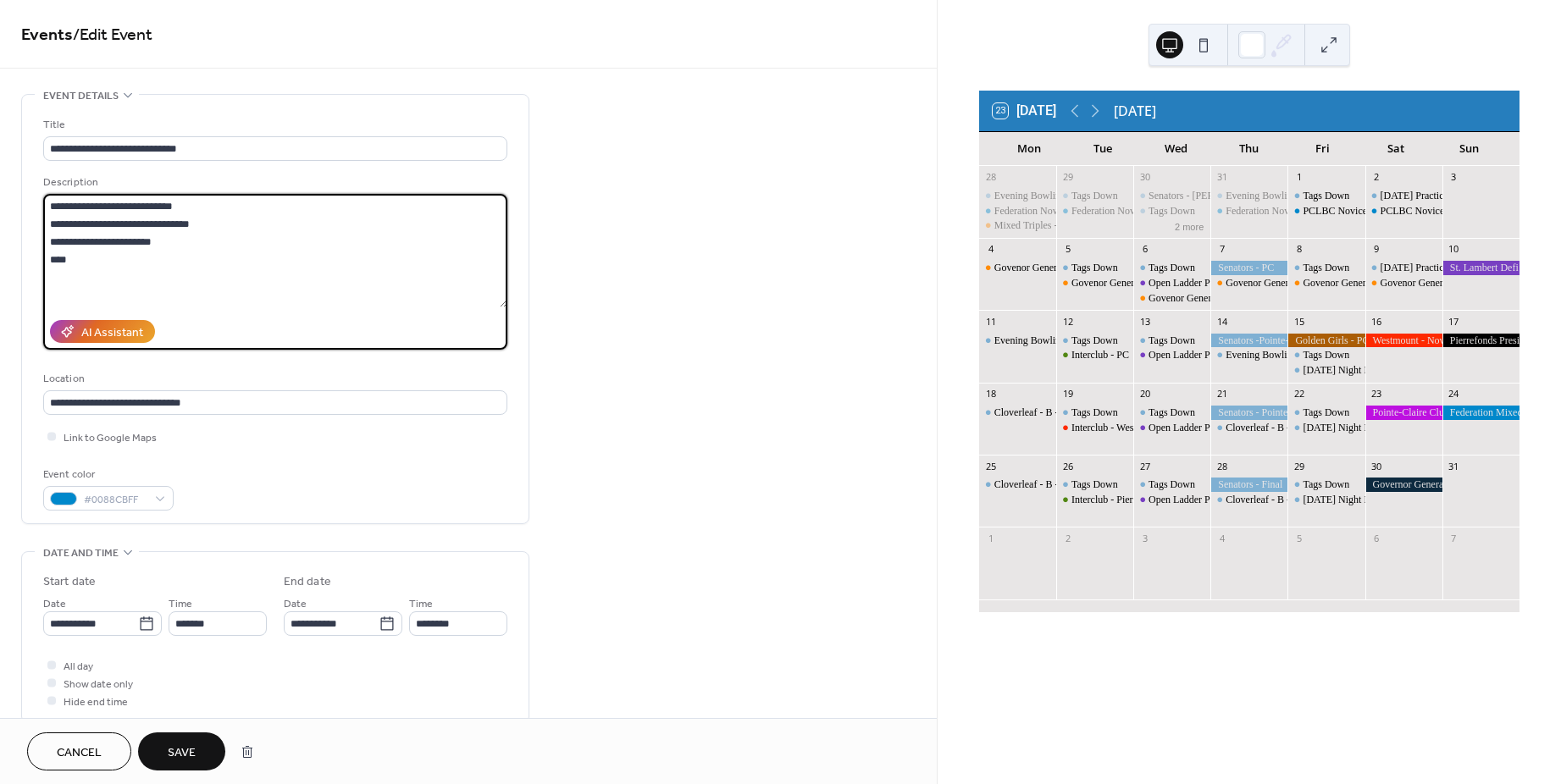 click on "**********" at bounding box center [780, 392] 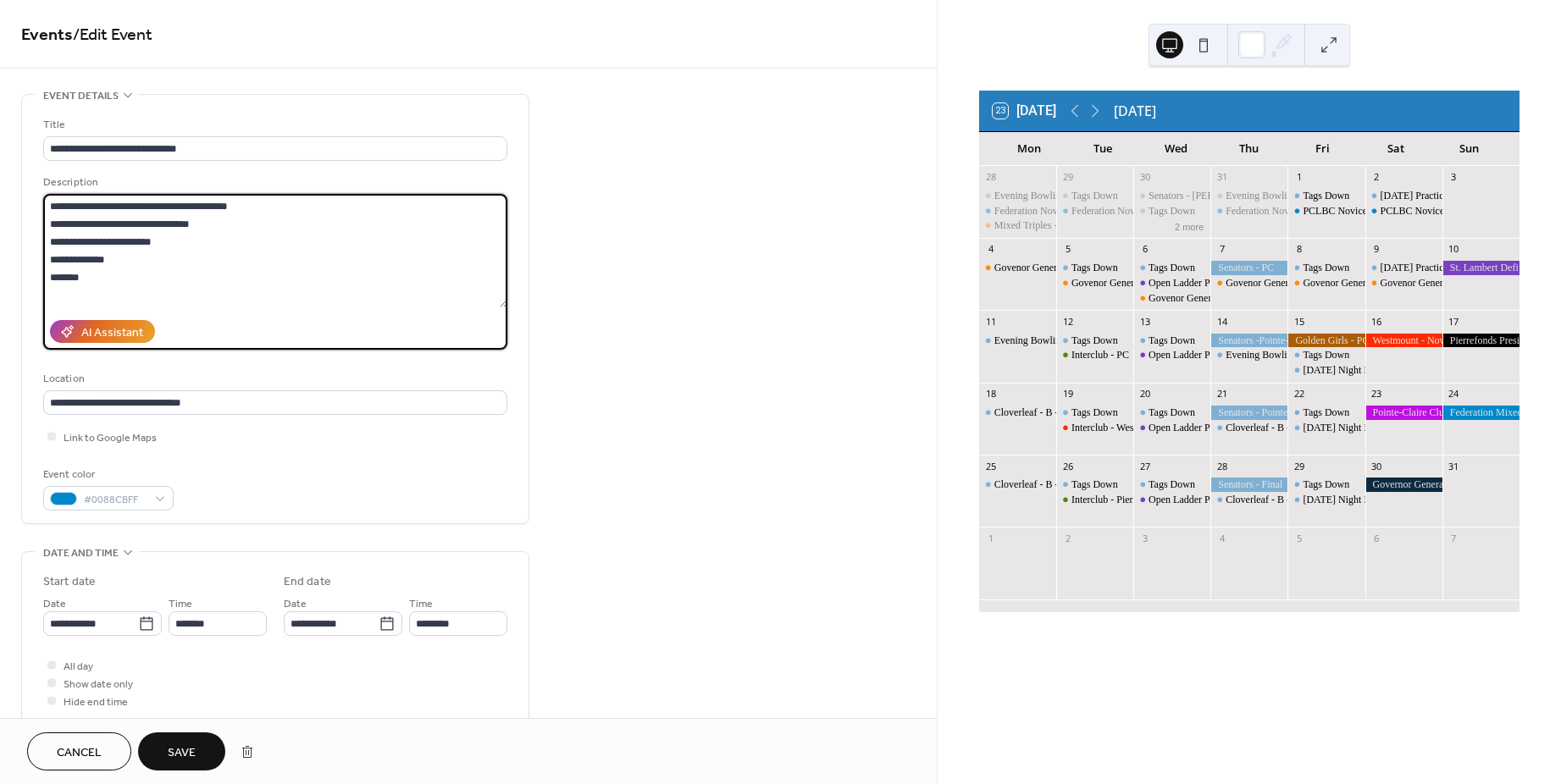 drag, startPoint x: 163, startPoint y: 202, endPoint x: 417, endPoint y: 224, distance: 254.951 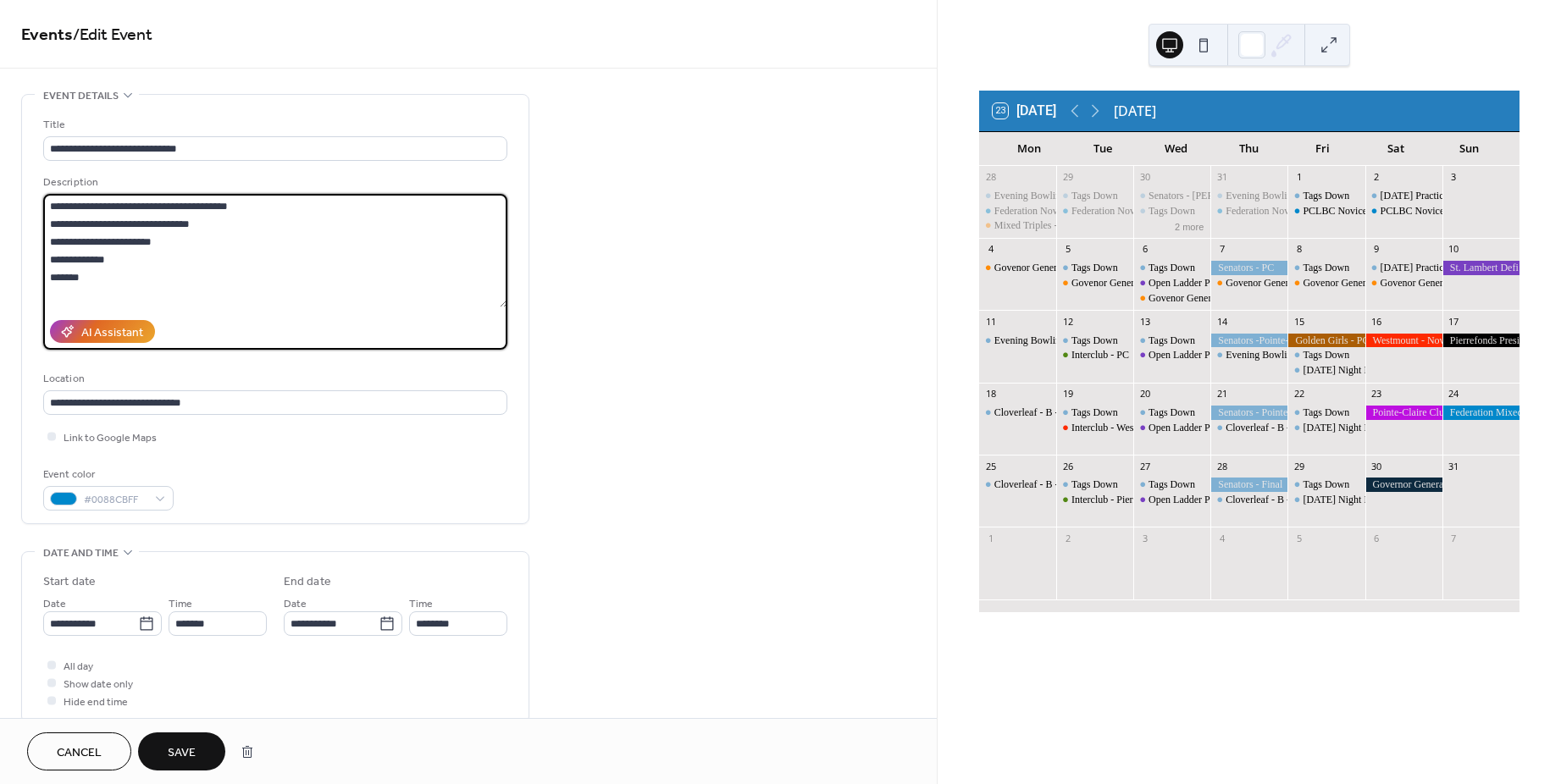 drag, startPoint x: 249, startPoint y: 205, endPoint x: 250, endPoint y: 252, distance: 47.010637 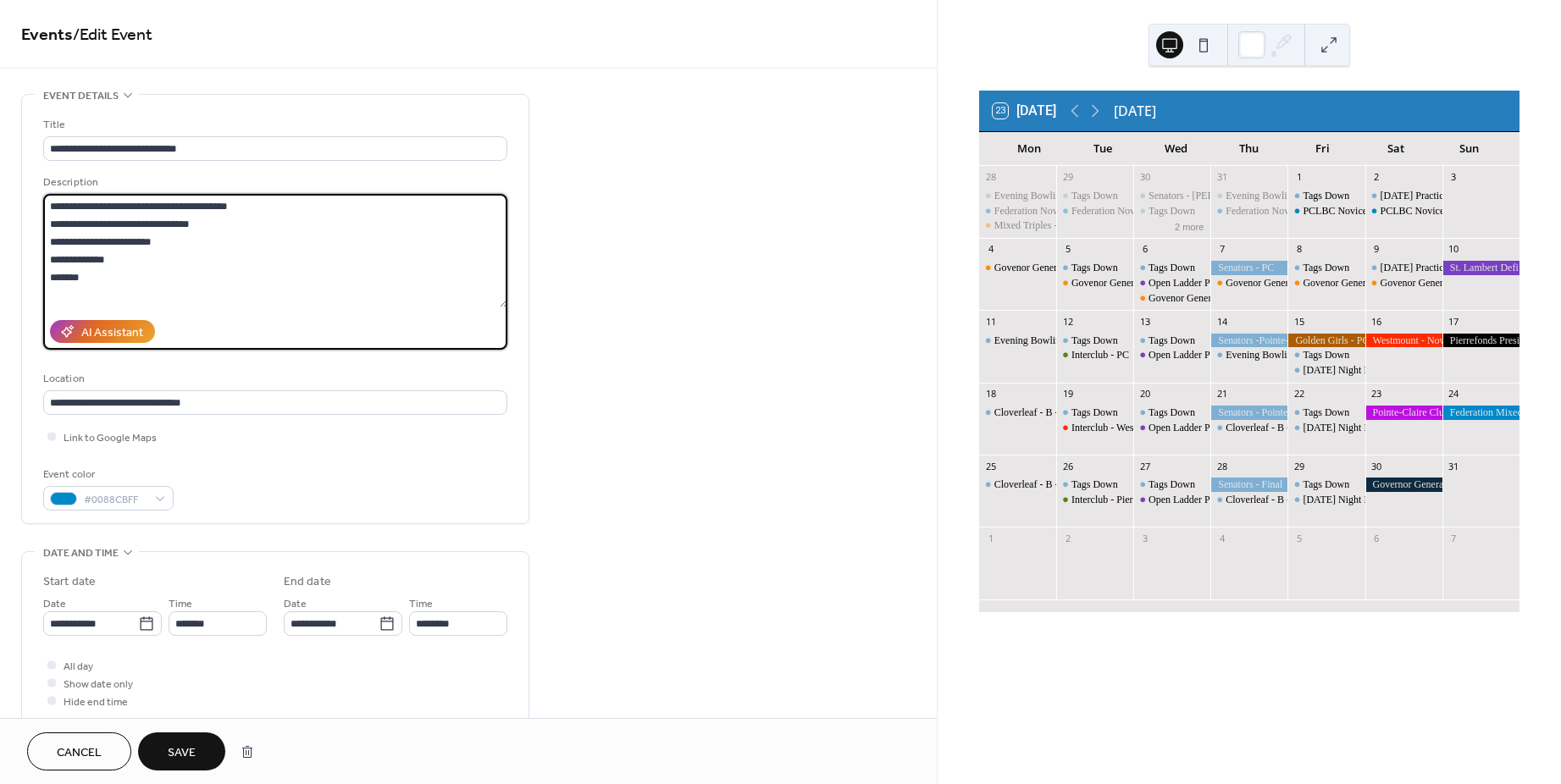click on "**********" at bounding box center [275, 251] 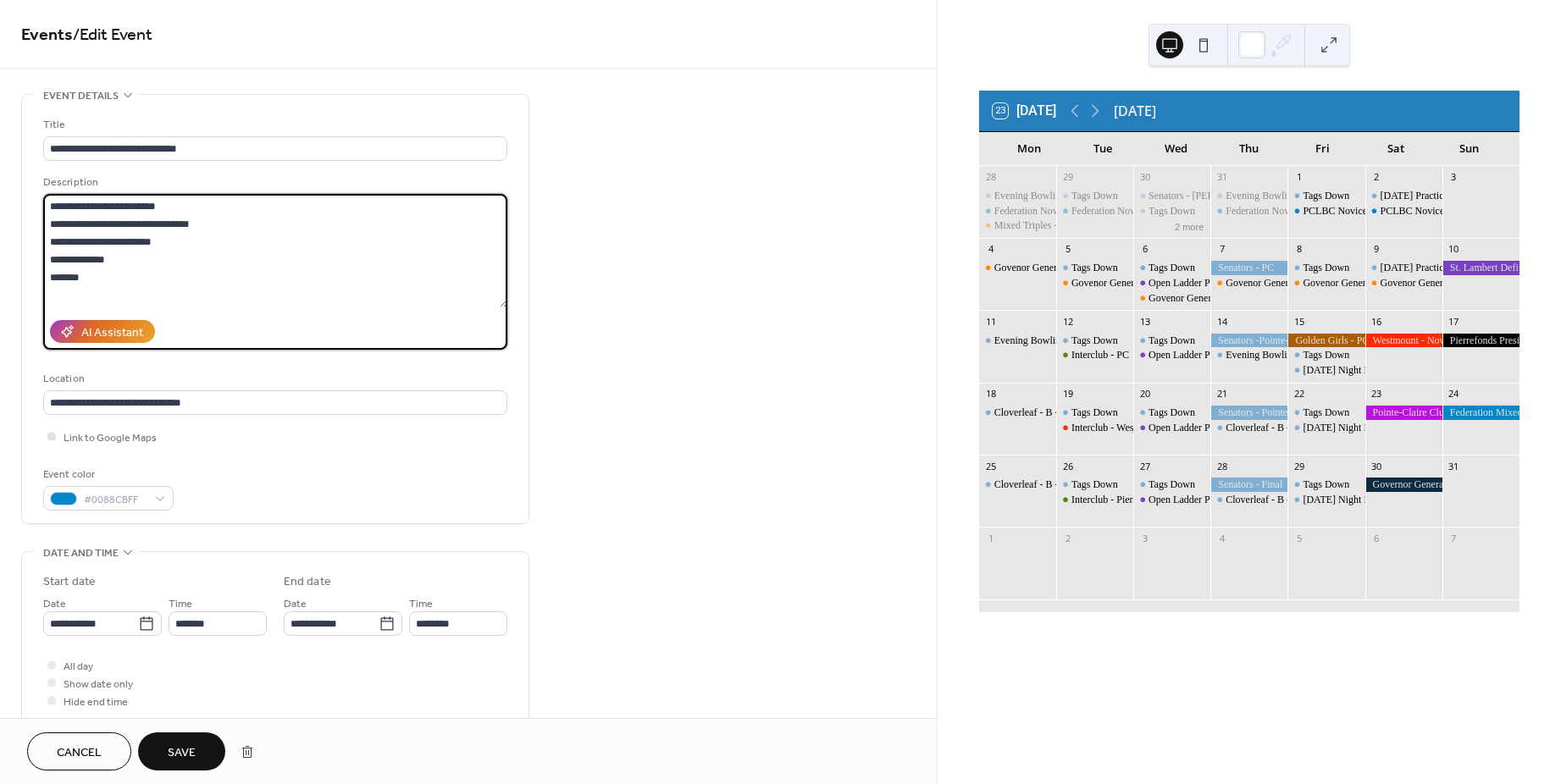 type on "**********" 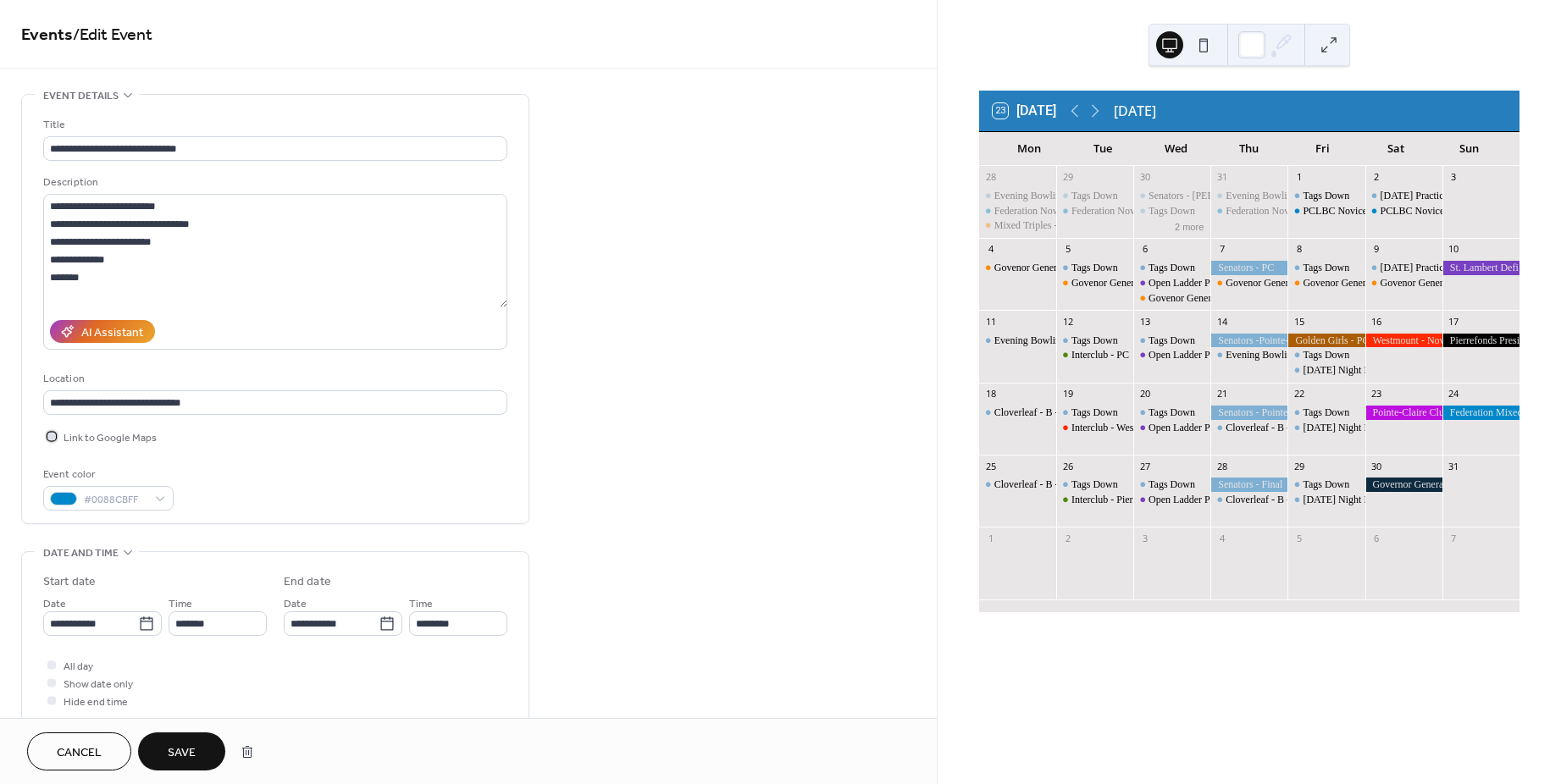 click at bounding box center (52, 436) 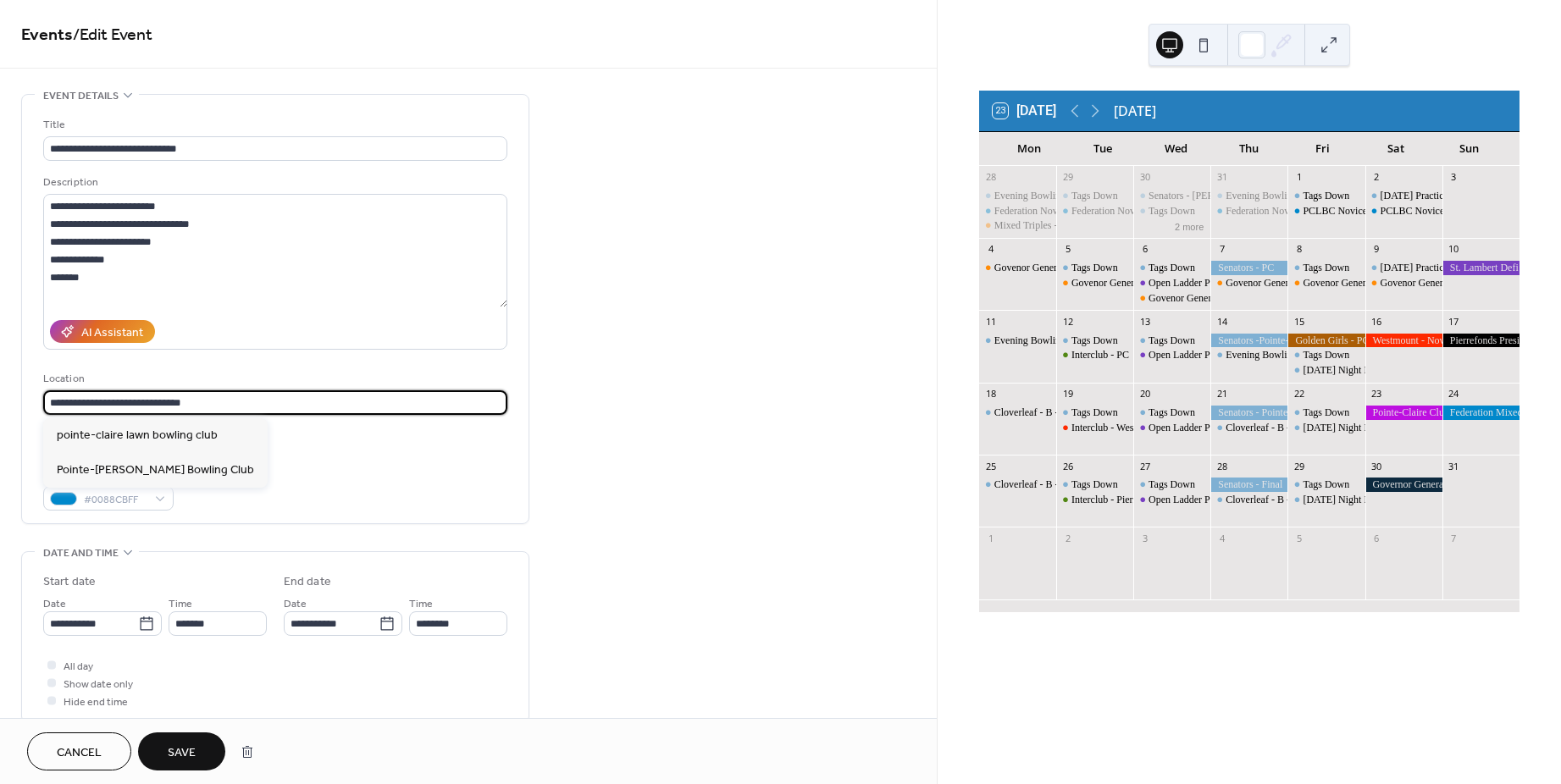 drag, startPoint x: -24, startPoint y: 391, endPoint x: -87, endPoint y: 382, distance: 63.63961 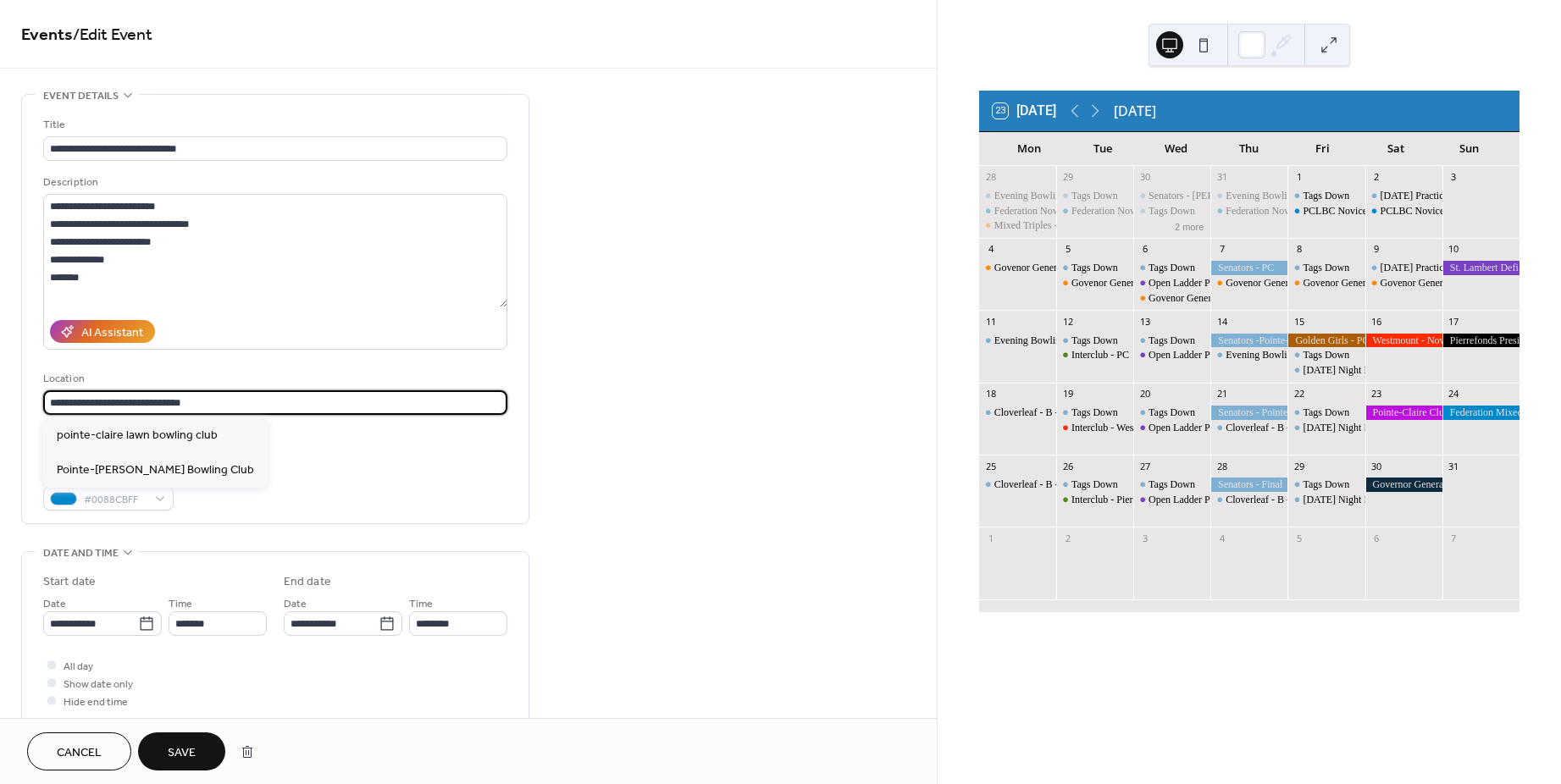 click on "**********" at bounding box center (780, 392) 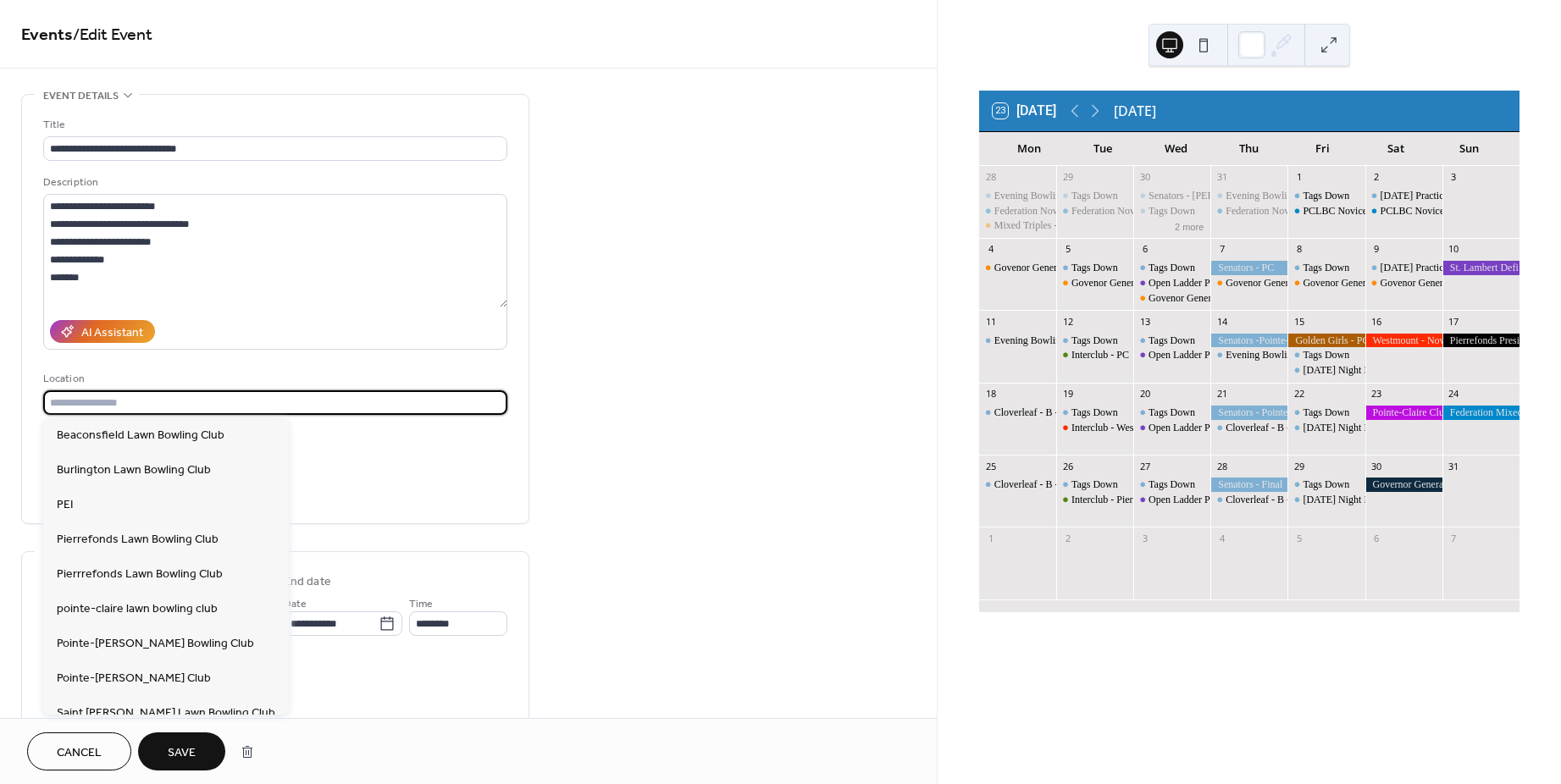 type 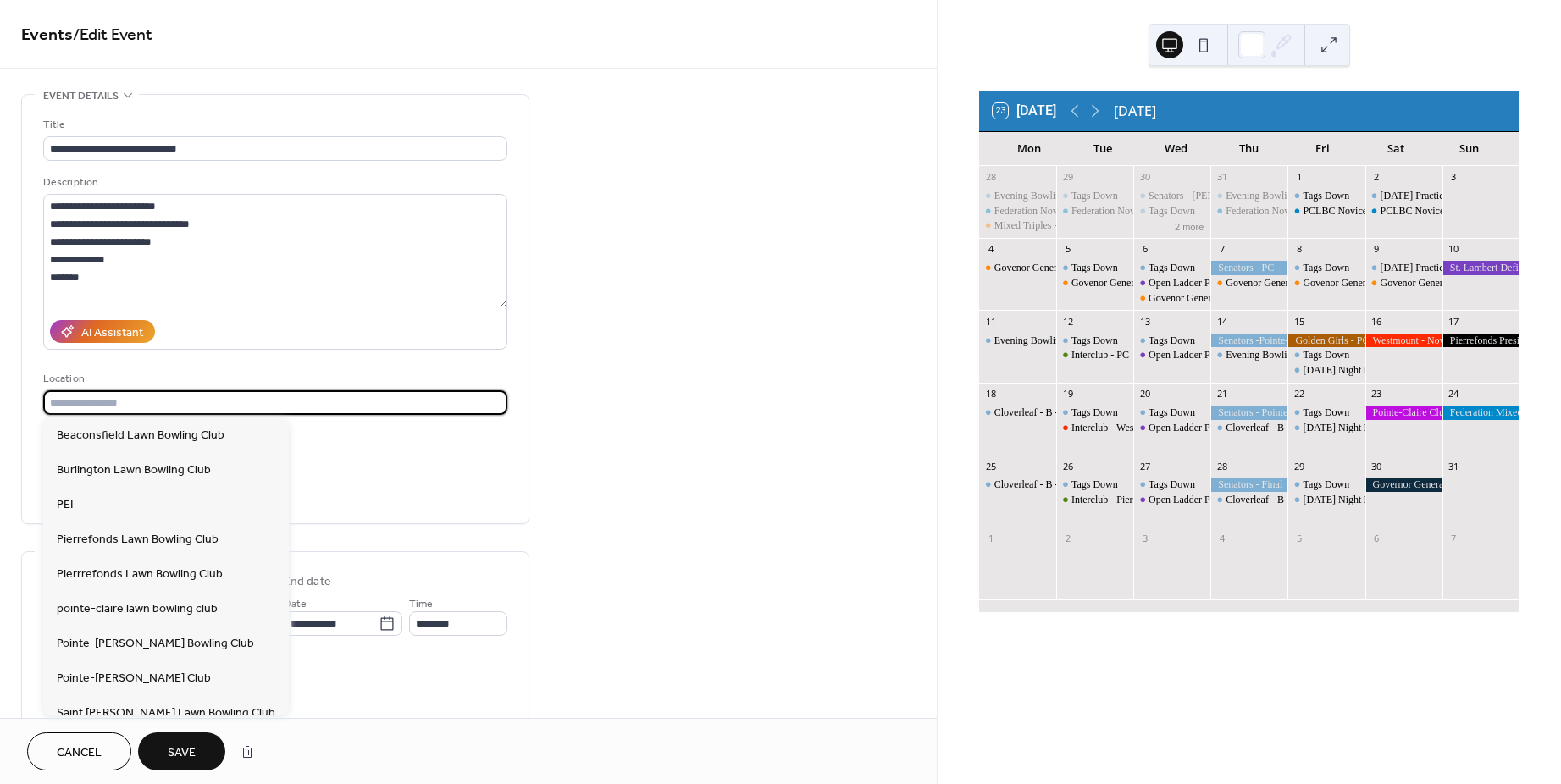 click on "**********" at bounding box center [275, 313] 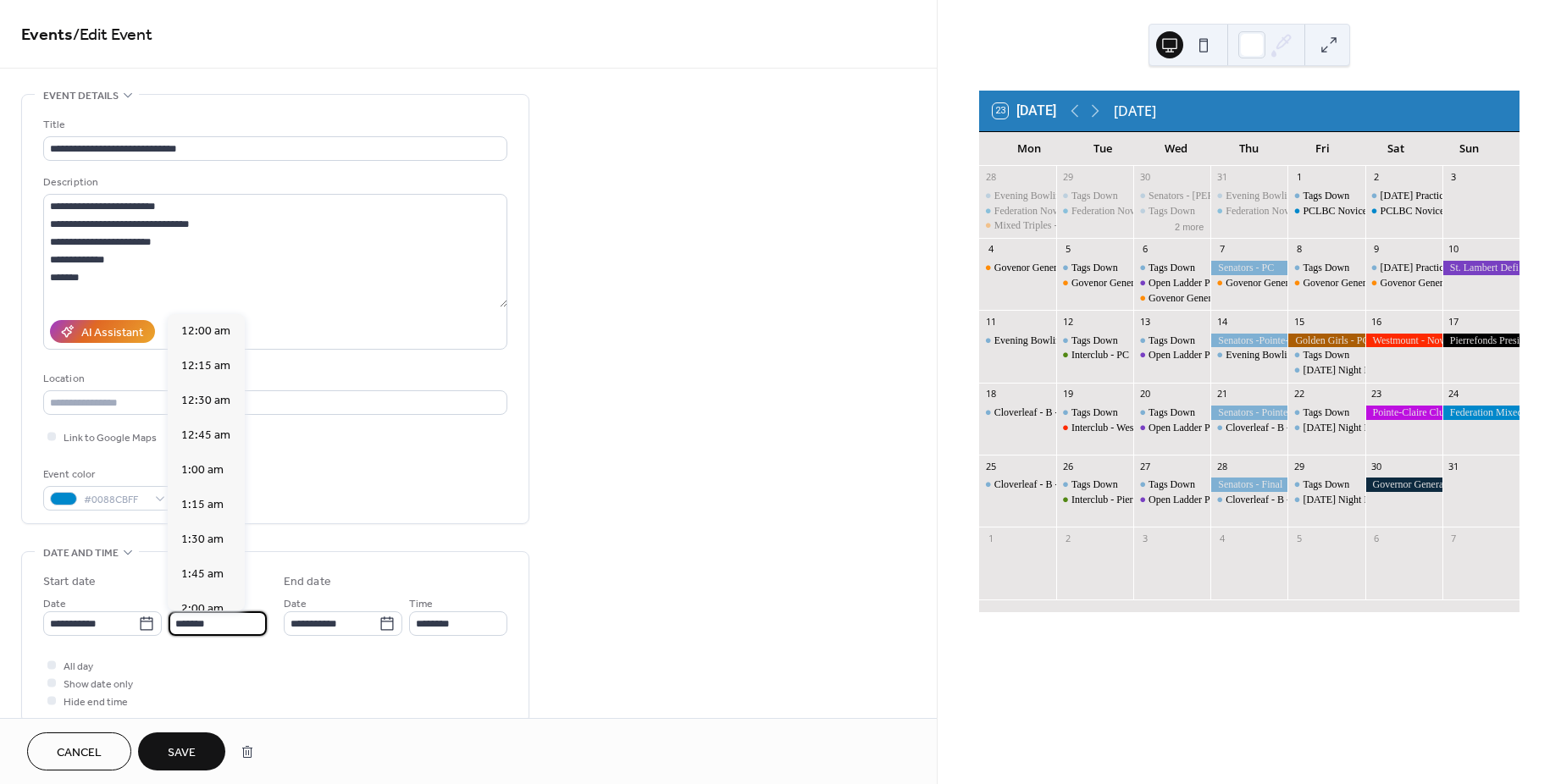 click on "*******" at bounding box center [218, 623] 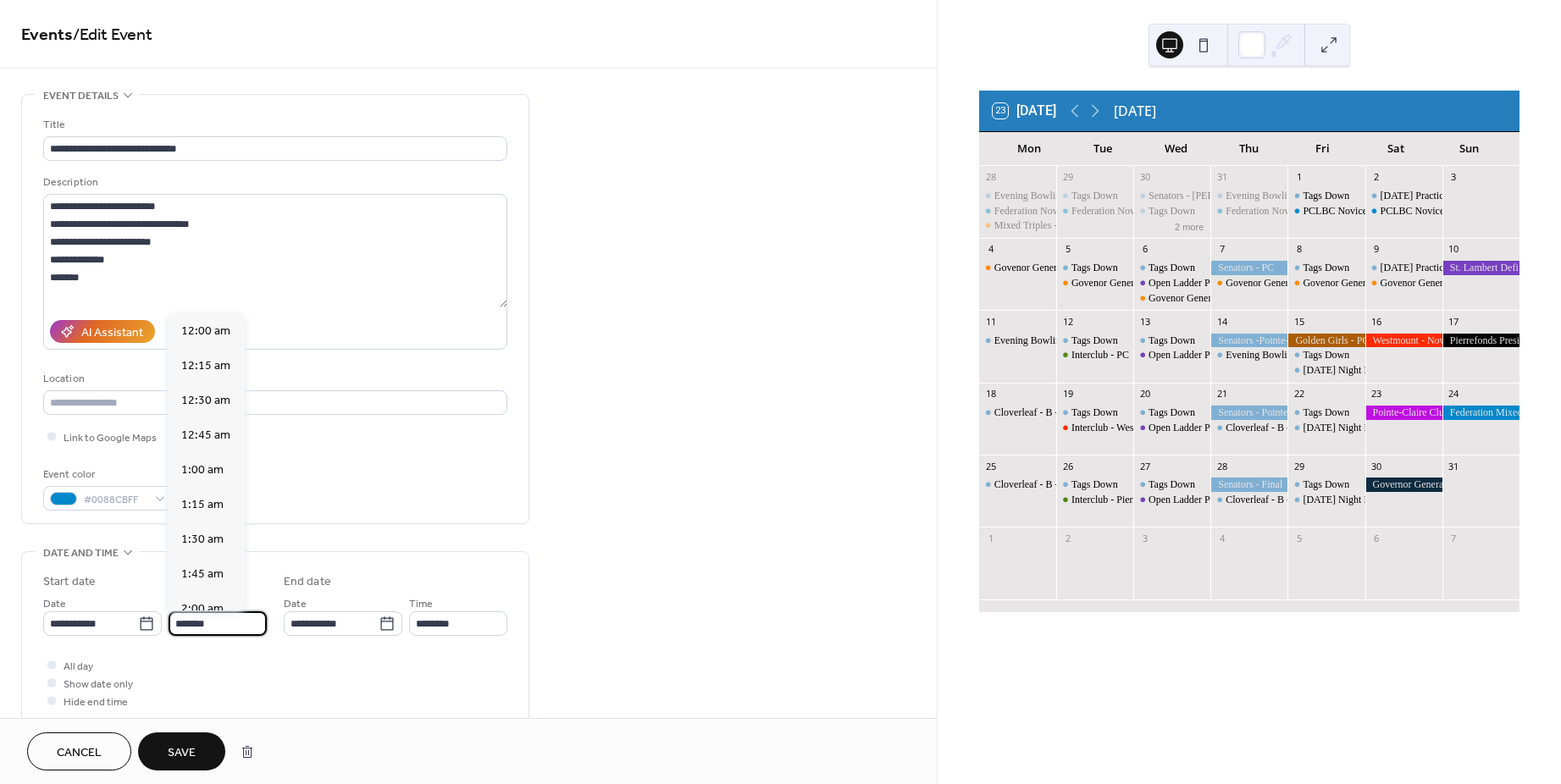scroll, scrollTop: 2638, scrollLeft: 0, axis: vertical 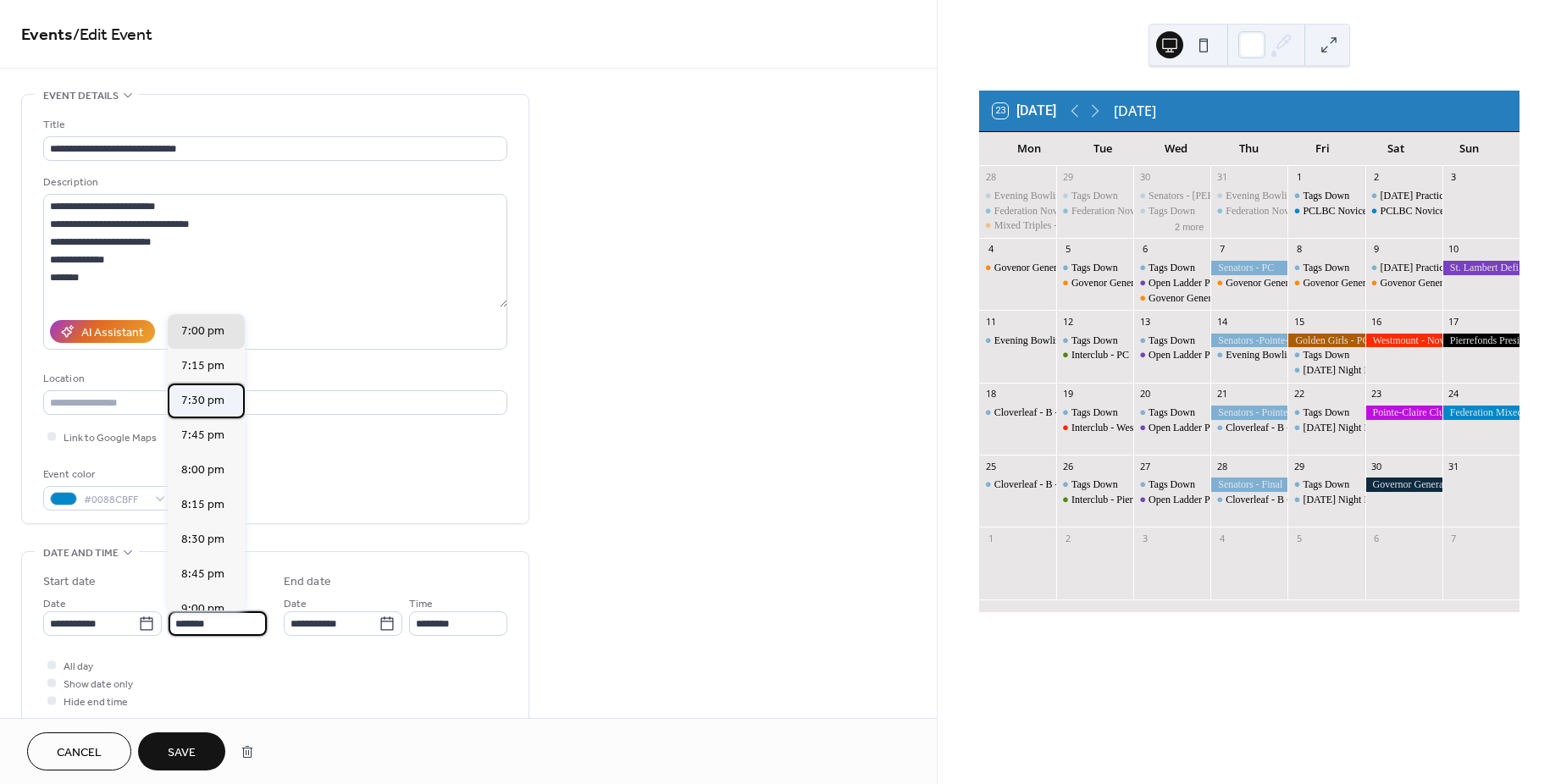 click on "7:30 pm" at bounding box center [202, 400] 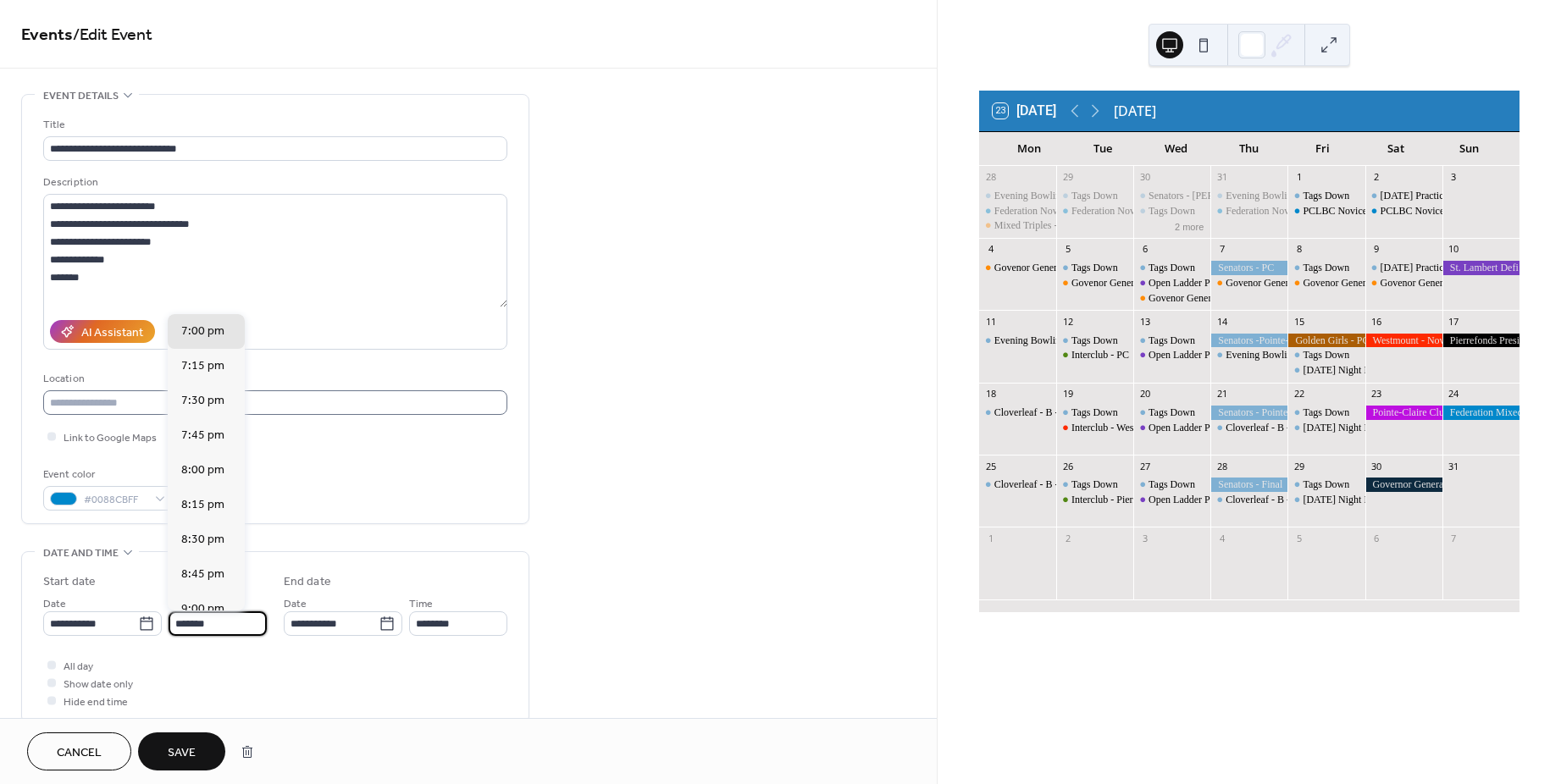 type on "*******" 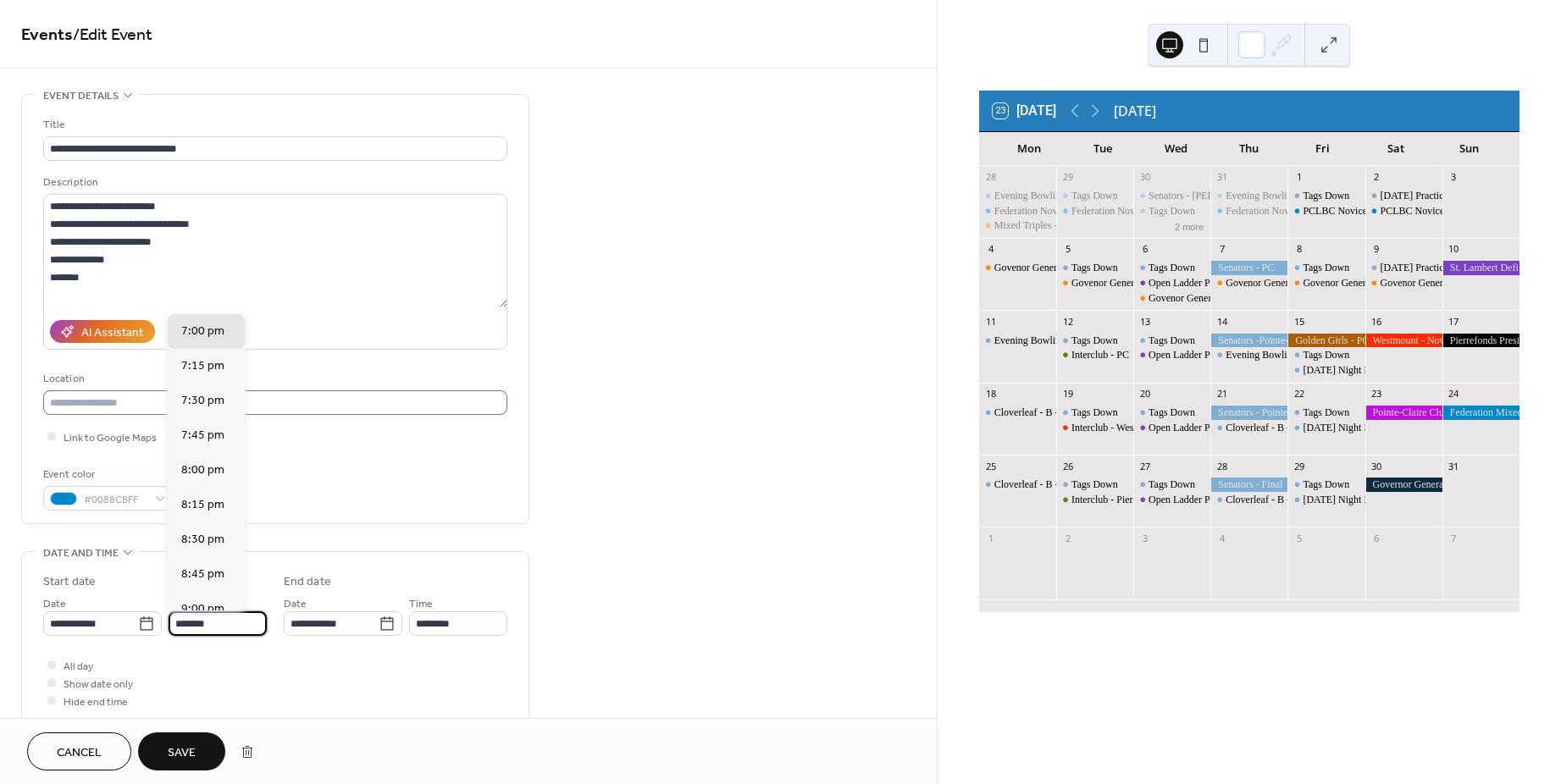 type on "********" 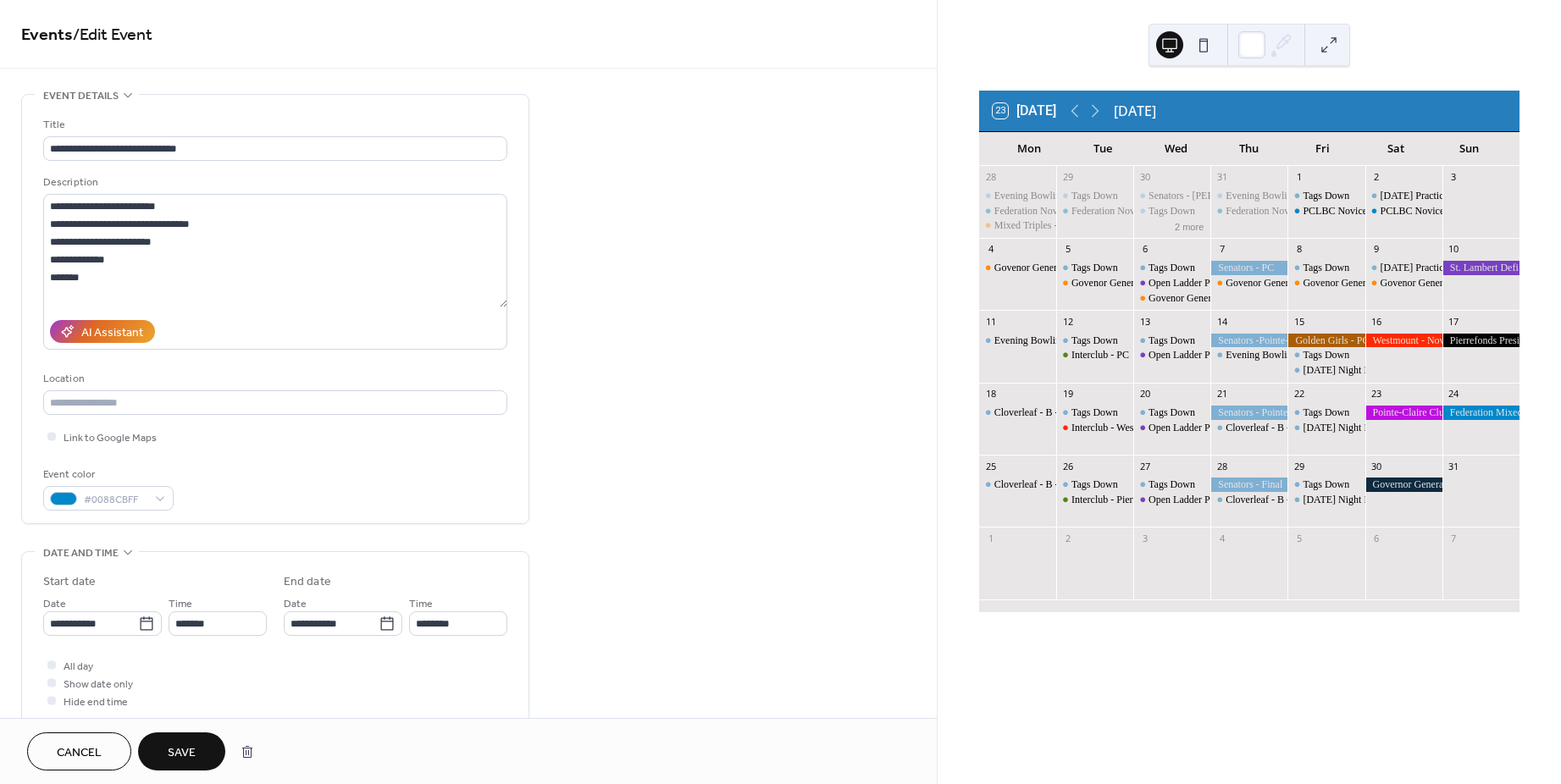 click on "Save" at bounding box center [181, 753] 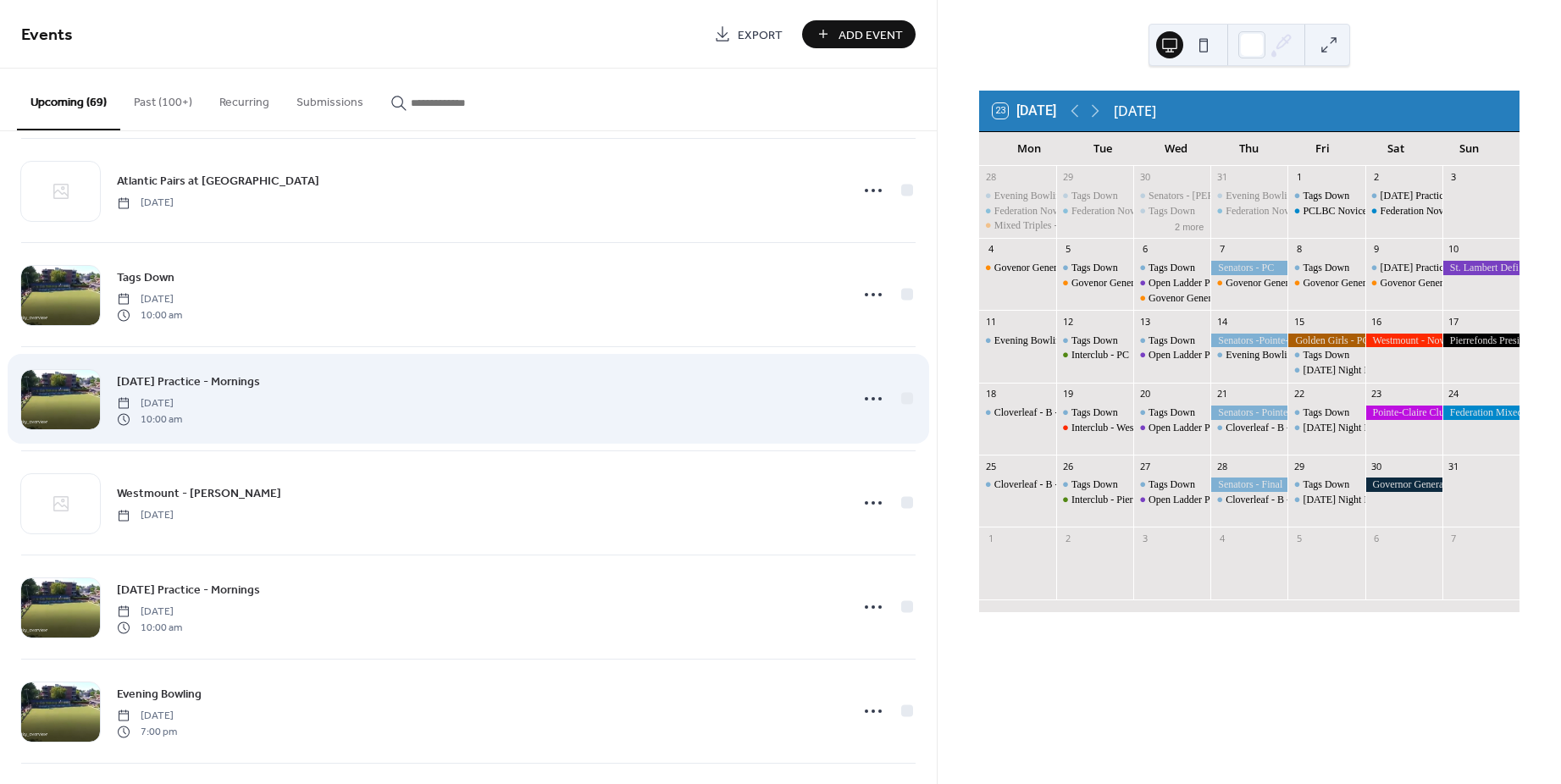 scroll, scrollTop: 339, scrollLeft: 0, axis: vertical 